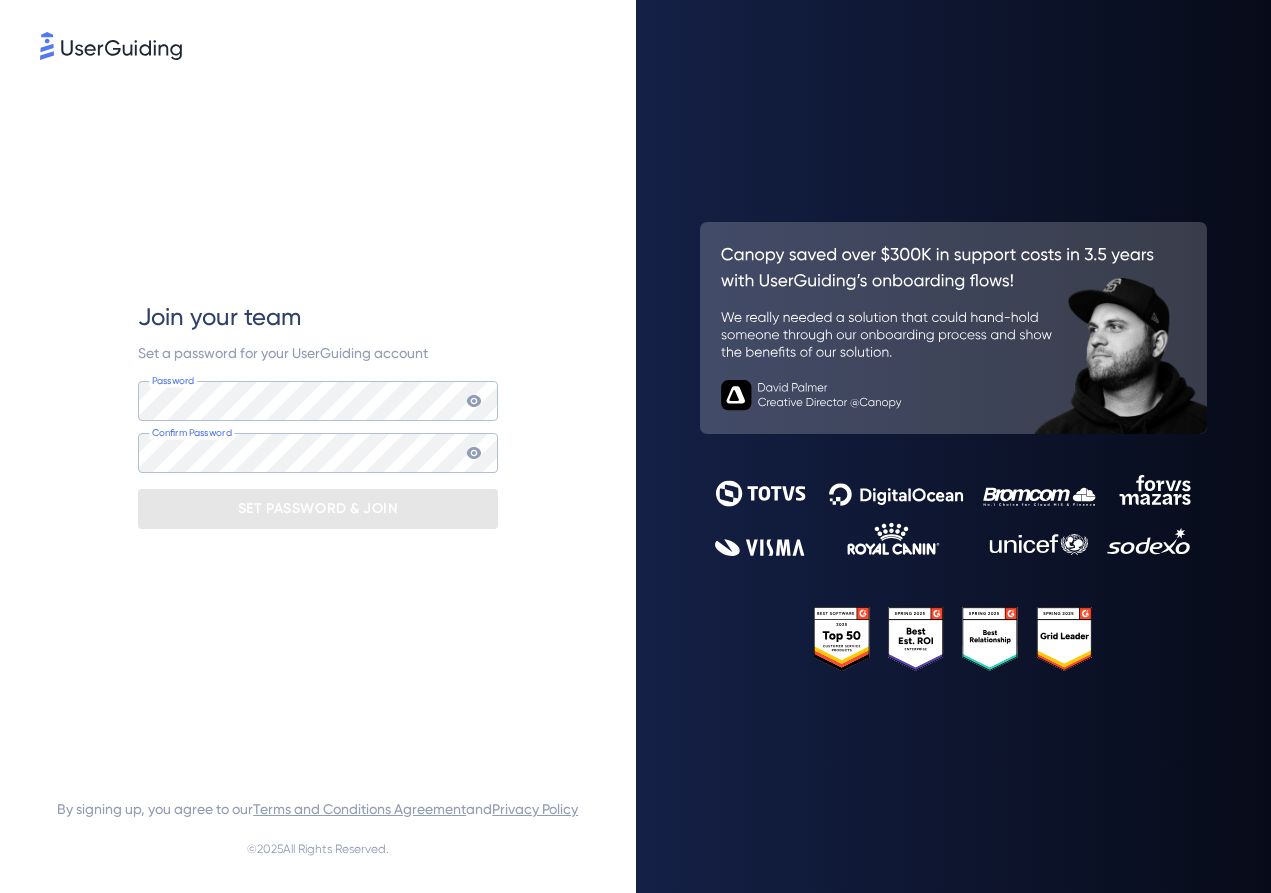 scroll, scrollTop: 0, scrollLeft: 0, axis: both 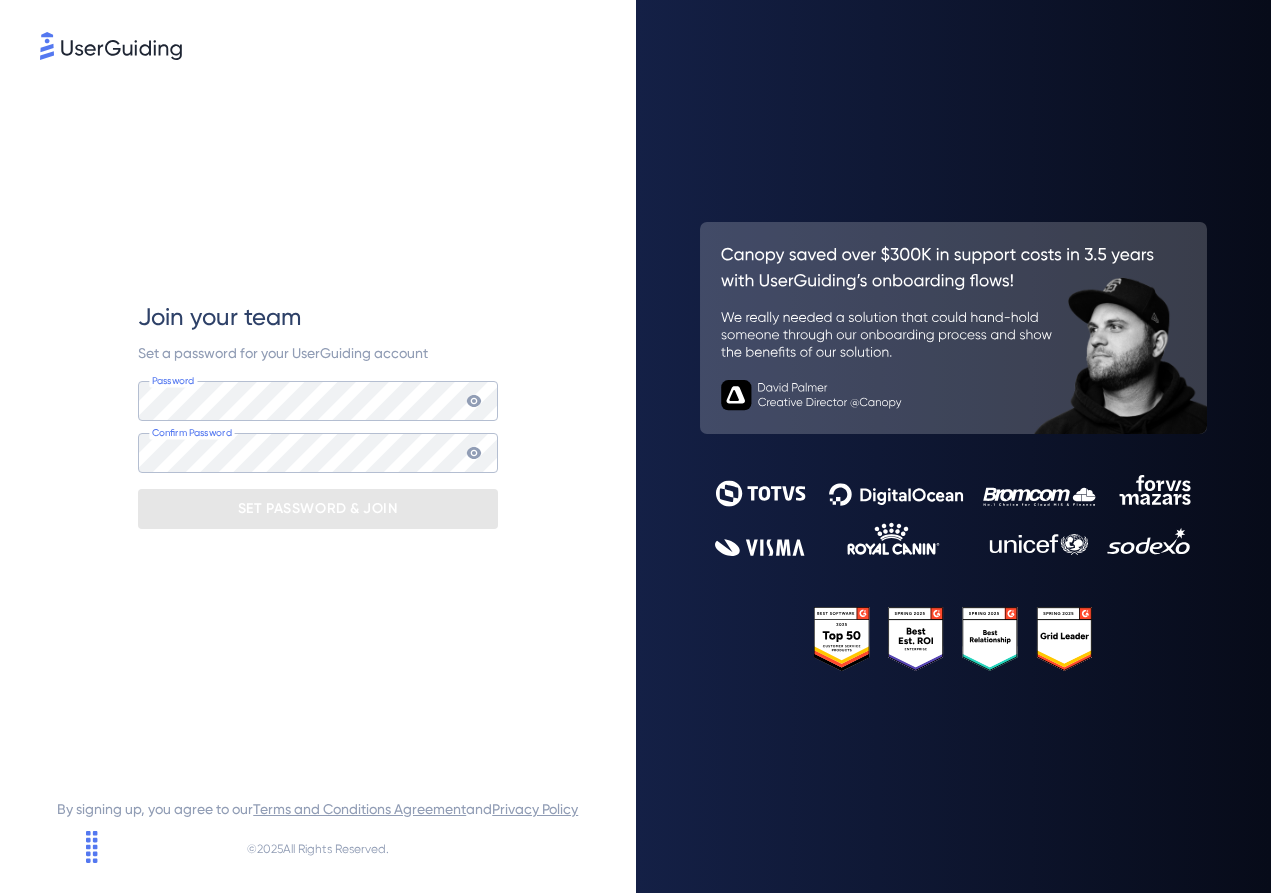 click on "Join your team Set a password for your UserGuiding account Password Your password must contain: At least 8 characters At least 3 of the following: Lower case letters (a-z) Upper case letters (A-Z) Numbers (0-9) Special characters (e.g. !@#$%^&*) Confirm Password SET PASSWORD & JOIN" at bounding box center (318, 414) 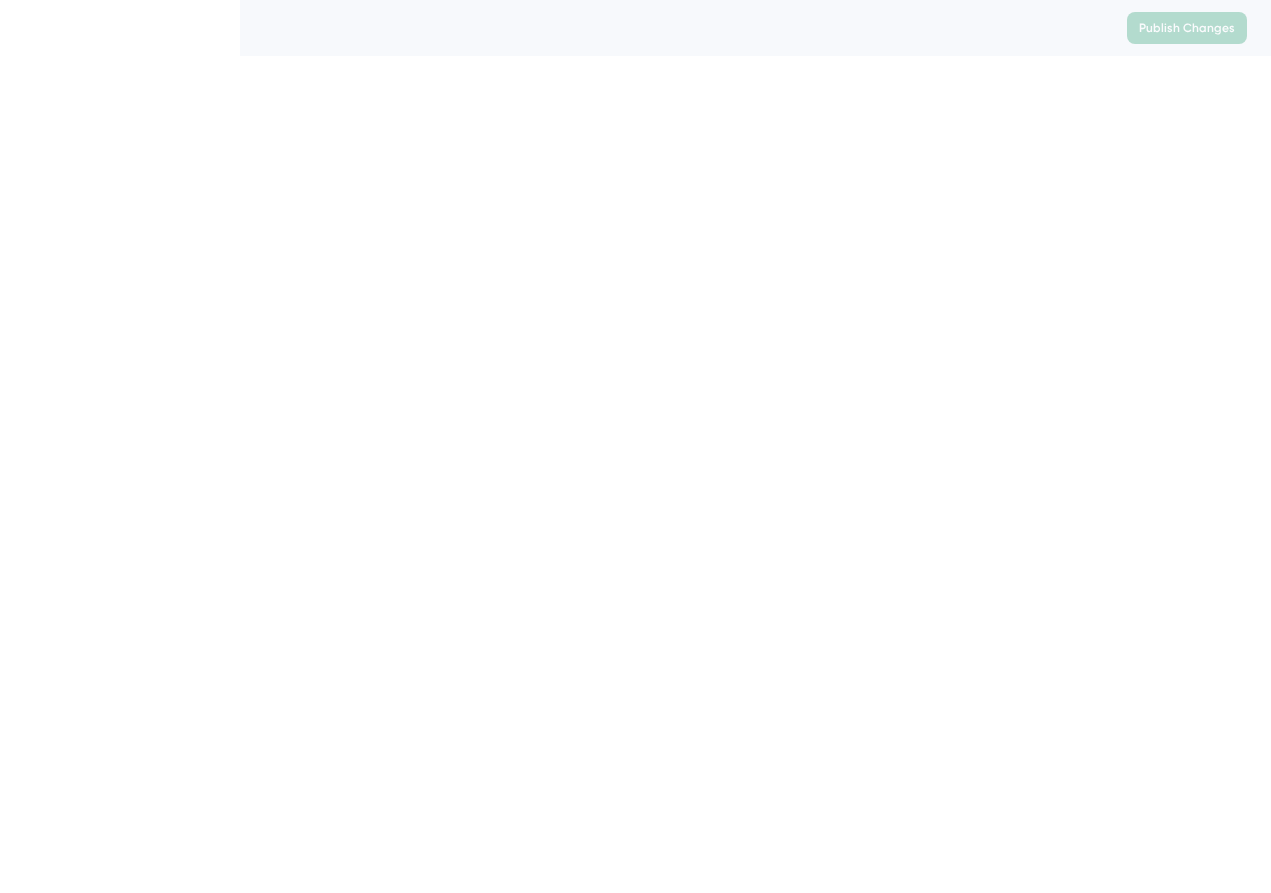 scroll, scrollTop: 0, scrollLeft: 0, axis: both 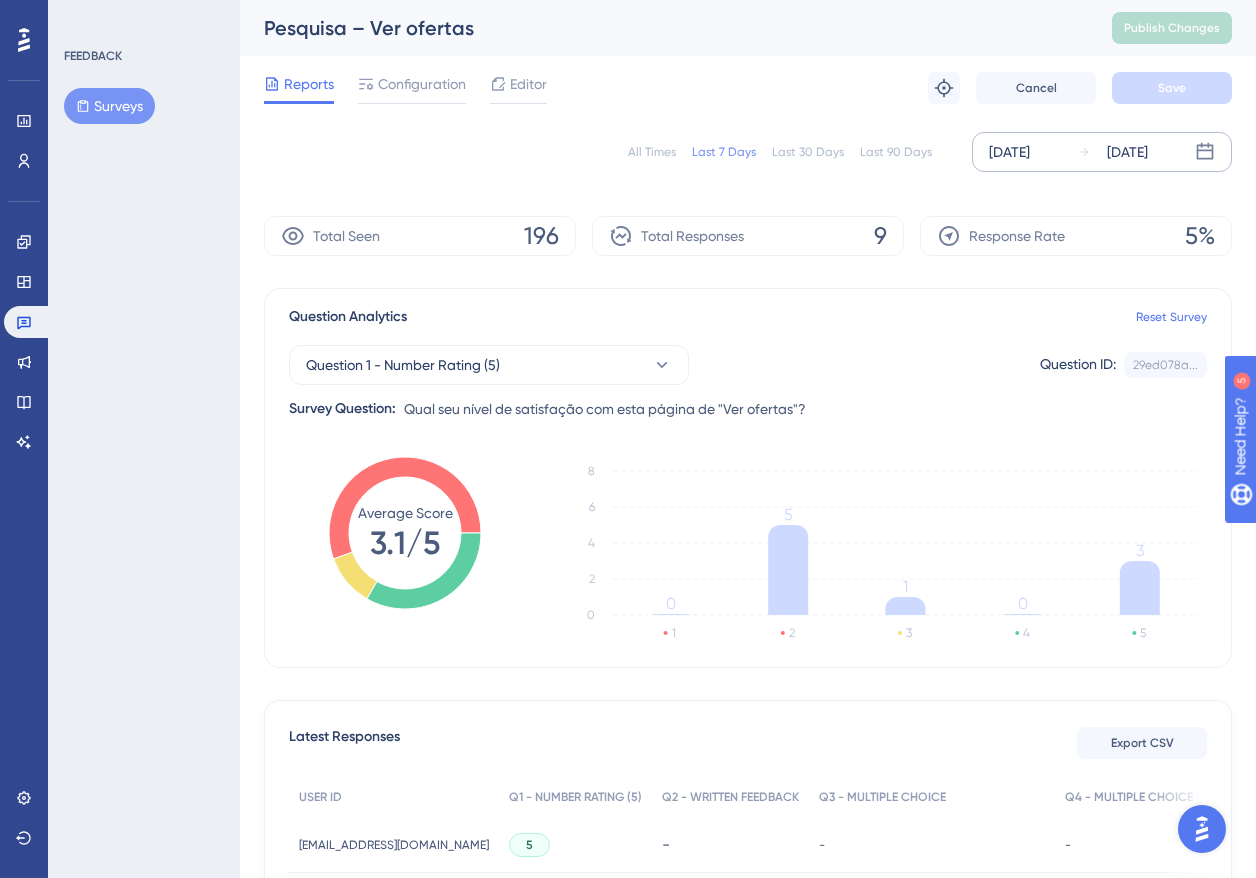click 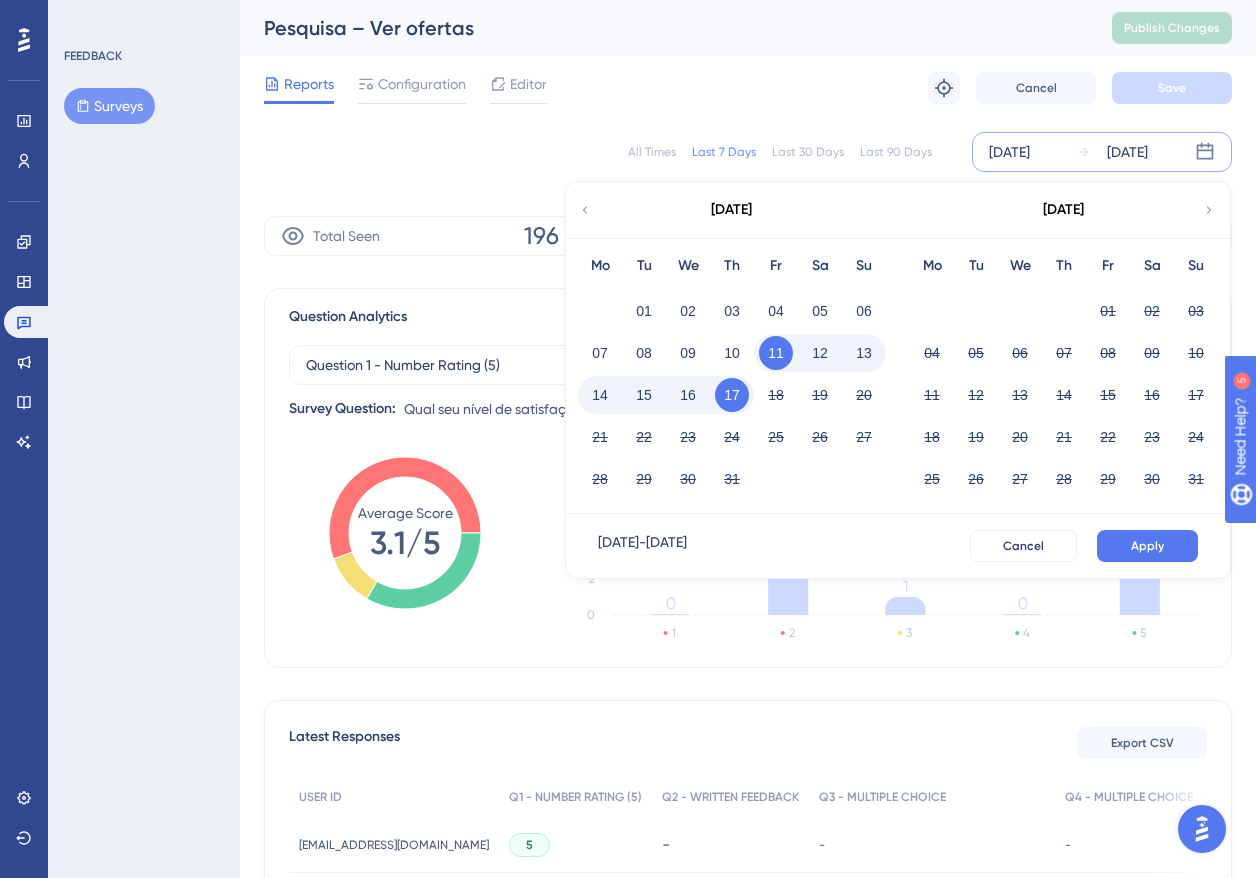 click on "[DATE]" at bounding box center (731, 210) 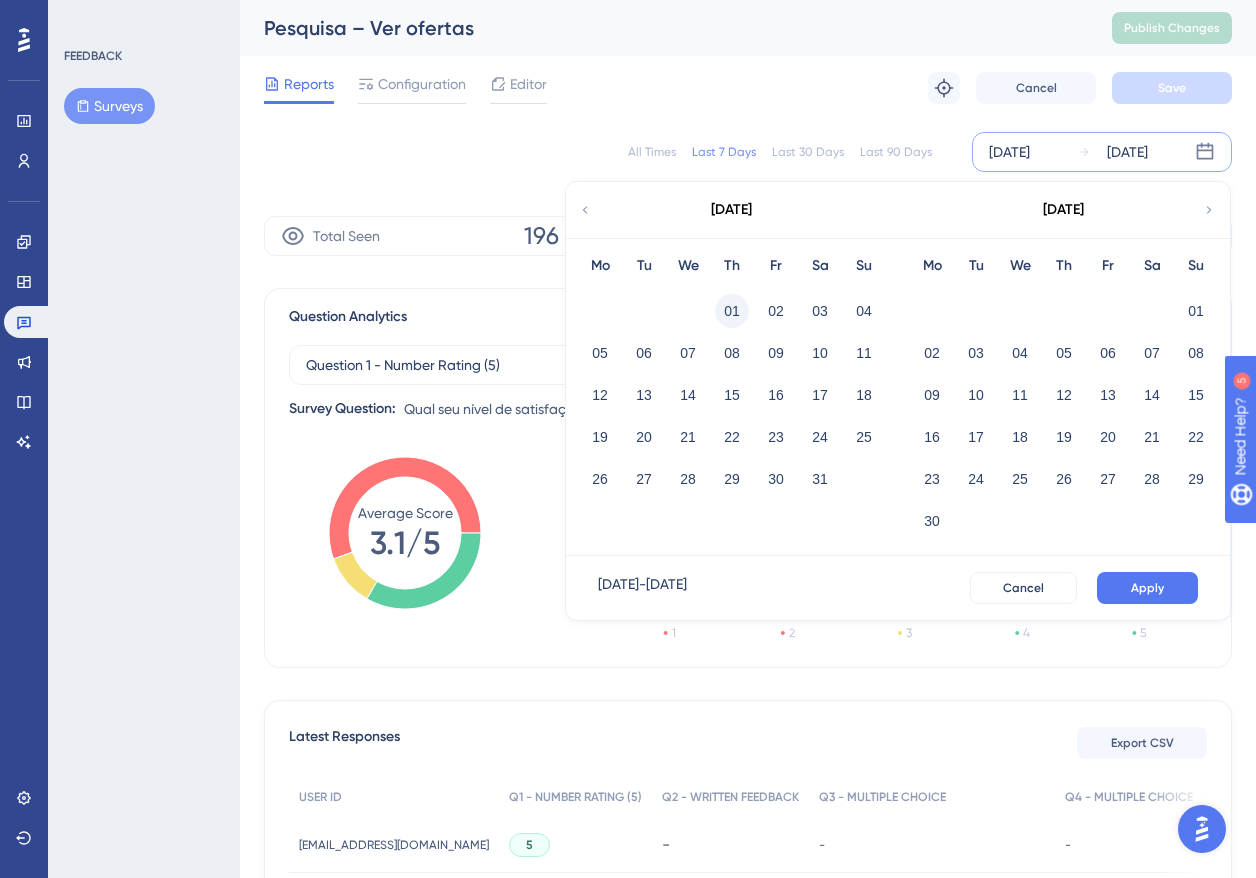 click on "01" at bounding box center [732, 311] 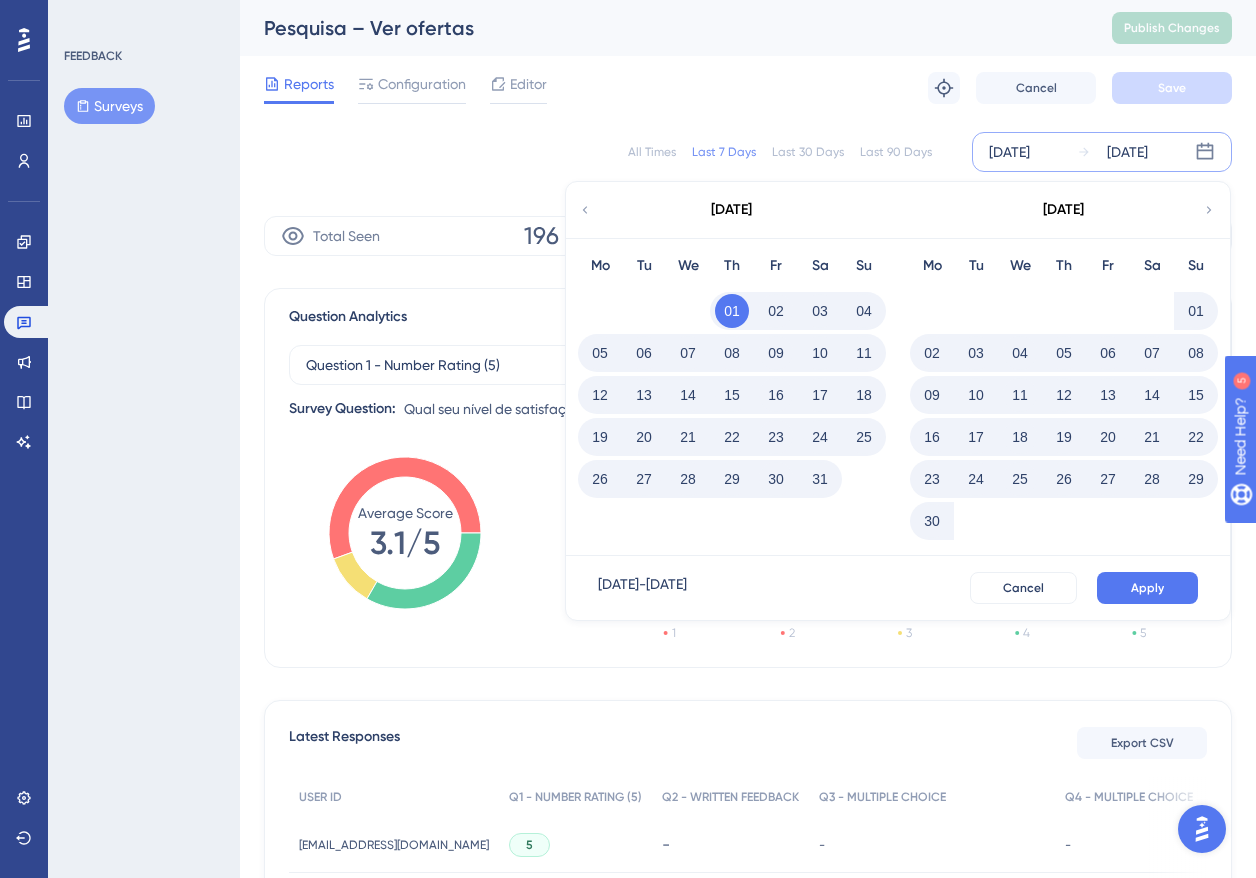 click 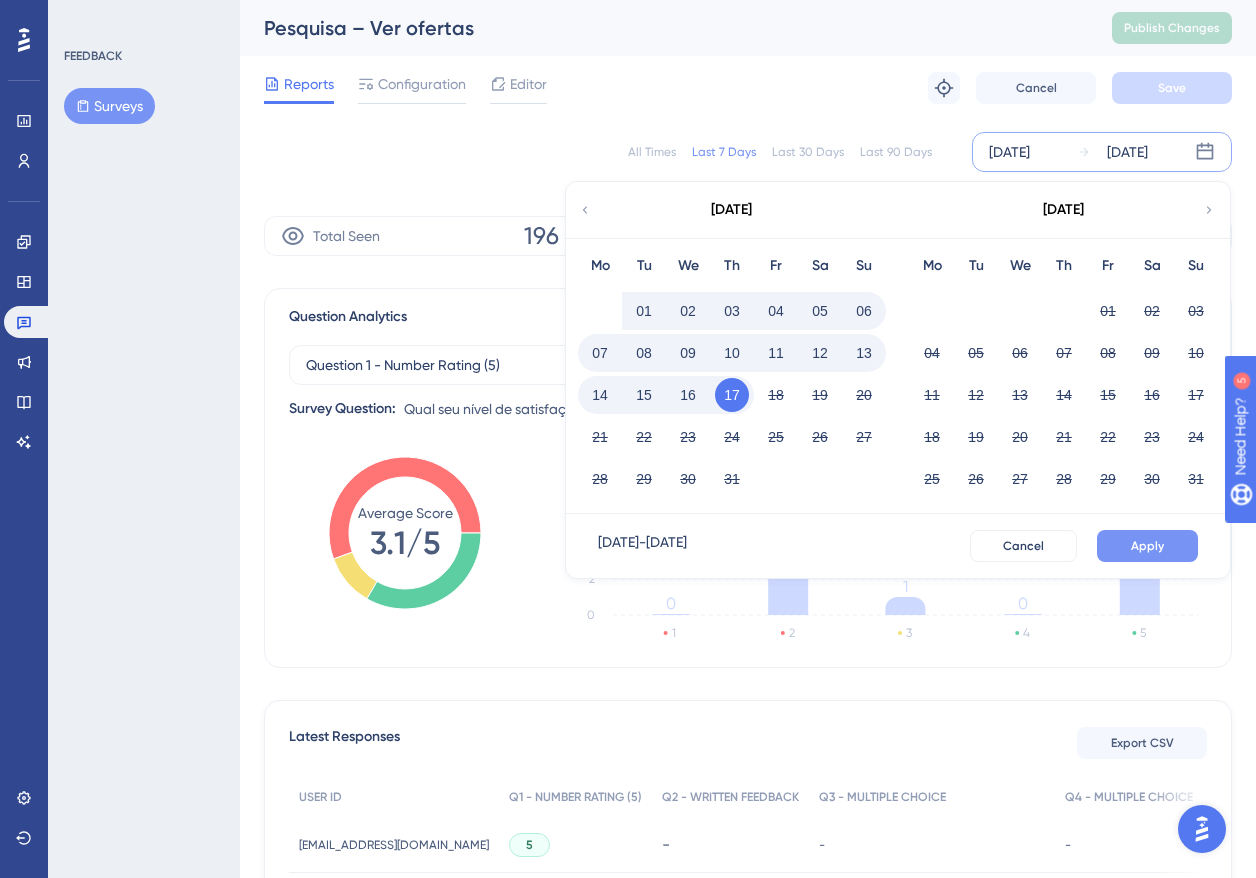 click on "Apply" at bounding box center [1147, 546] 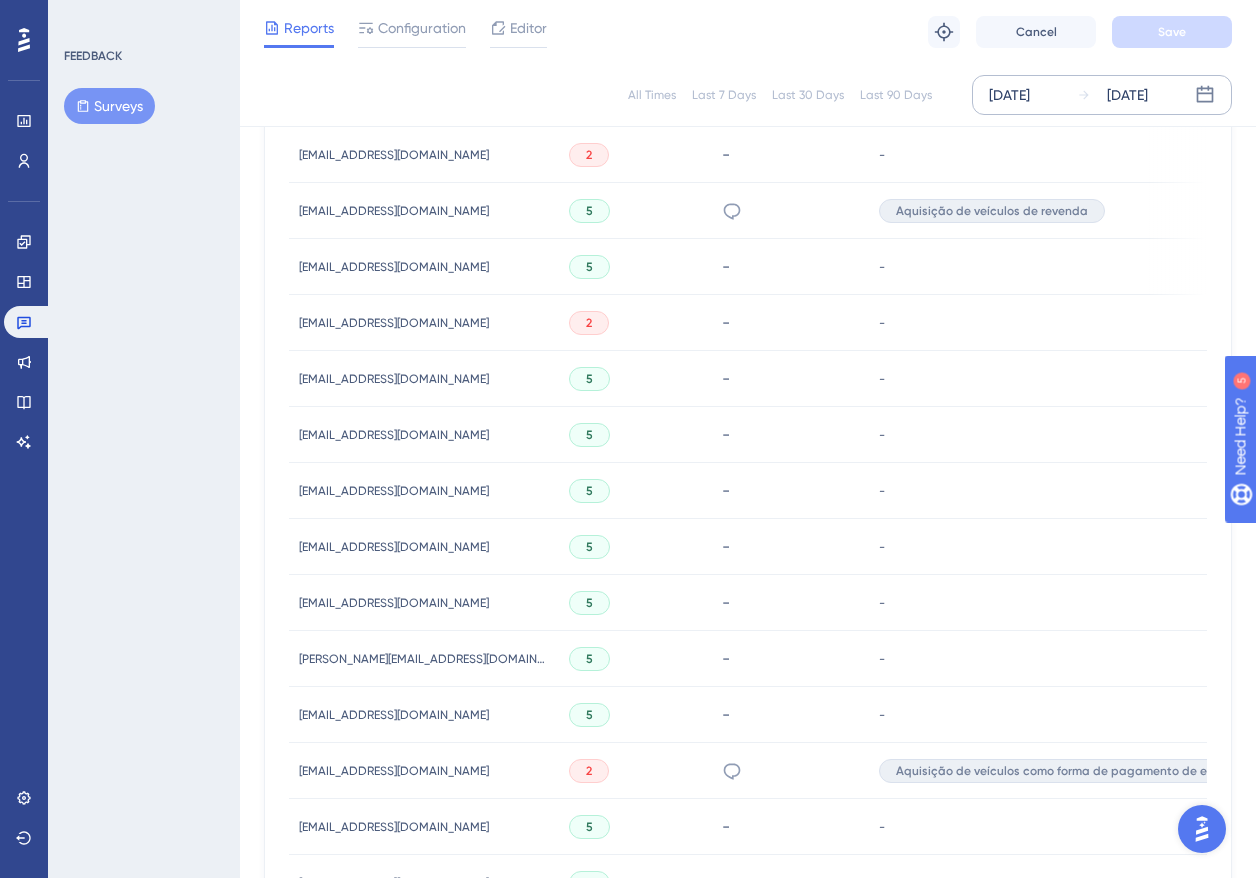 scroll, scrollTop: 1251, scrollLeft: 0, axis: vertical 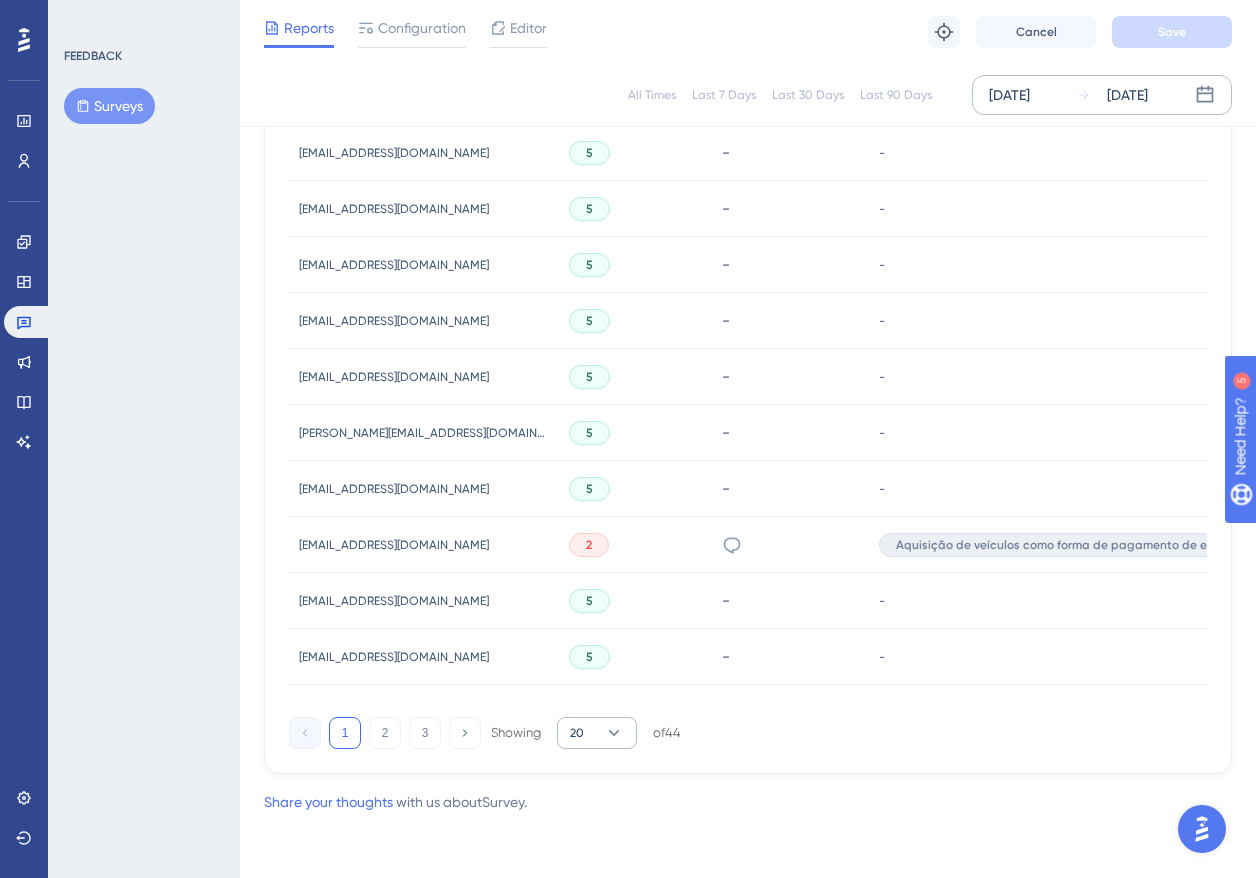 click 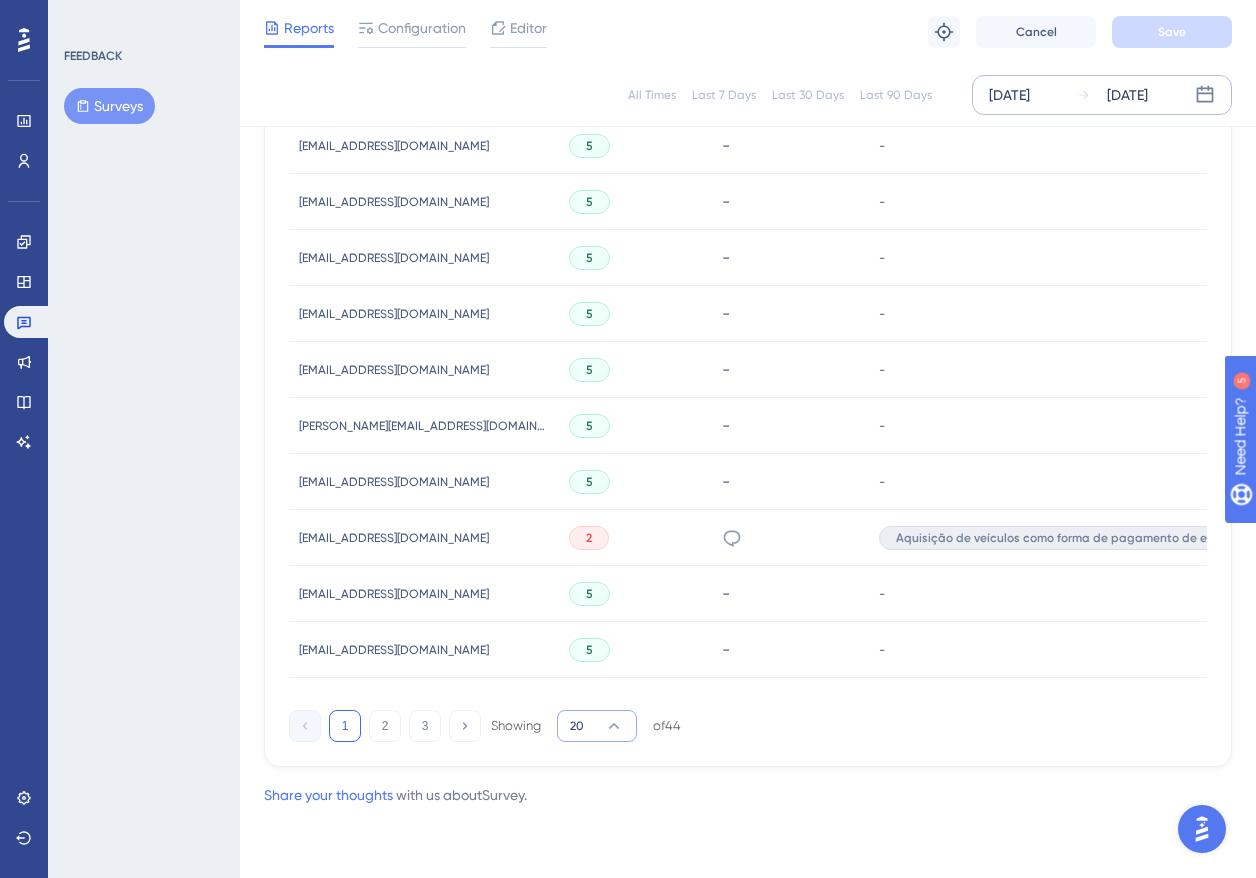 scroll, scrollTop: 1276, scrollLeft: 0, axis: vertical 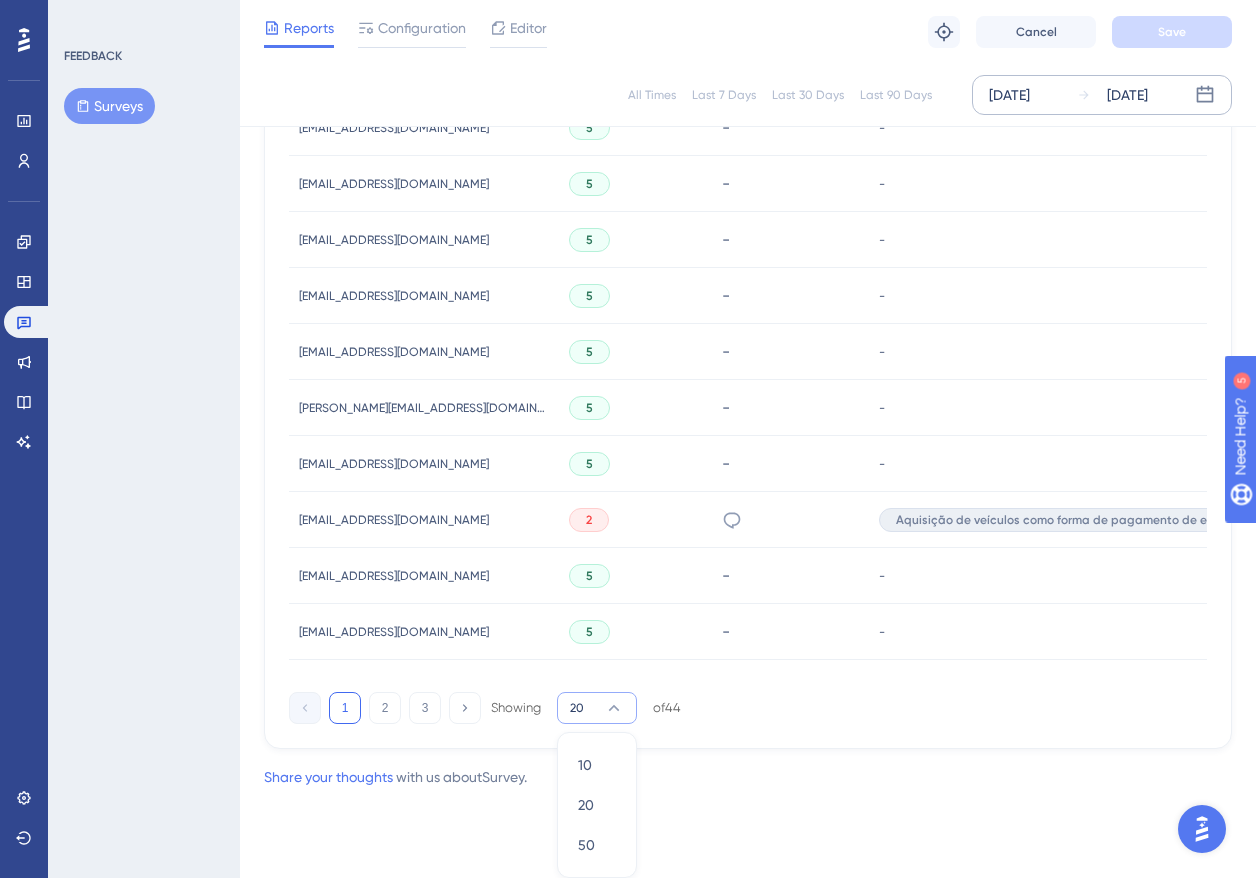 drag, startPoint x: 740, startPoint y: 689, endPoint x: 760, endPoint y: 689, distance: 20 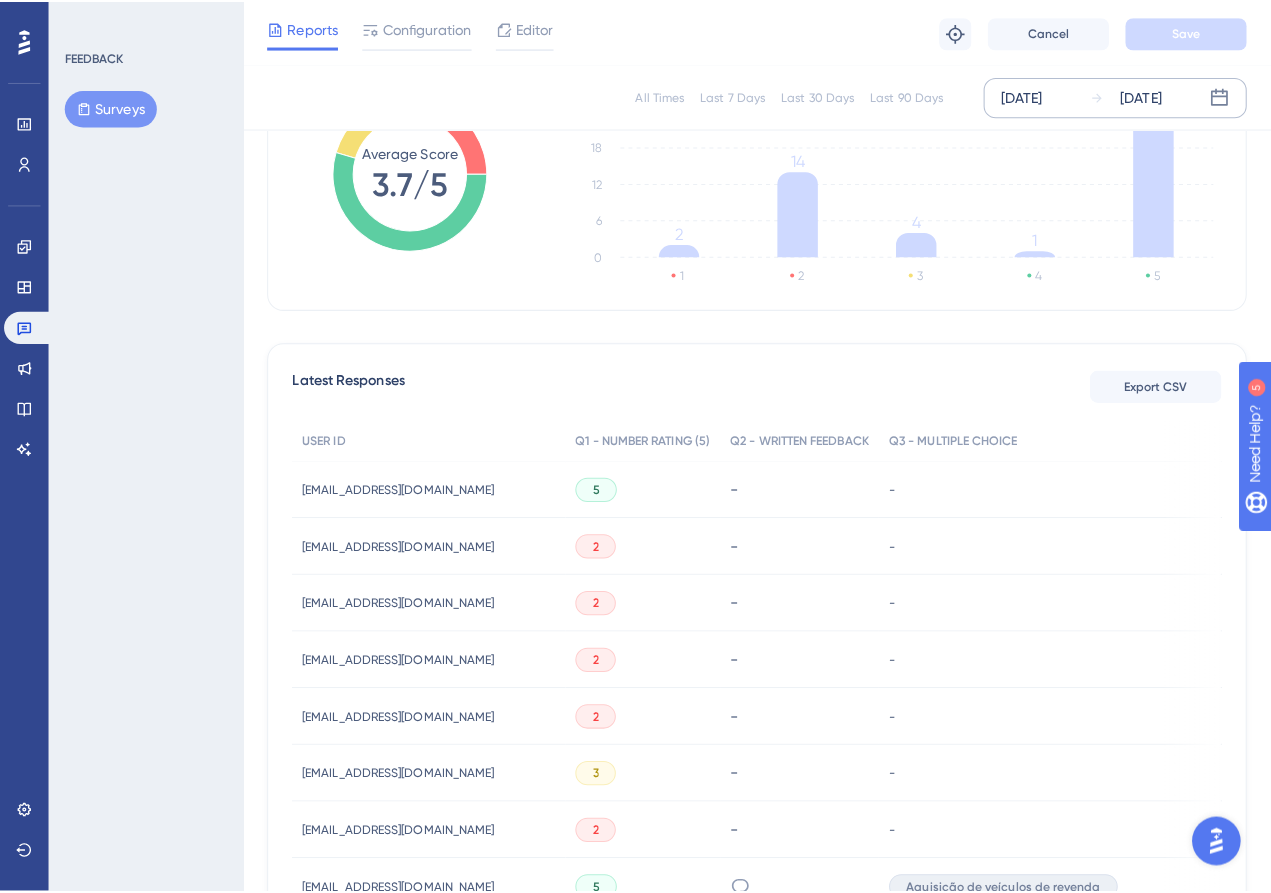 scroll, scrollTop: 281, scrollLeft: 0, axis: vertical 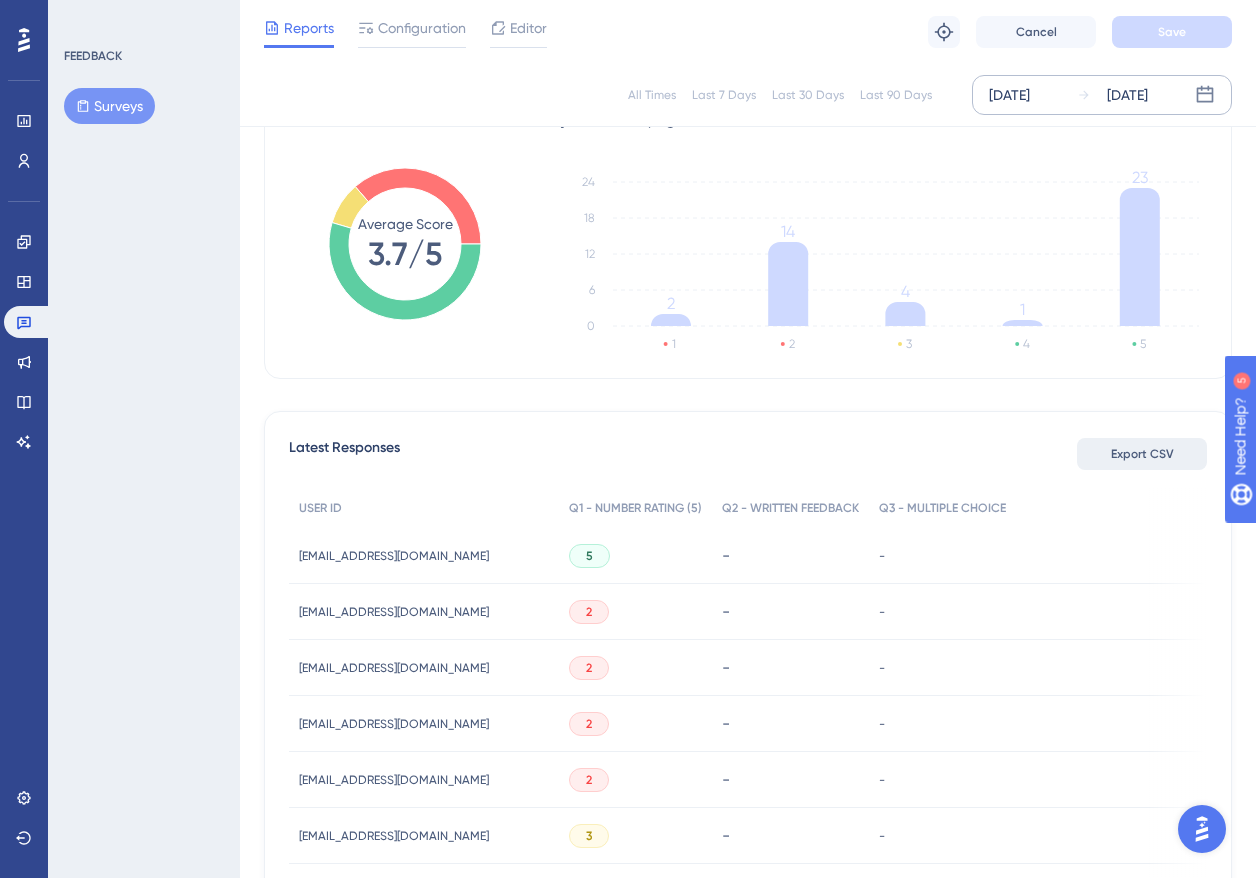 click on "Export CSV" at bounding box center [1142, 454] 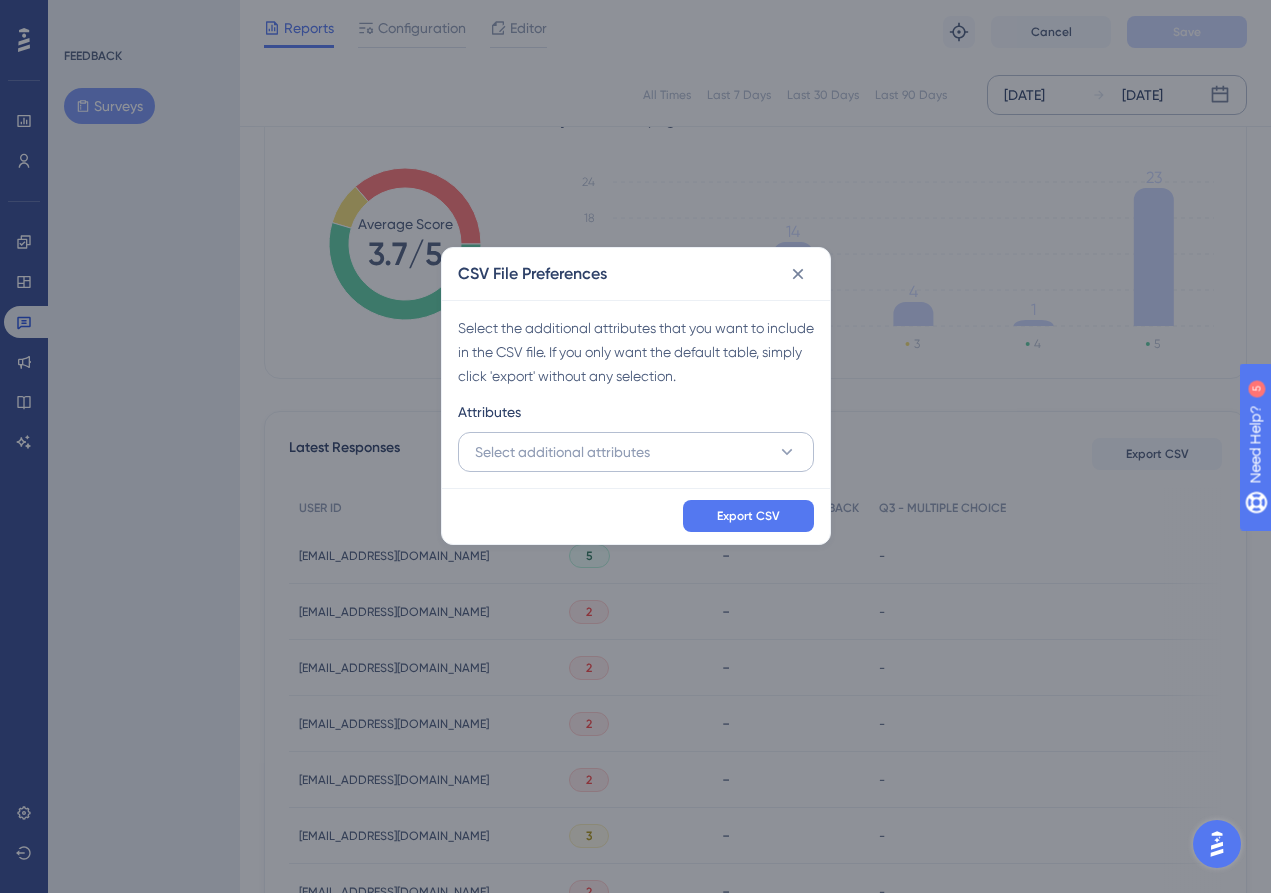 click on "Select additional attributes" at bounding box center (636, 452) 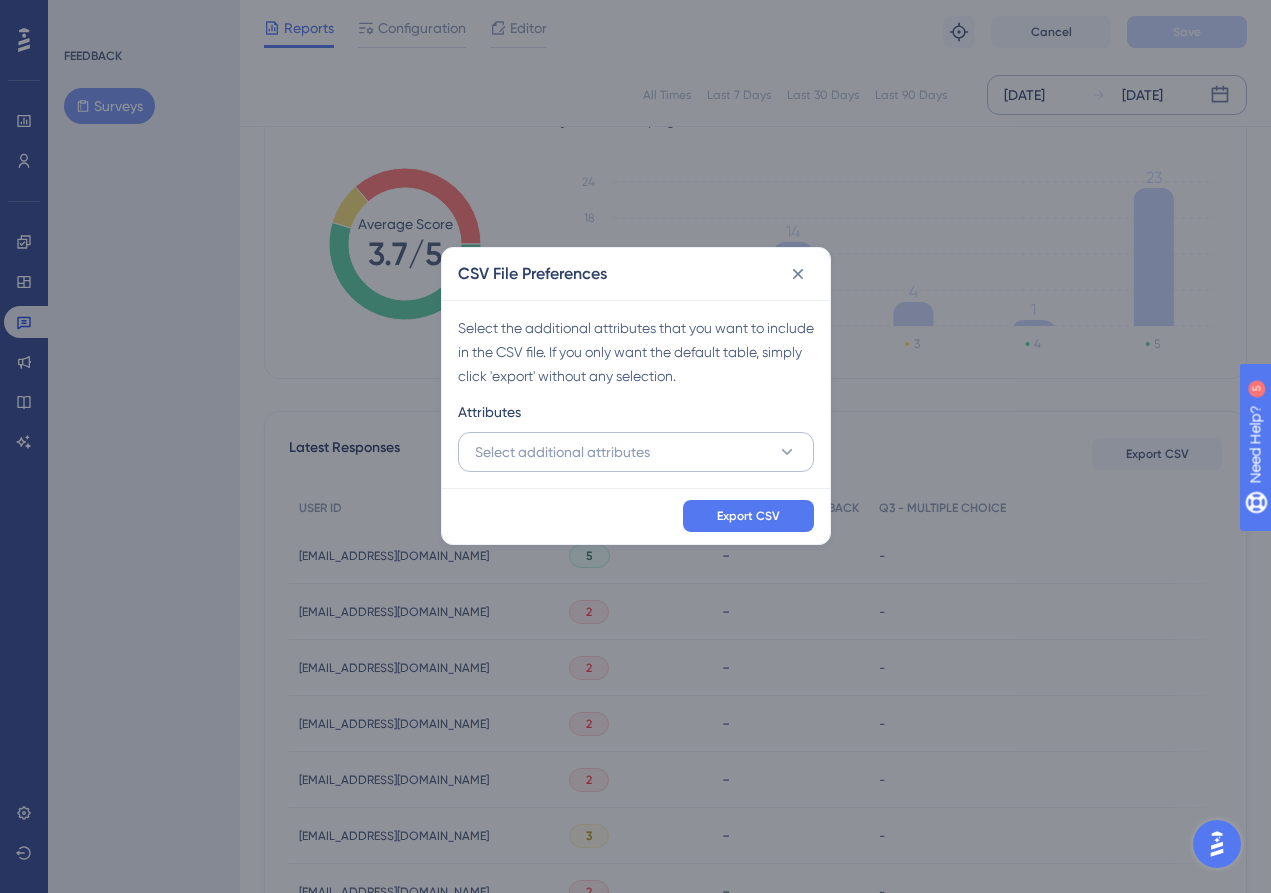 scroll, scrollTop: 283, scrollLeft: 0, axis: vertical 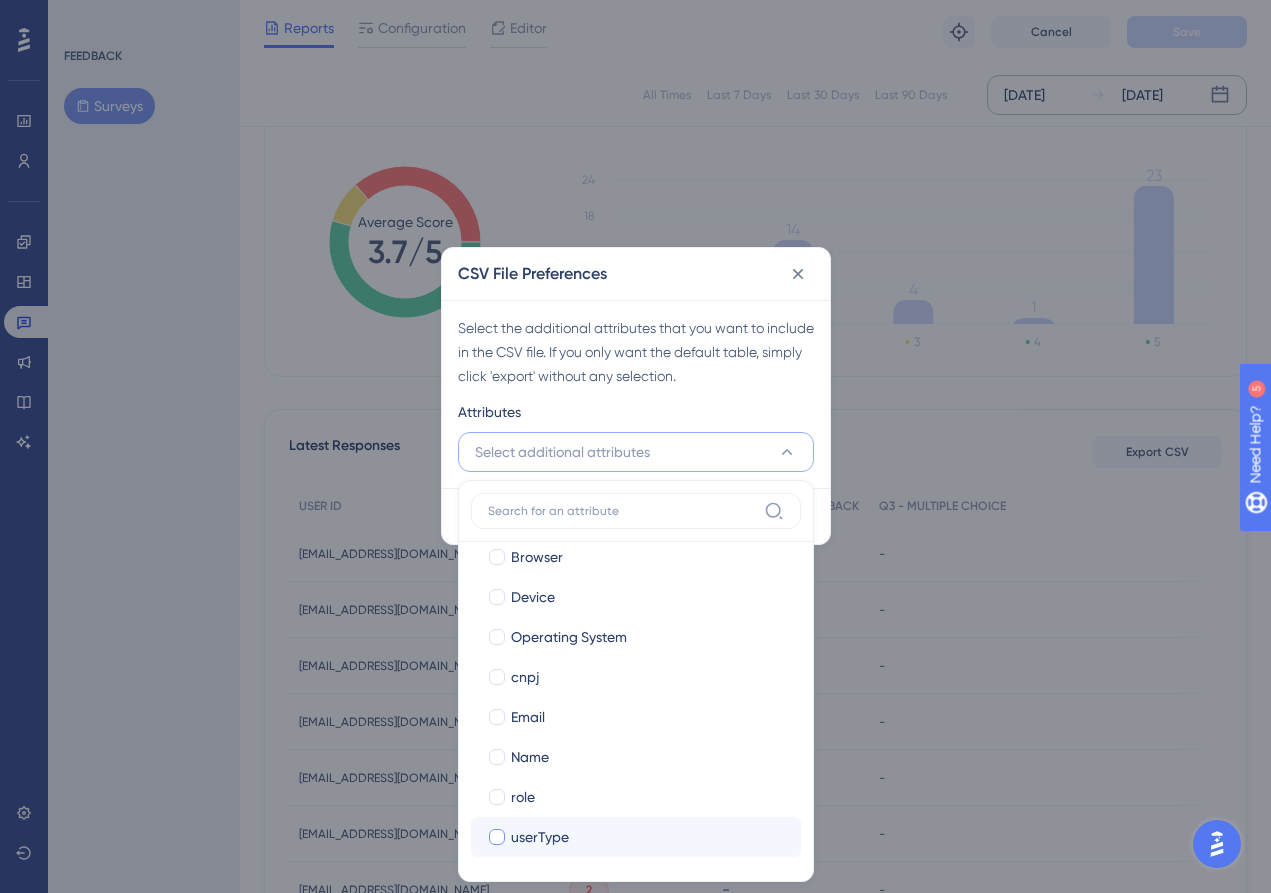 click on "userType" at bounding box center [648, 837] 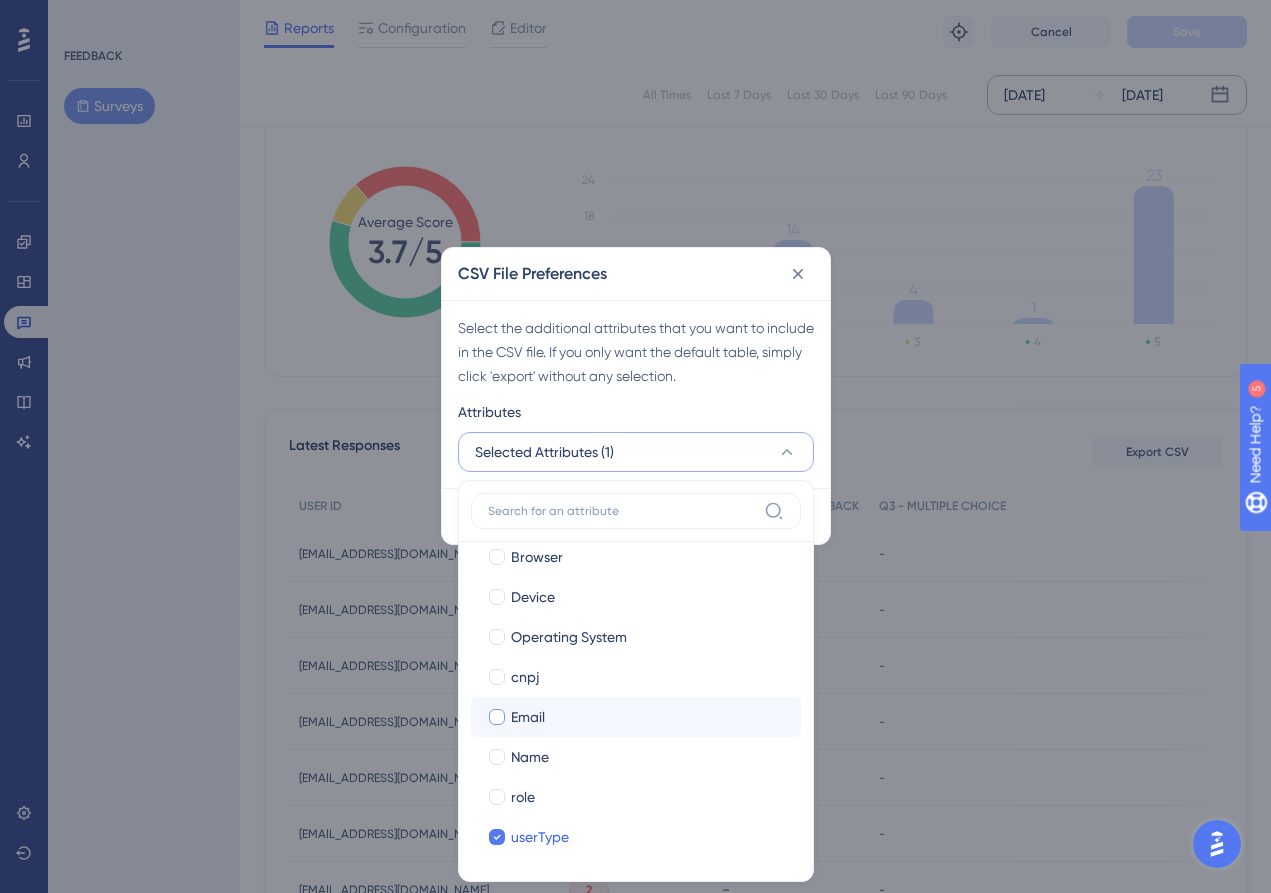 click on "Email" at bounding box center (648, 717) 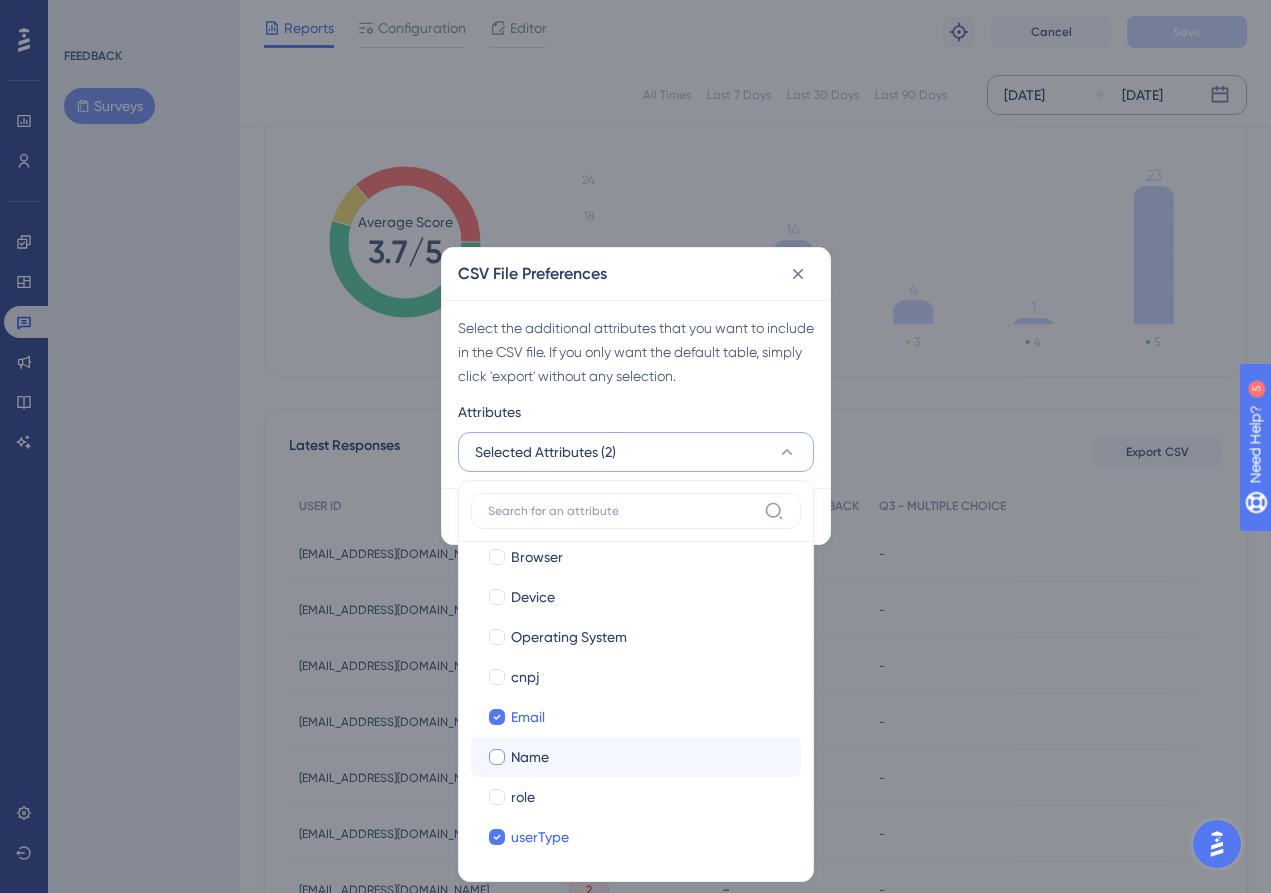 click on "Name" at bounding box center (648, 757) 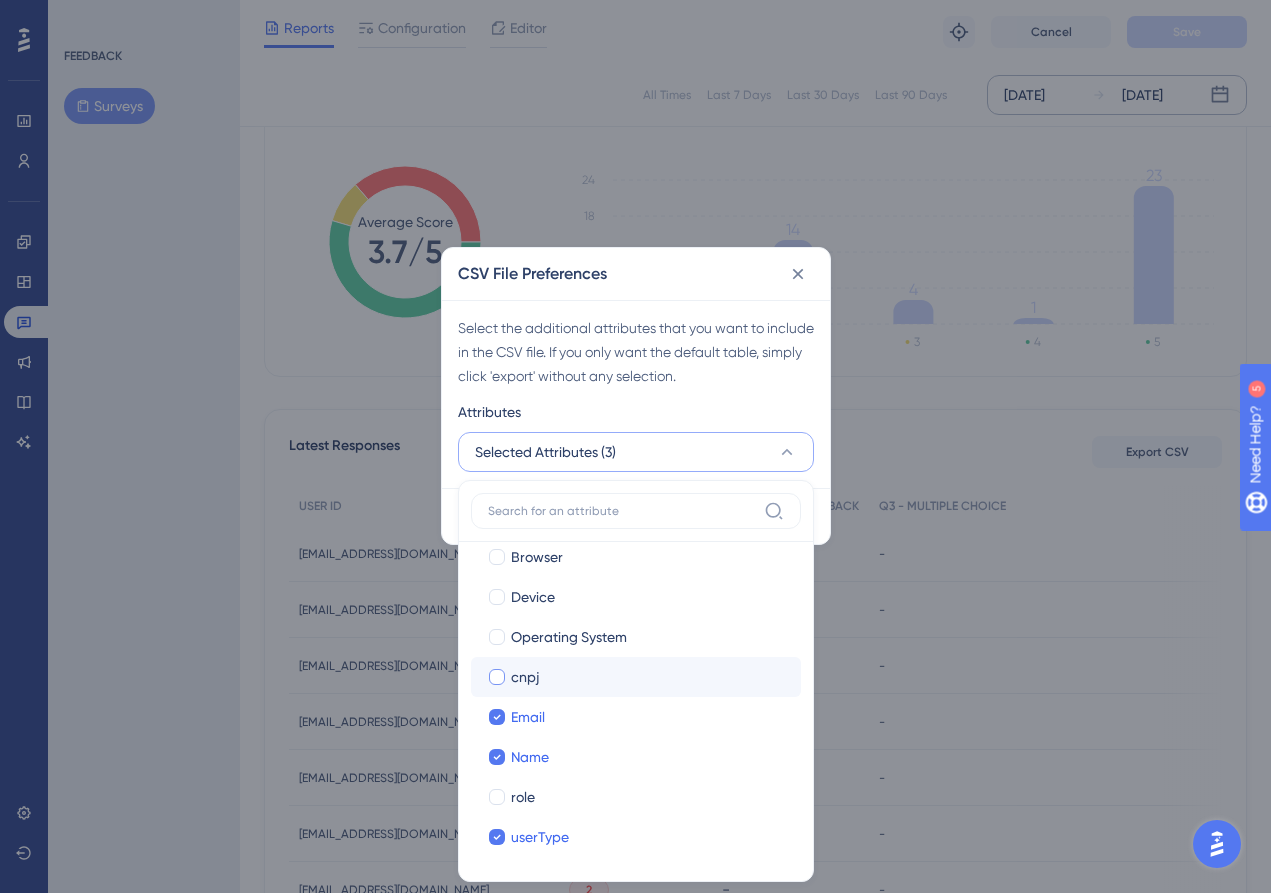 click on "cnpj" at bounding box center [648, 677] 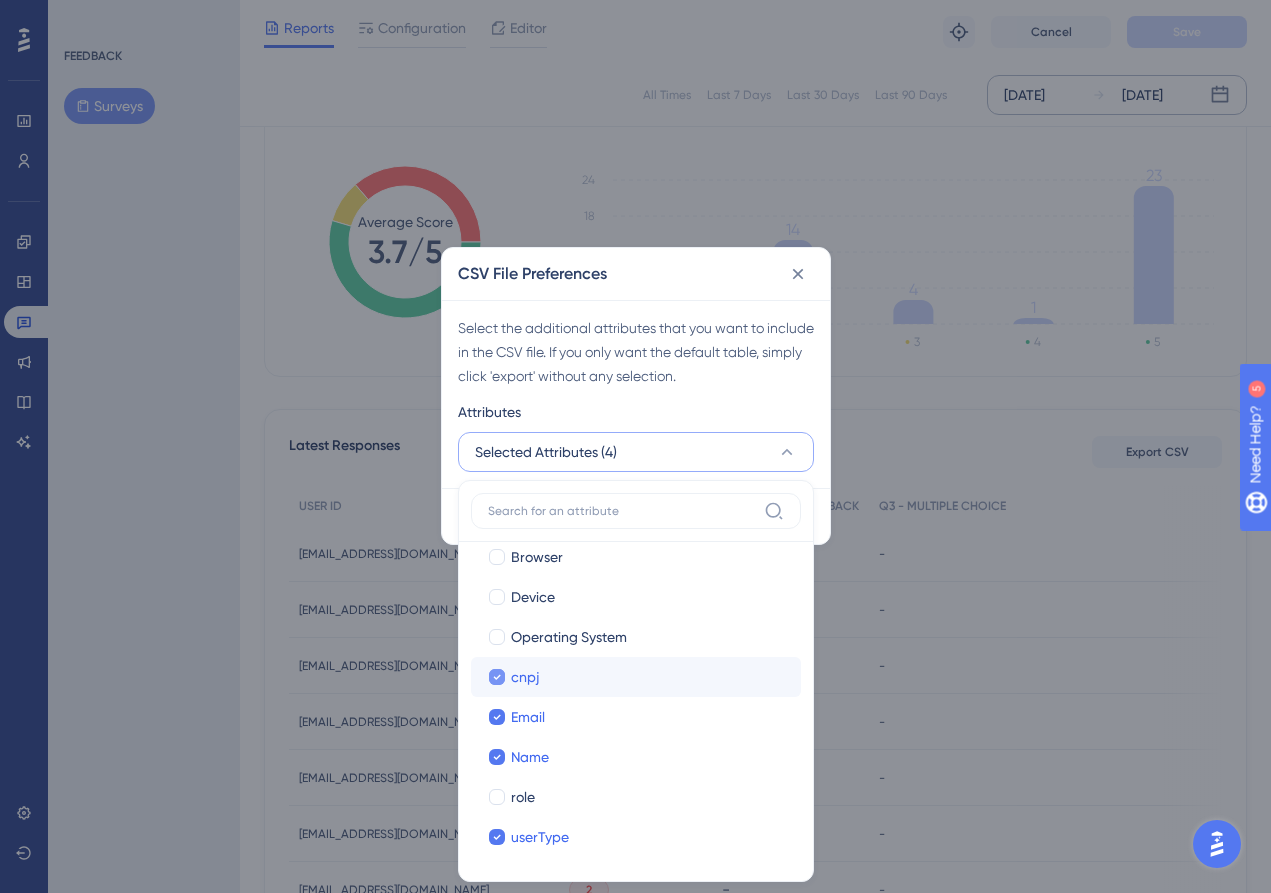 checkbox on "true" 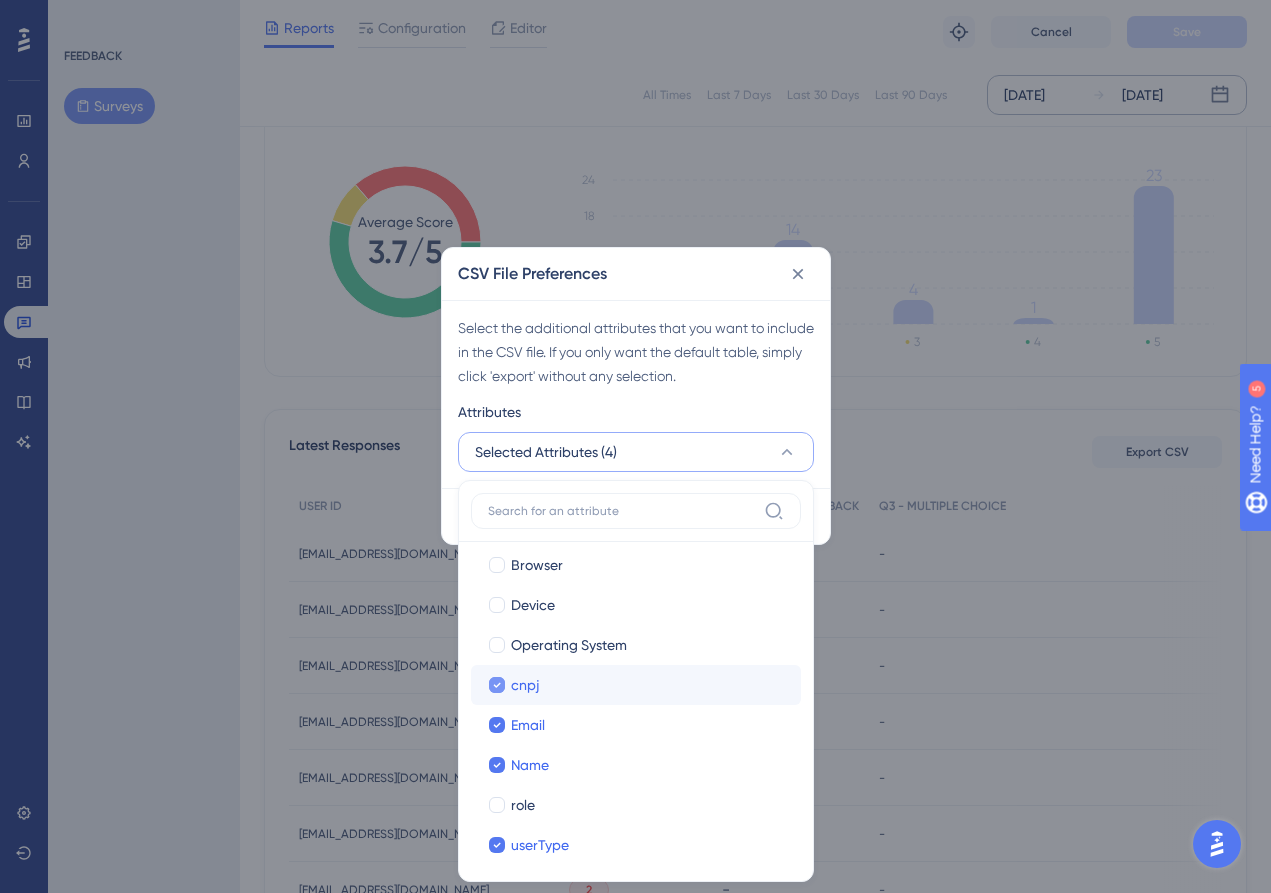 scroll, scrollTop: 140, scrollLeft: 0, axis: vertical 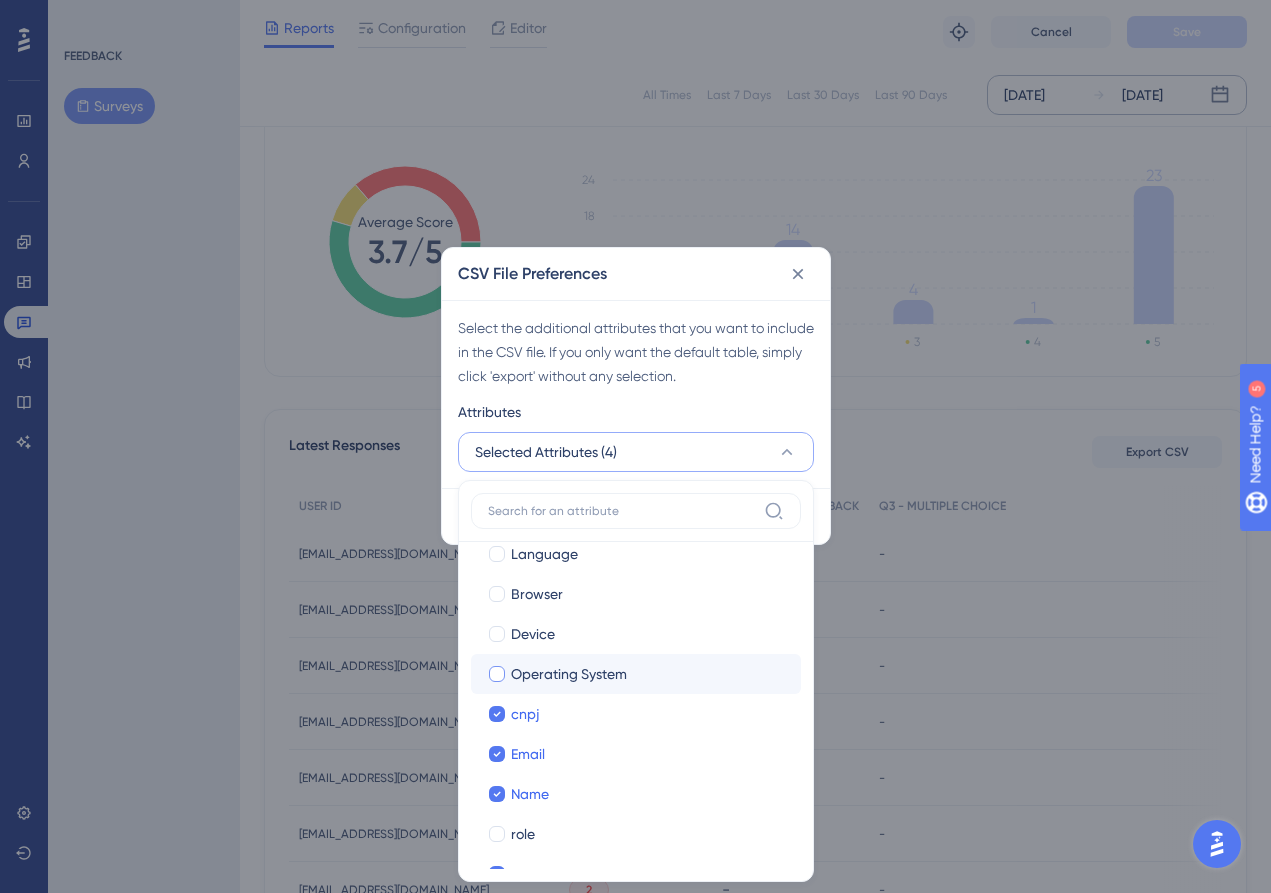 click on "Operating System" at bounding box center [569, 674] 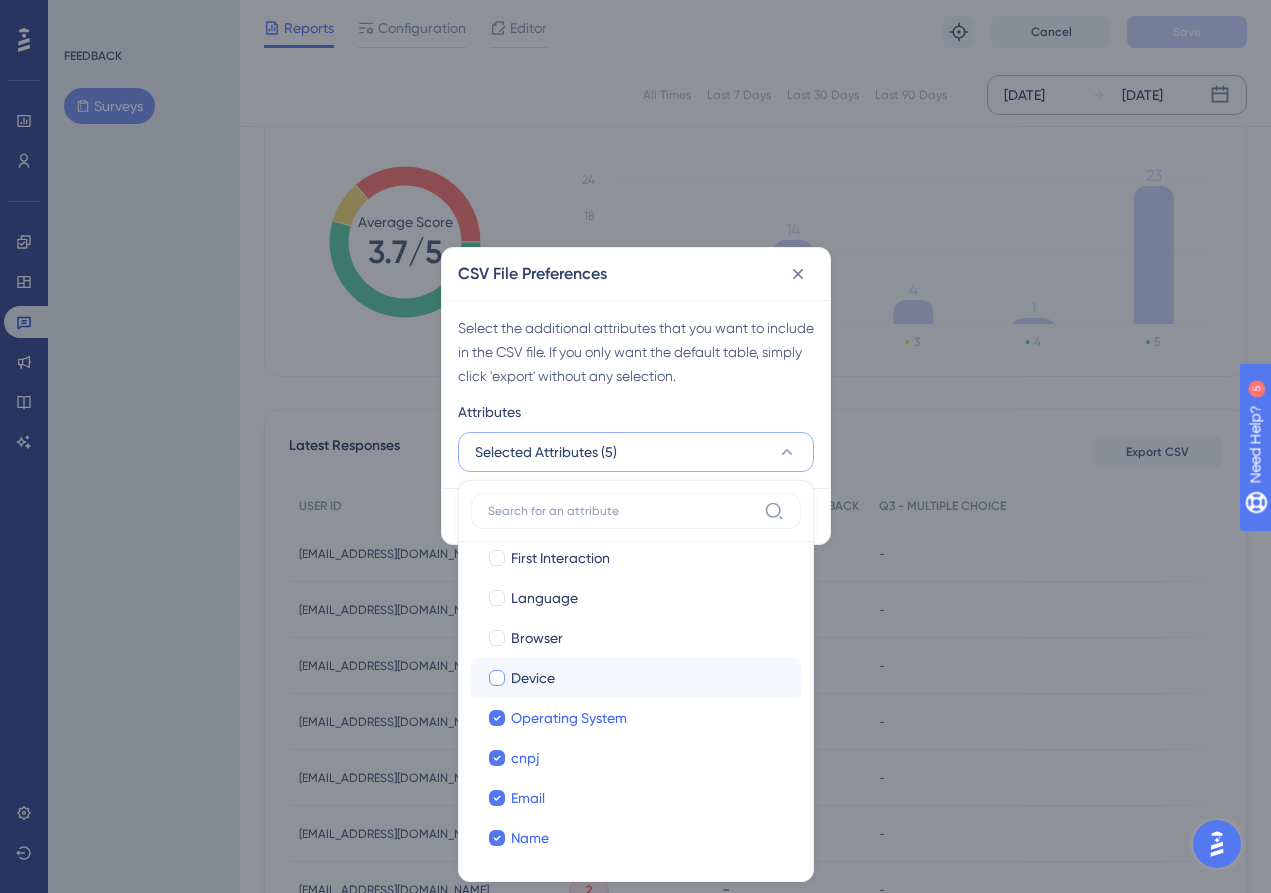 click on "Device" at bounding box center [648, 678] 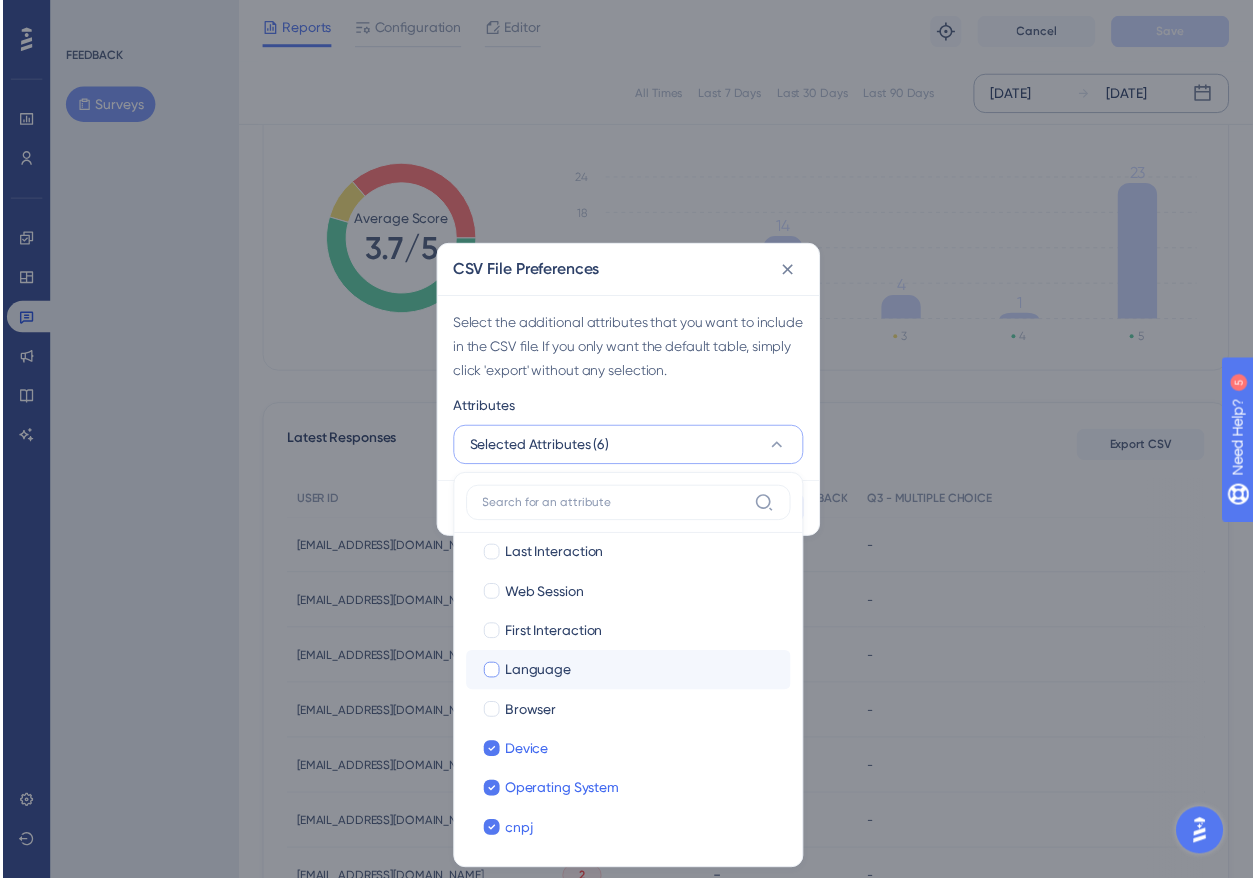 scroll, scrollTop: 0, scrollLeft: 0, axis: both 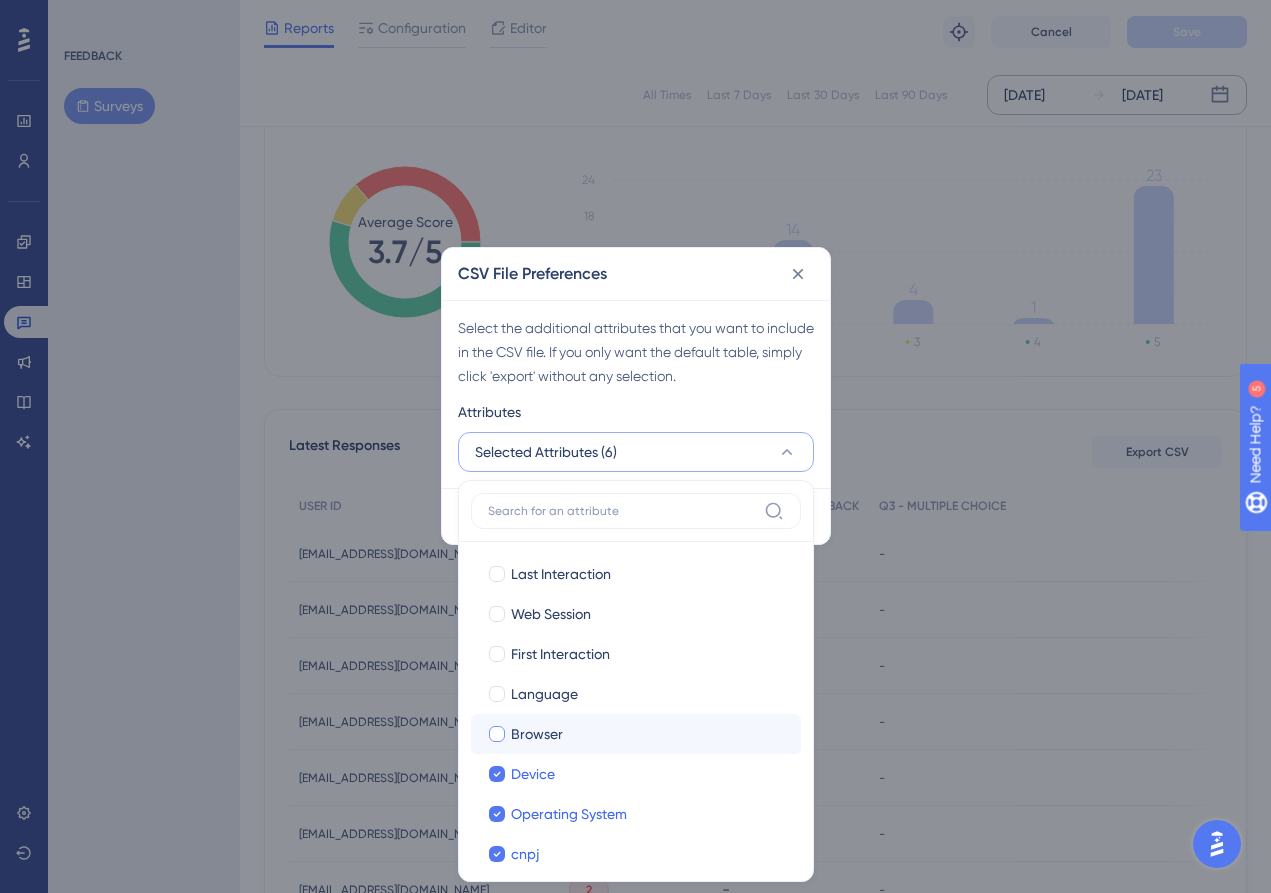 click on "Browser" at bounding box center [648, 734] 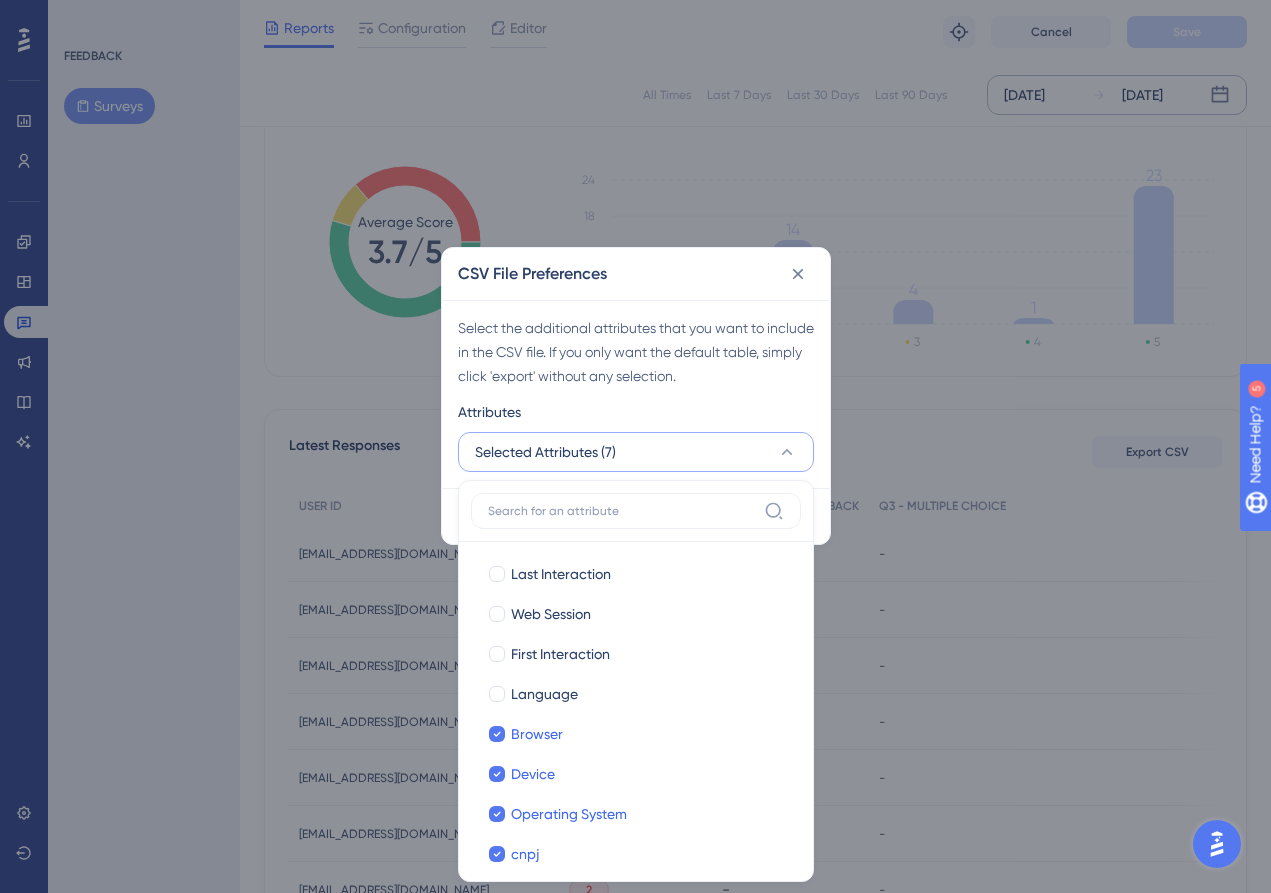 click on "Select the additional attributes that you want to include in the CSV file.
If you only want the default table, simply click 'export' without any selection. Attributes Selected Attributes (7) Last Interaction Last Interaction Web Session Web Session First Interaction First Interaction Language Language Browser Browser Device Device Operating System Operating System cnpj cnpj Email Email Name Name role role userType userType" at bounding box center (636, 394) 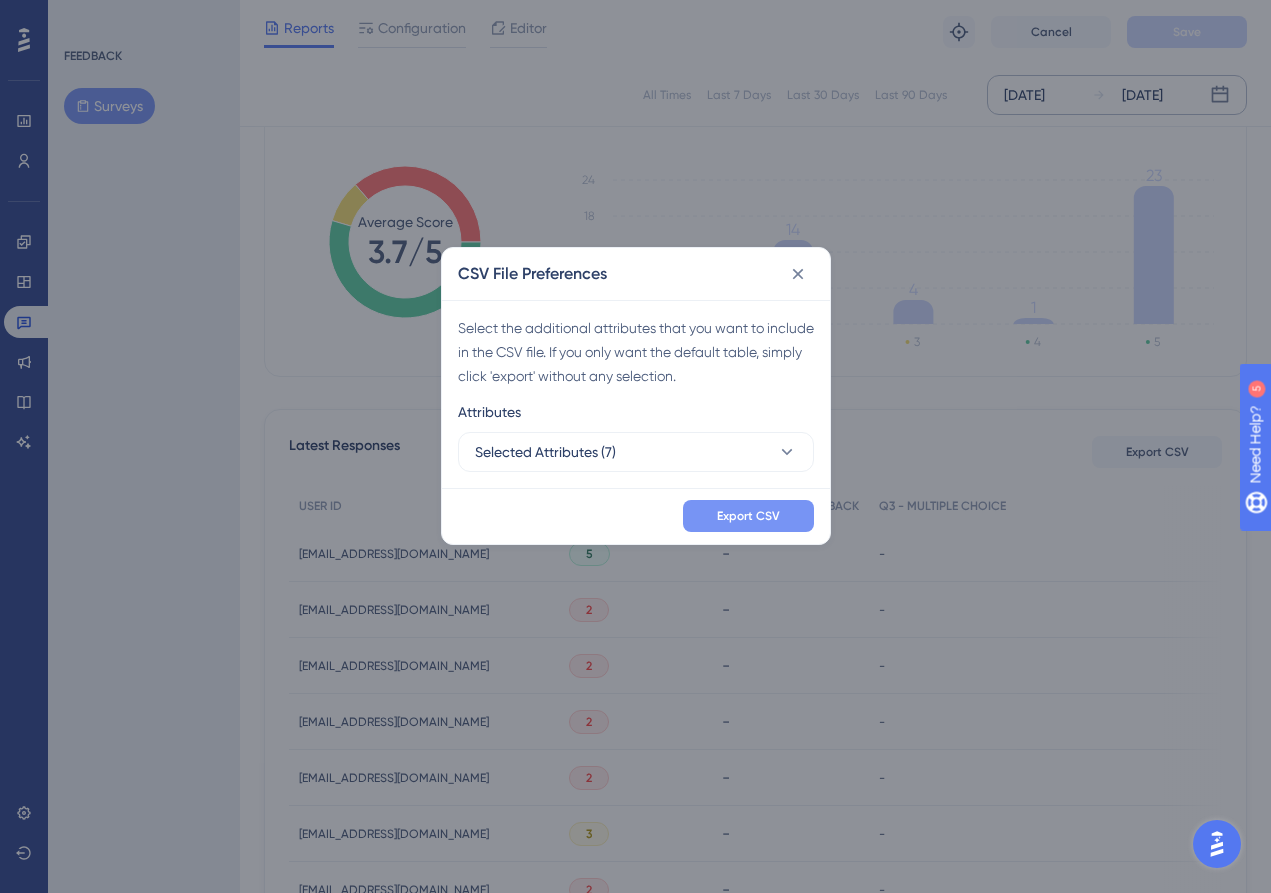 click on "Export CSV" at bounding box center [748, 516] 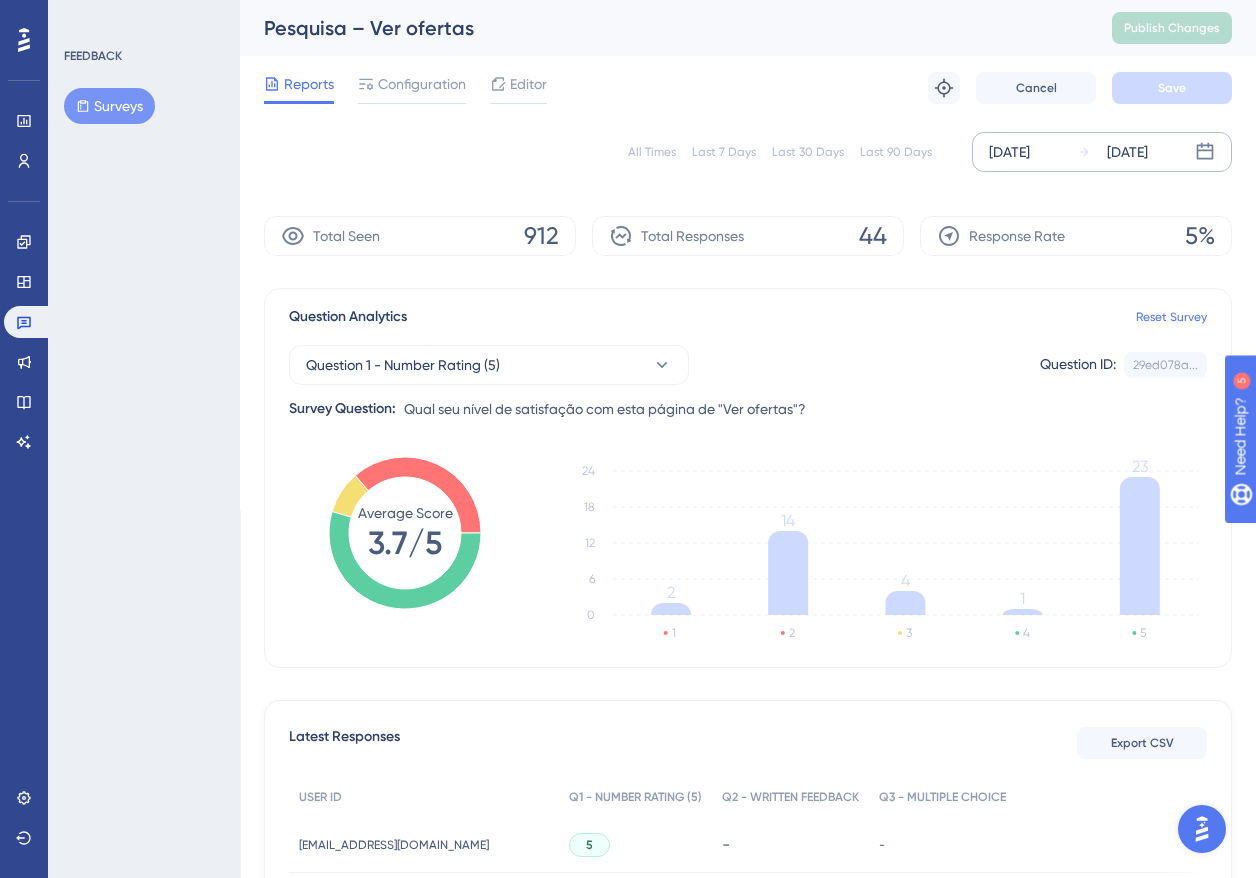 scroll, scrollTop: 0, scrollLeft: 0, axis: both 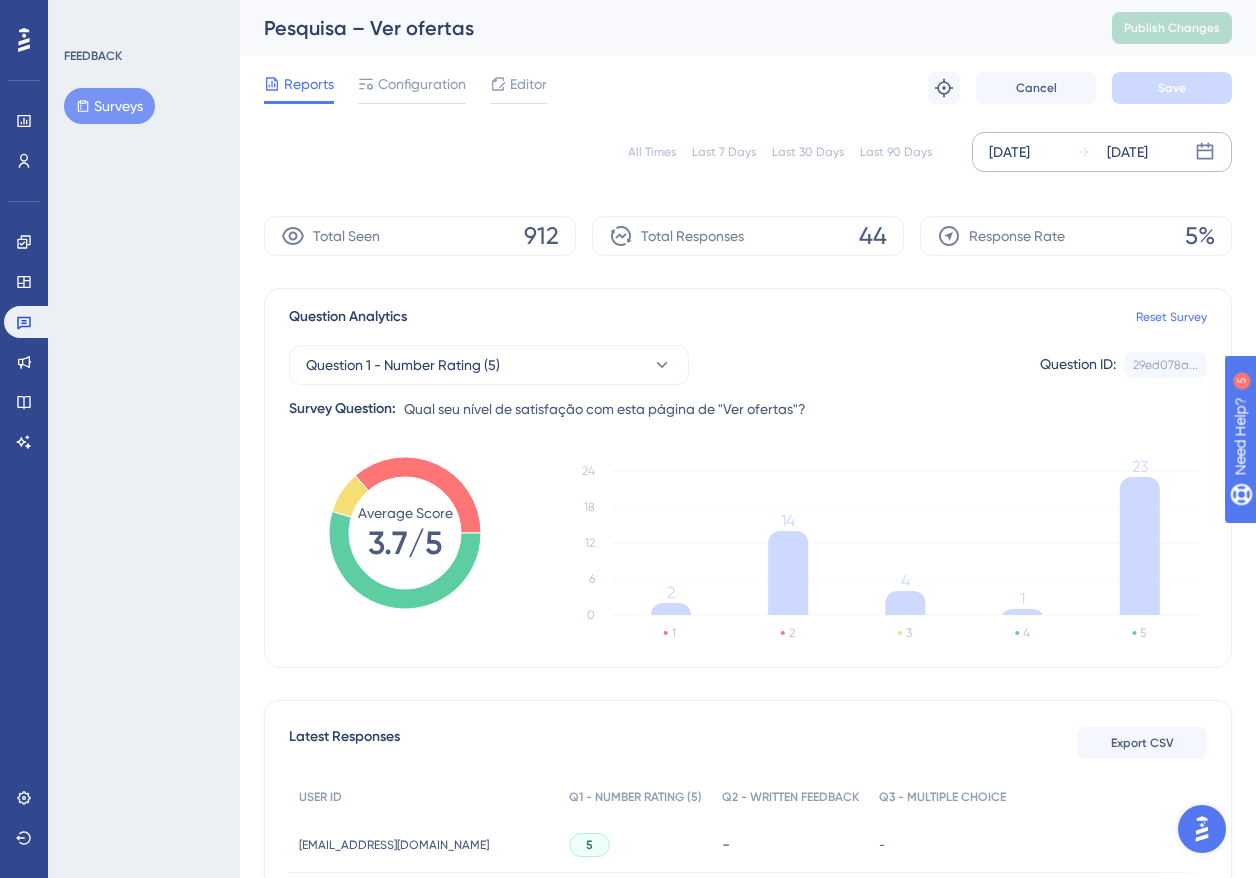 click on "[DATE]" at bounding box center [1009, 152] 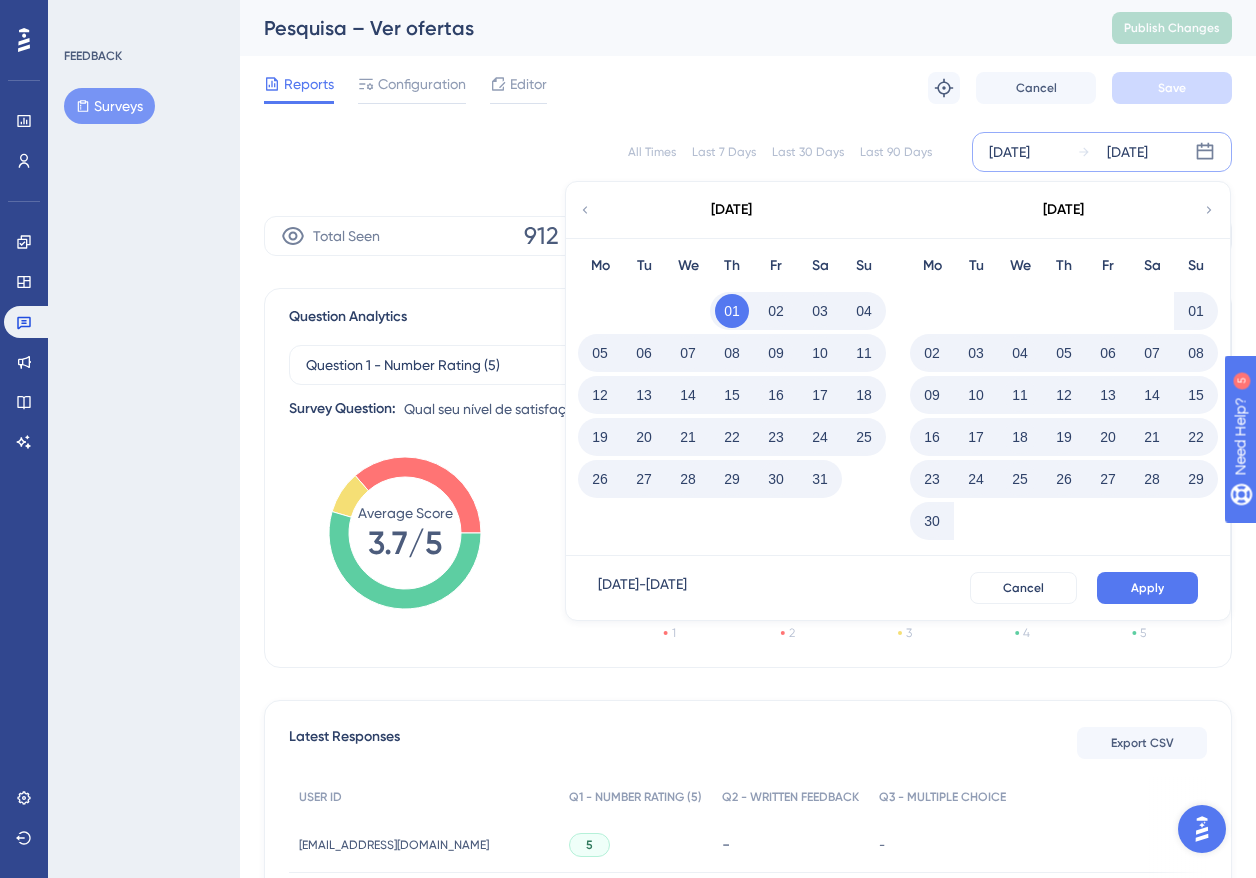 click on "[DATE]" at bounding box center [731, 210] 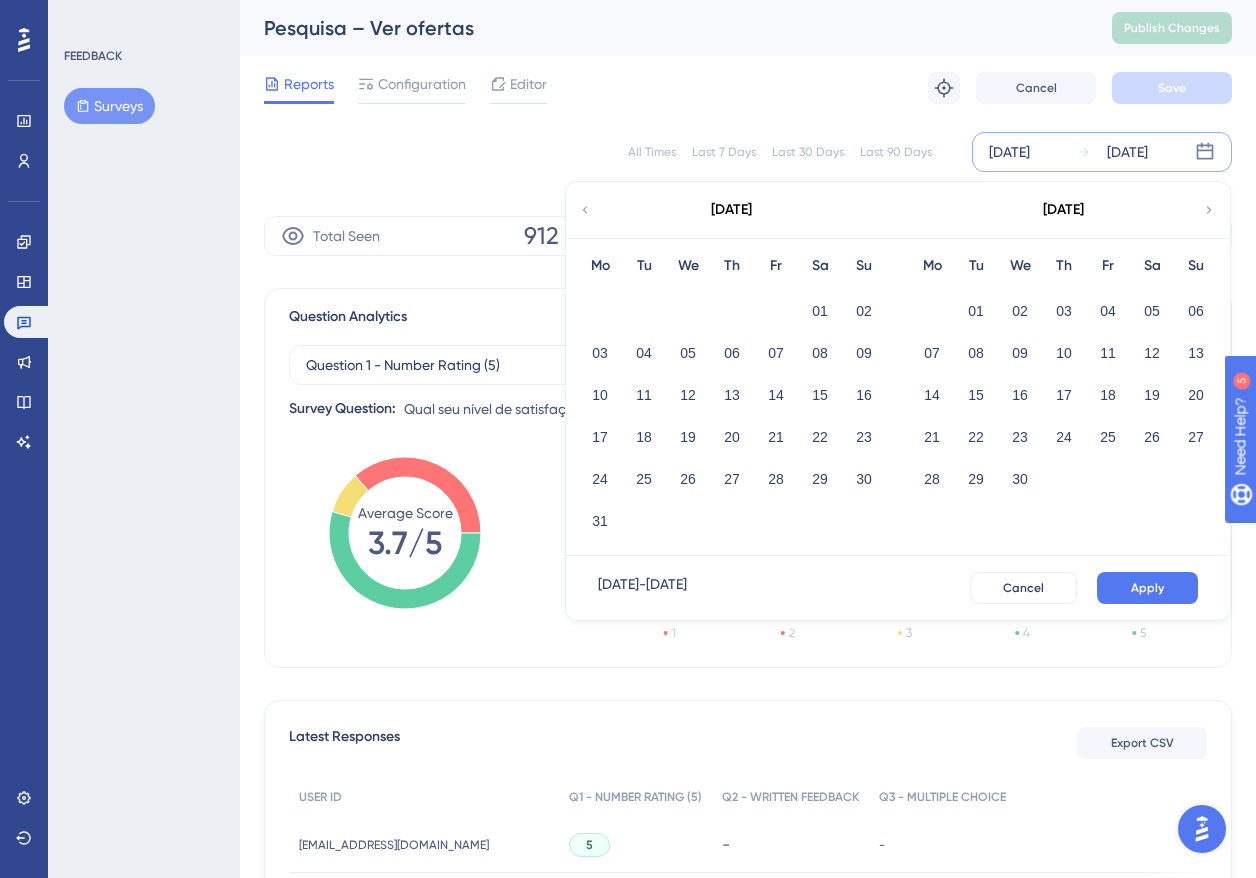 click 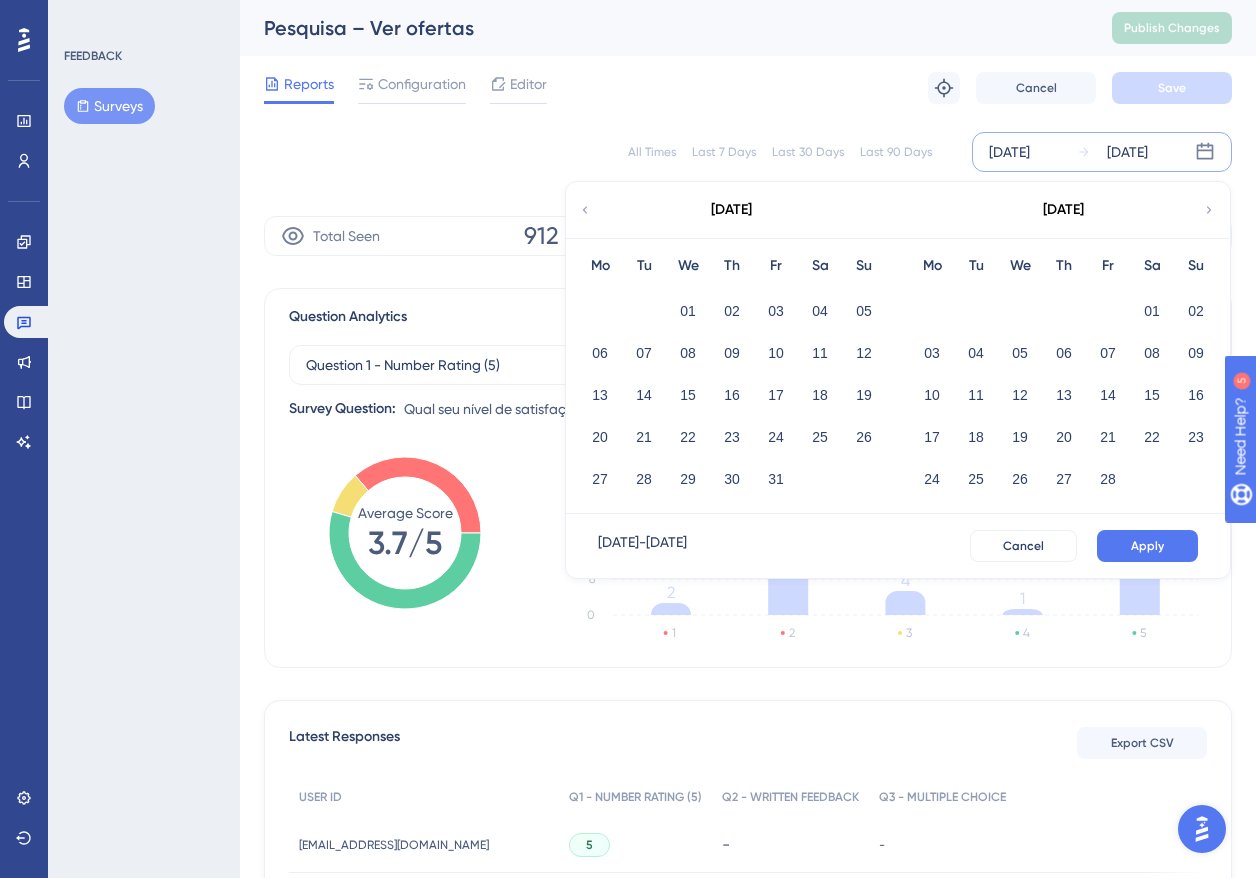 click 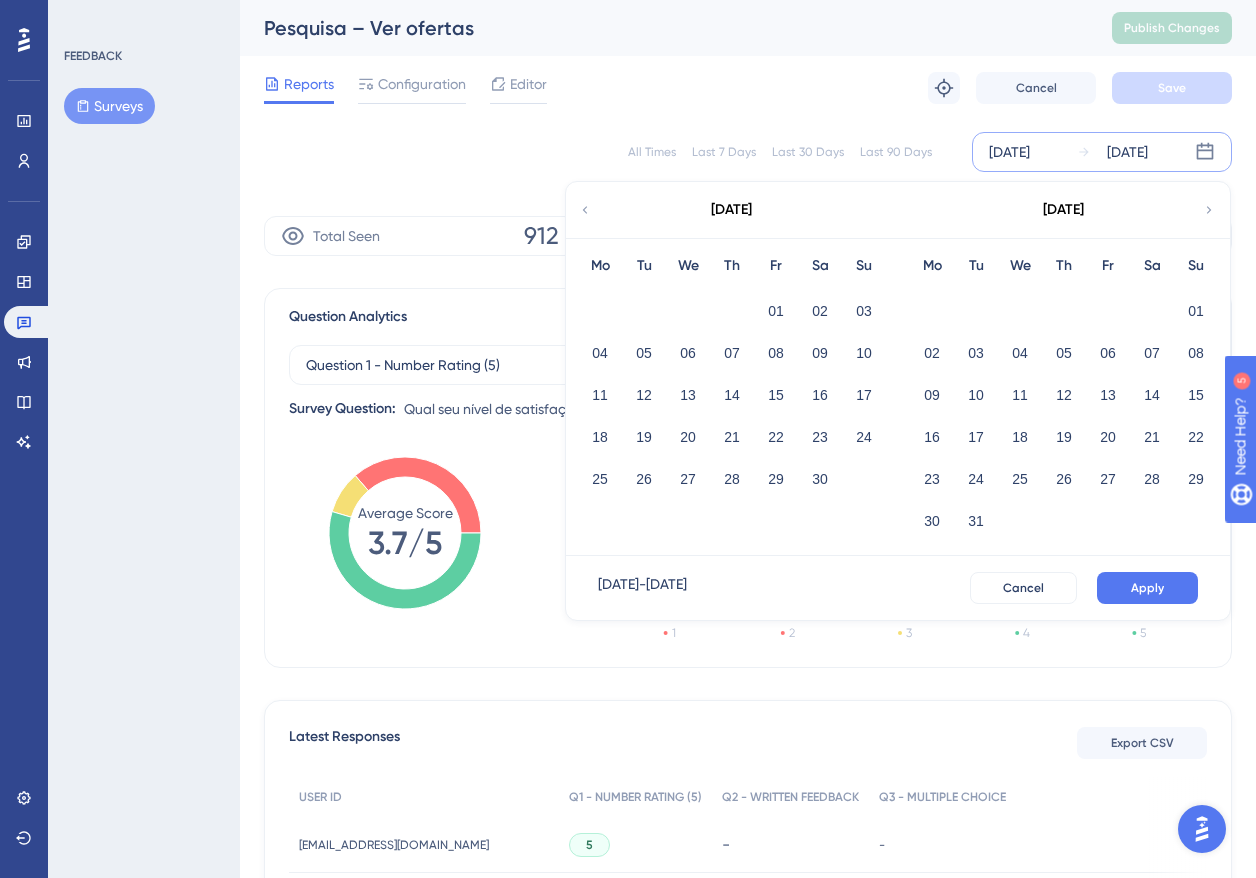 click 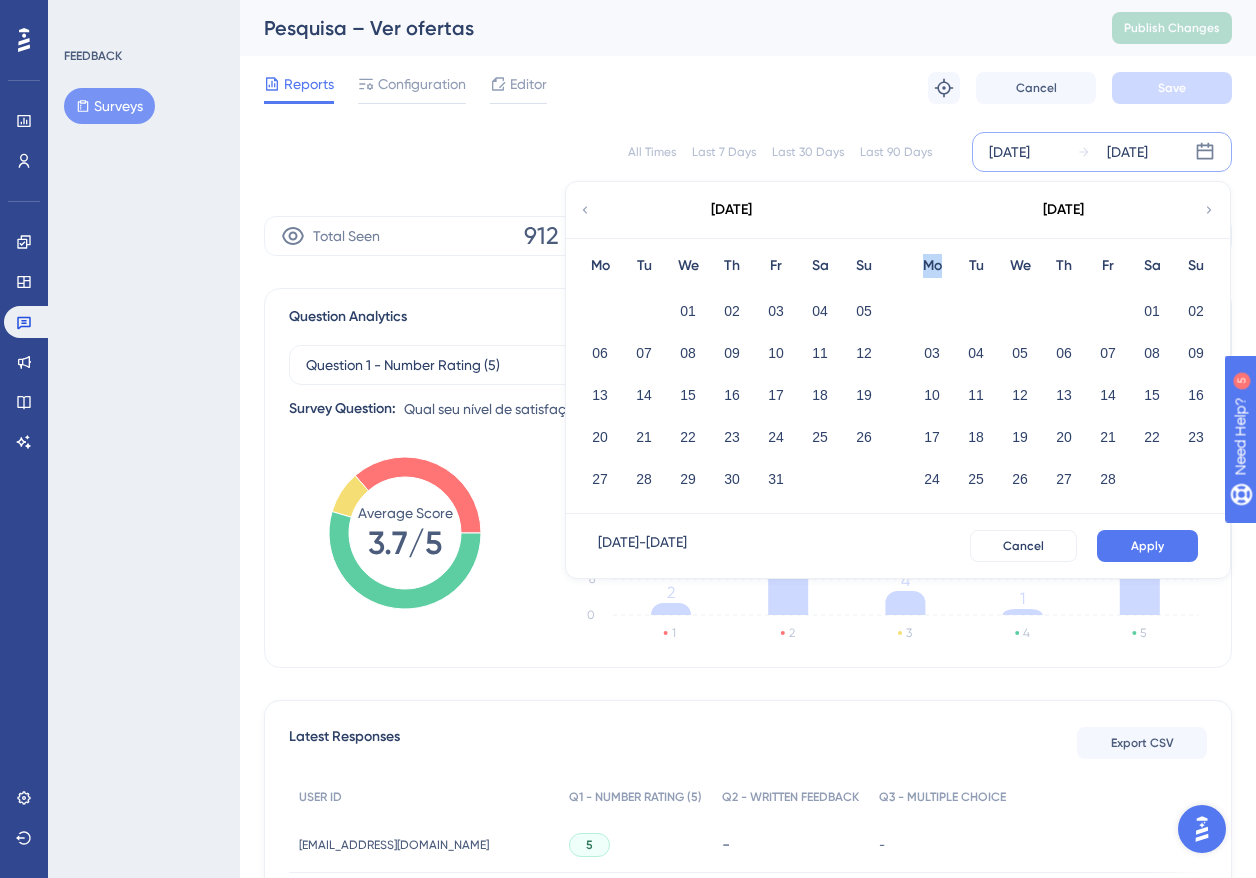 click 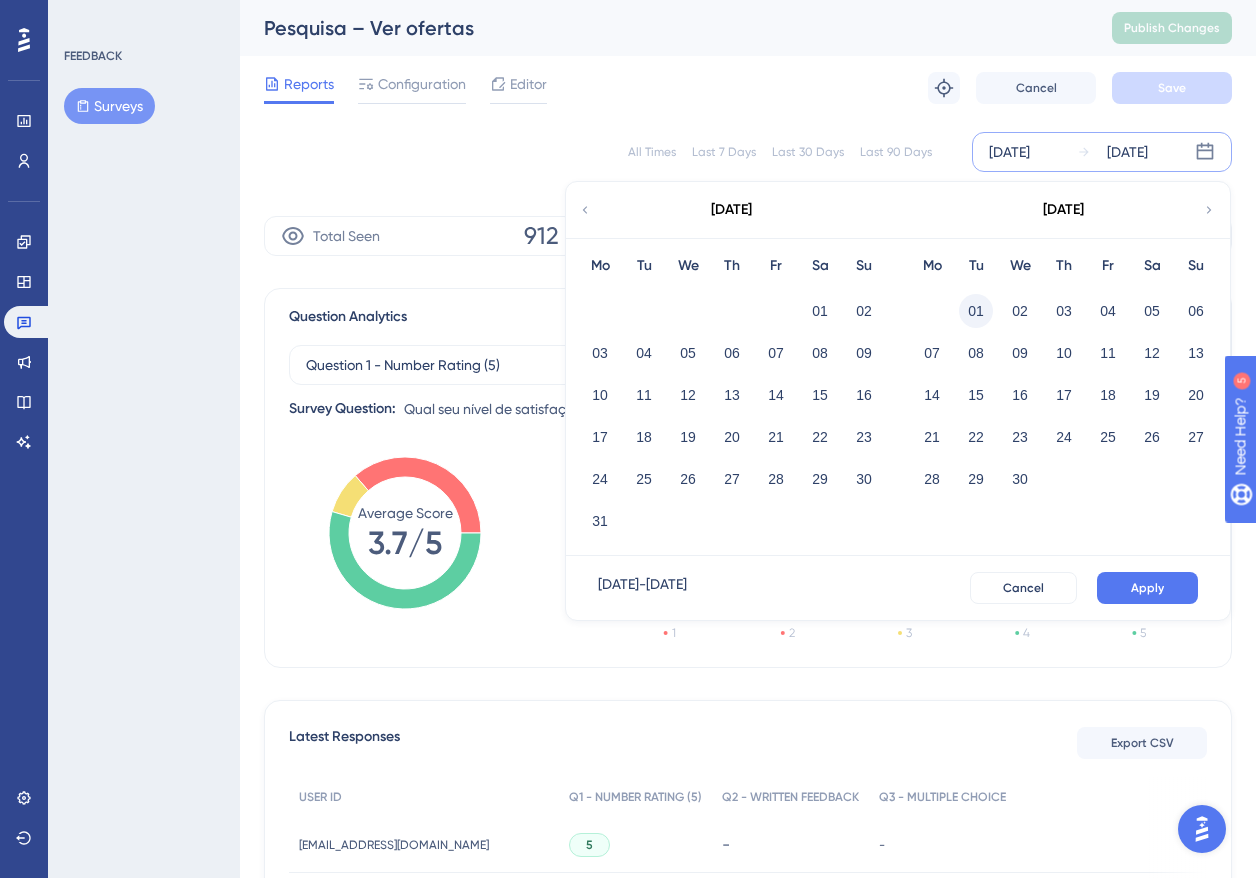 click on "01" at bounding box center (976, 311) 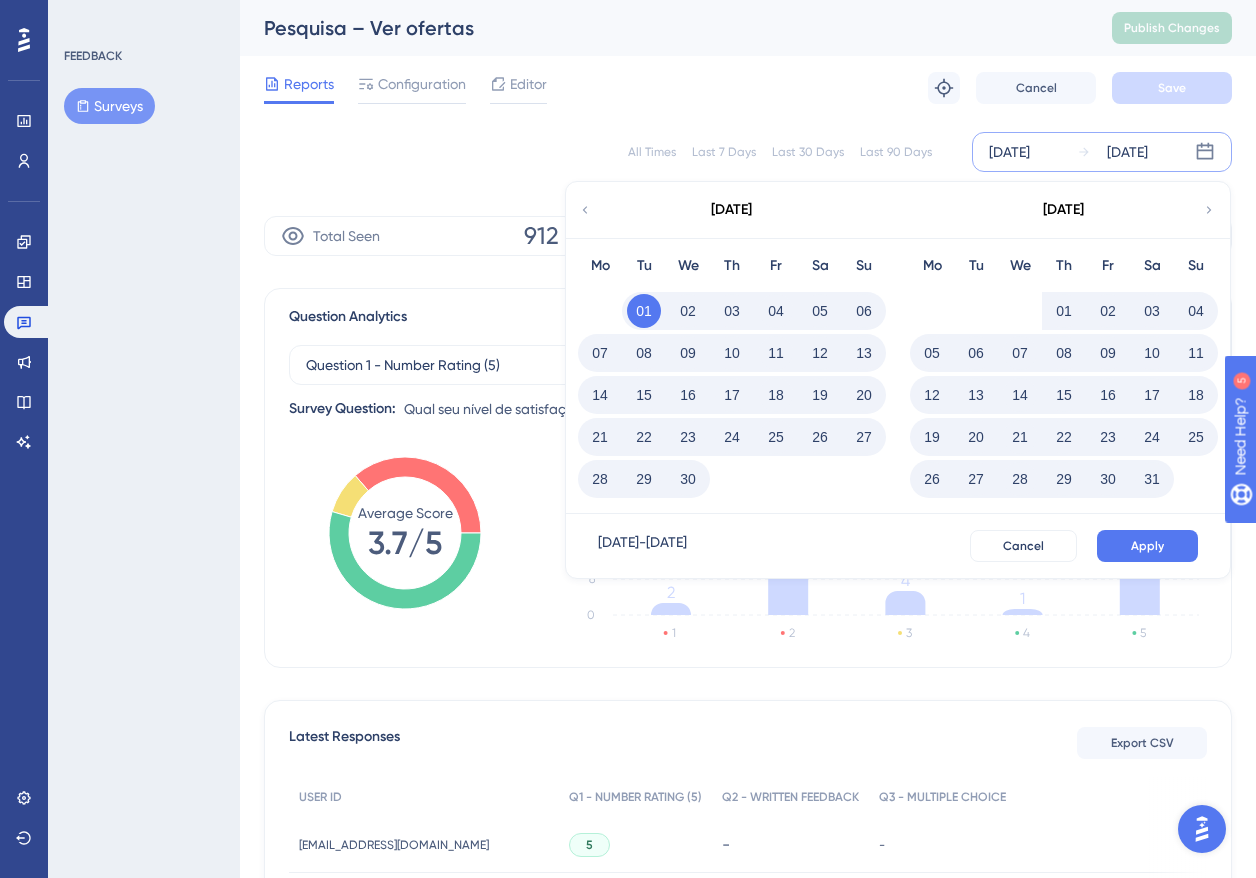 click 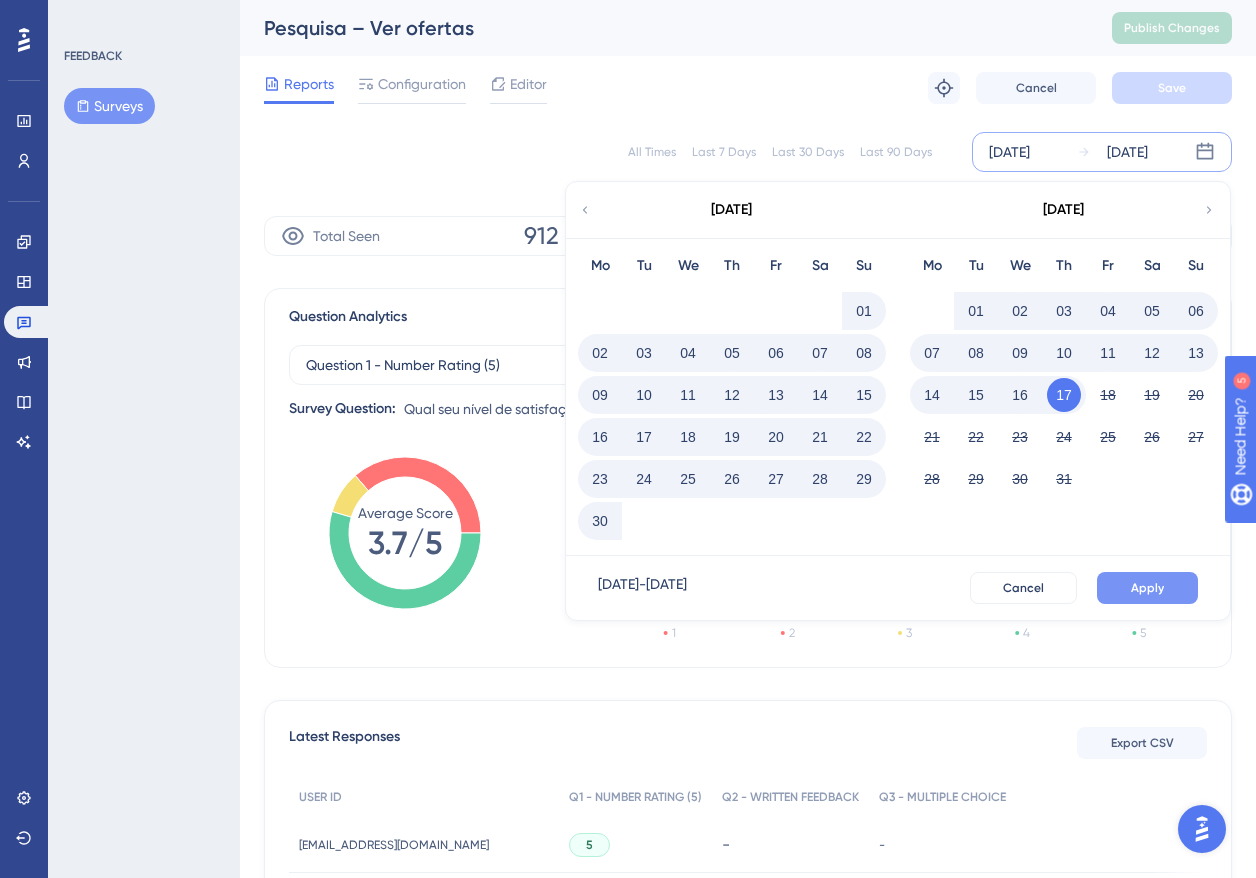 click on "Apply" at bounding box center (1147, 588) 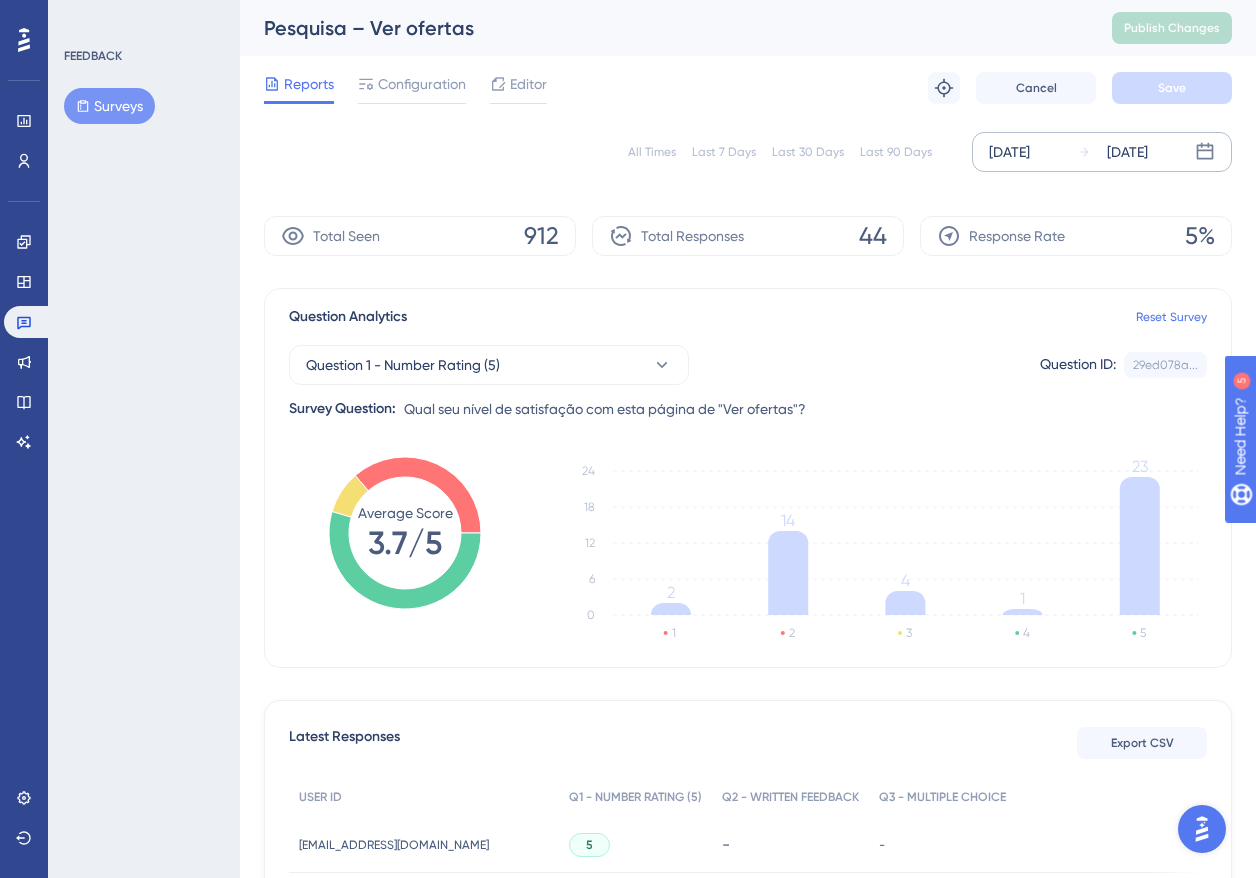 scroll, scrollTop: 0, scrollLeft: 15, axis: horizontal 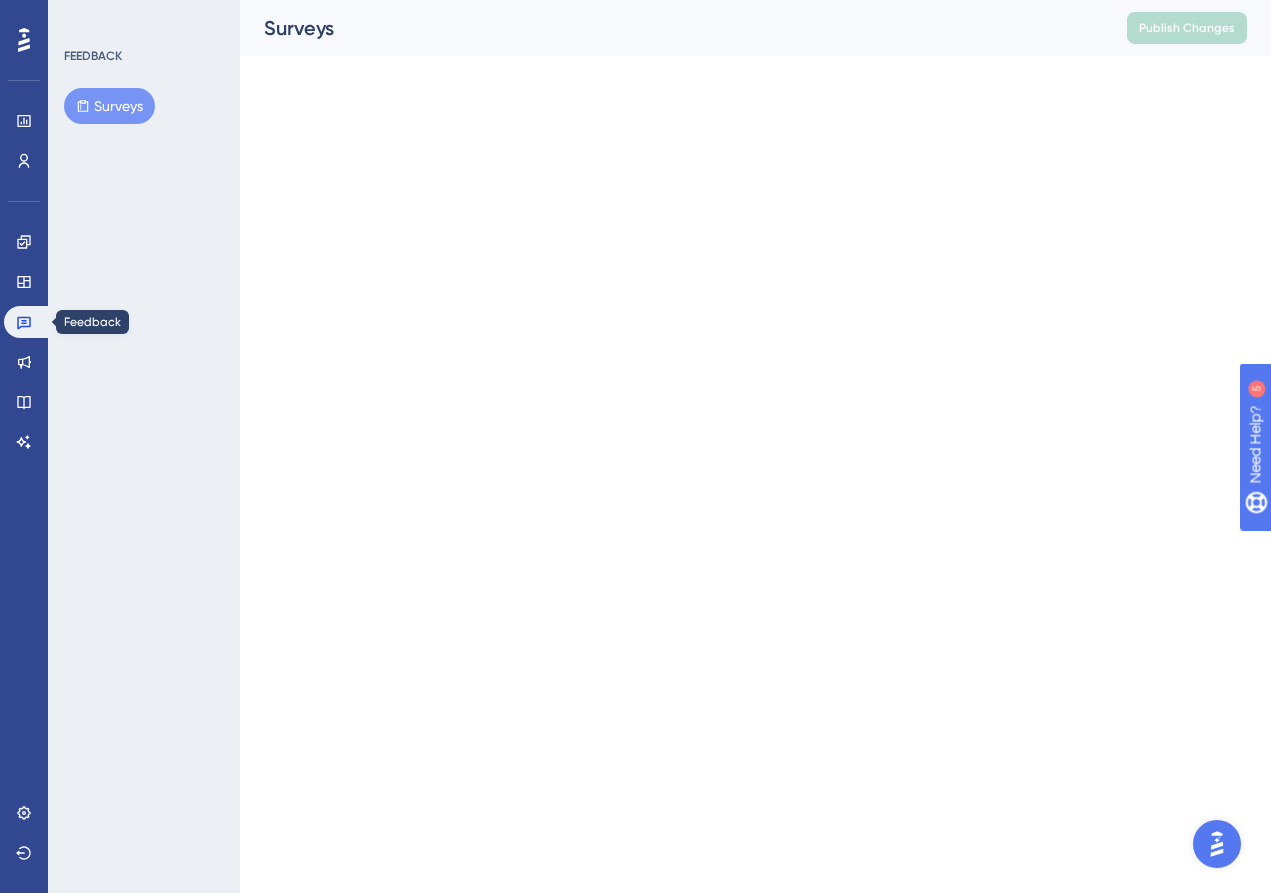 click at bounding box center [28, 322] 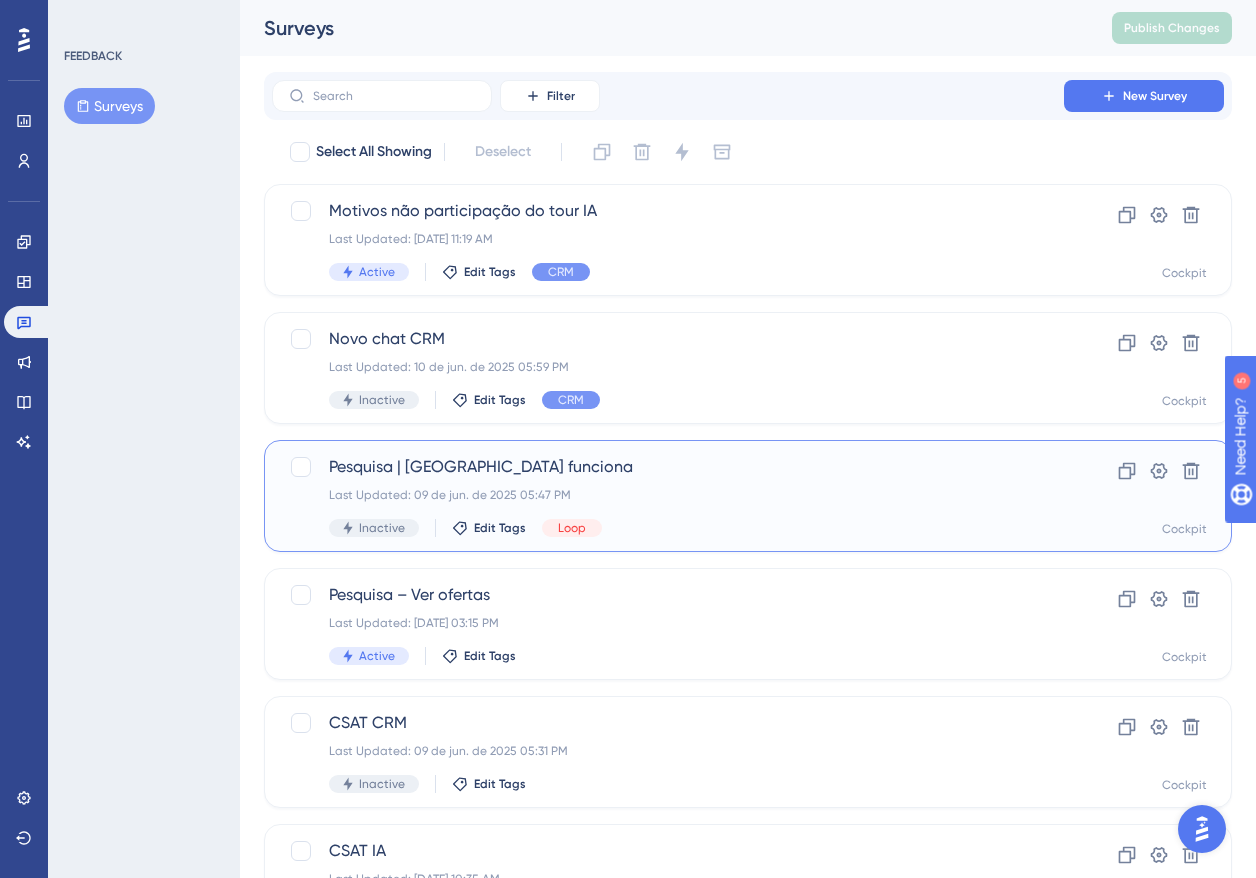 click on "Pesquisa | [GEOGRAPHIC_DATA] funciona" at bounding box center (668, 467) 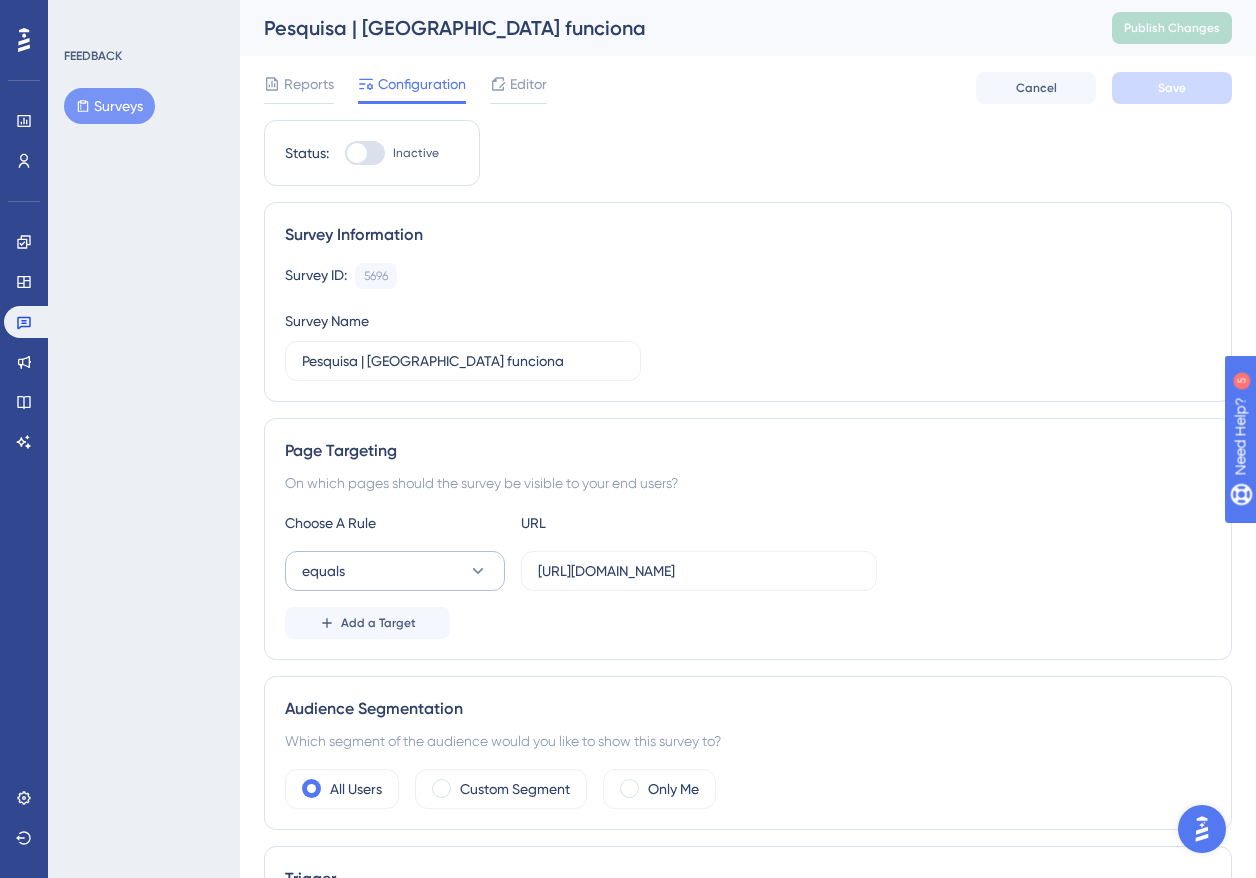 click on "equals" at bounding box center [395, 571] 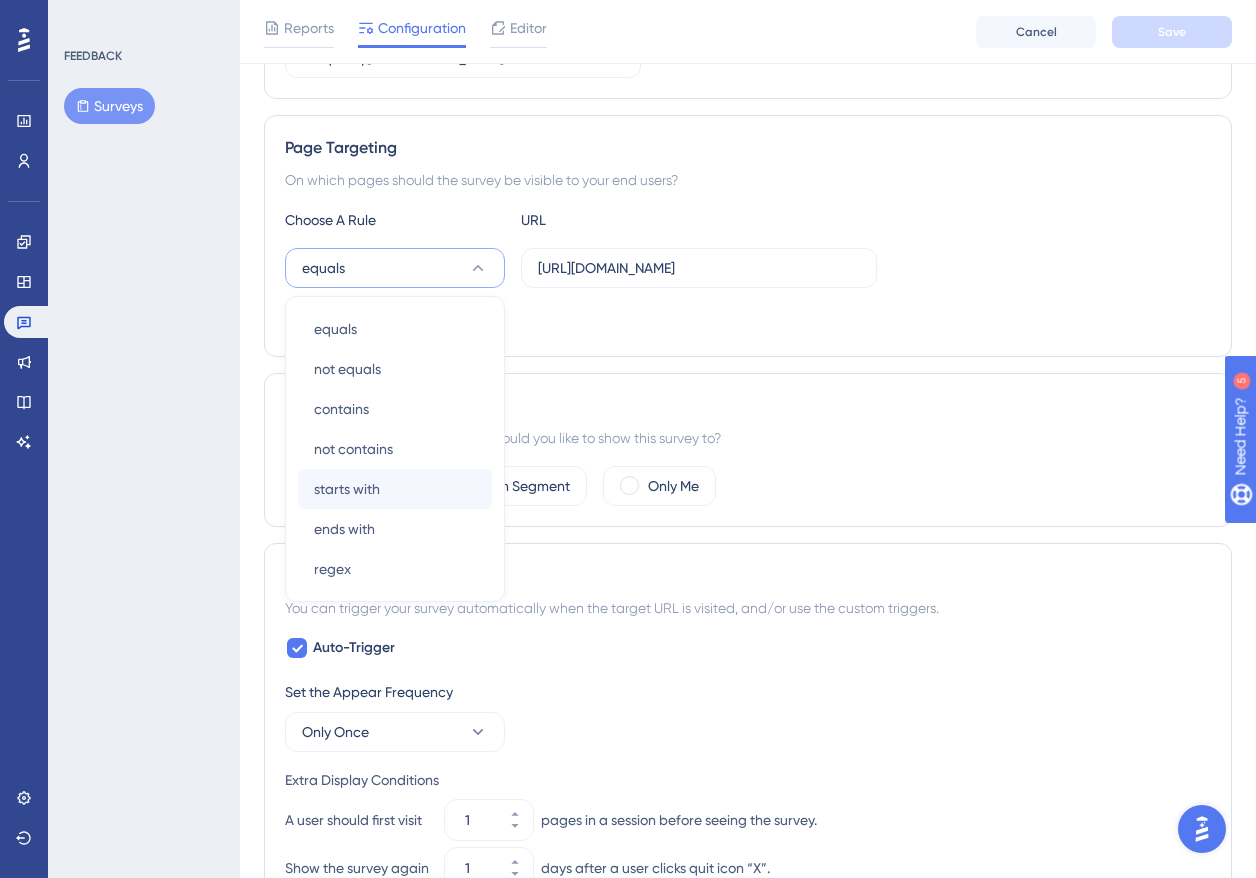 click on "starts with" at bounding box center [347, 489] 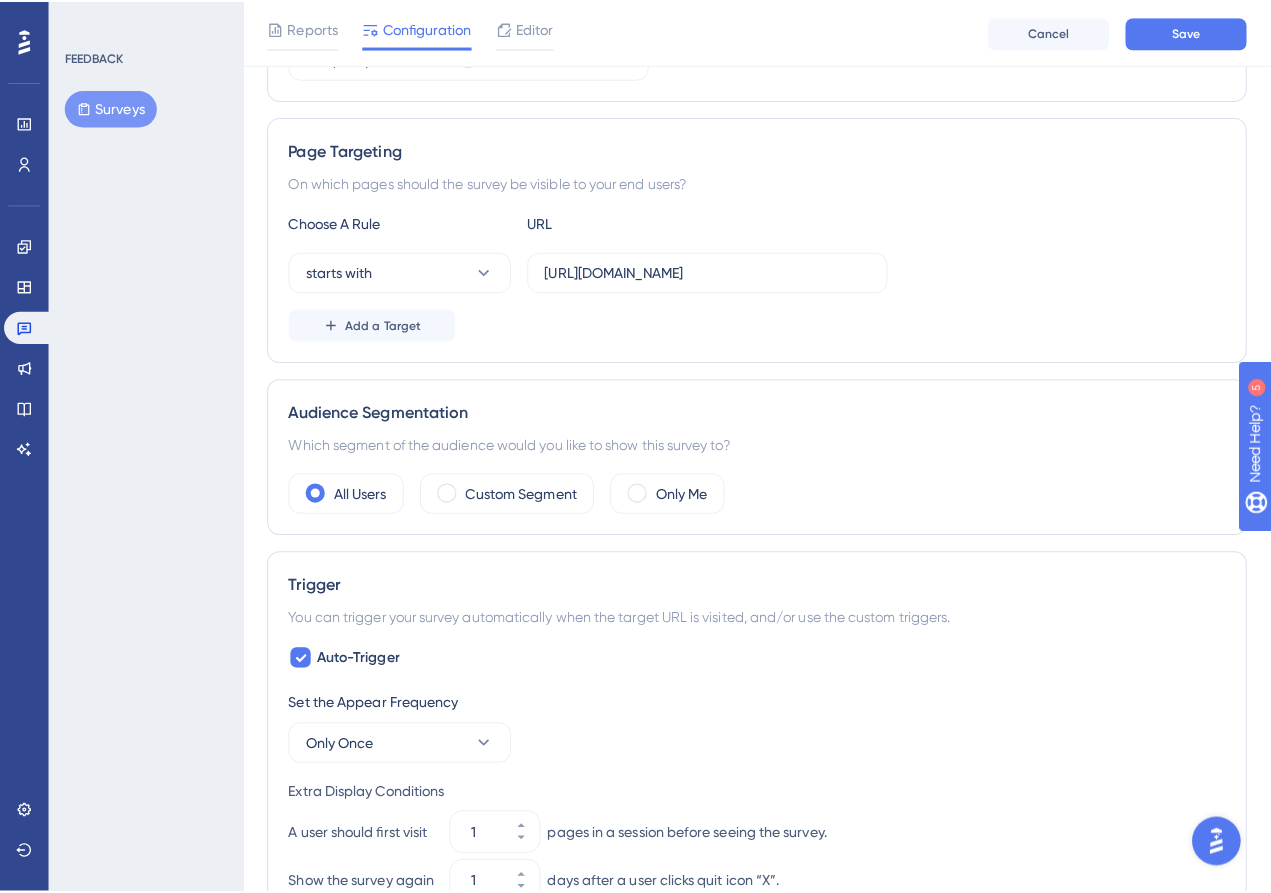 scroll, scrollTop: 0, scrollLeft: 0, axis: both 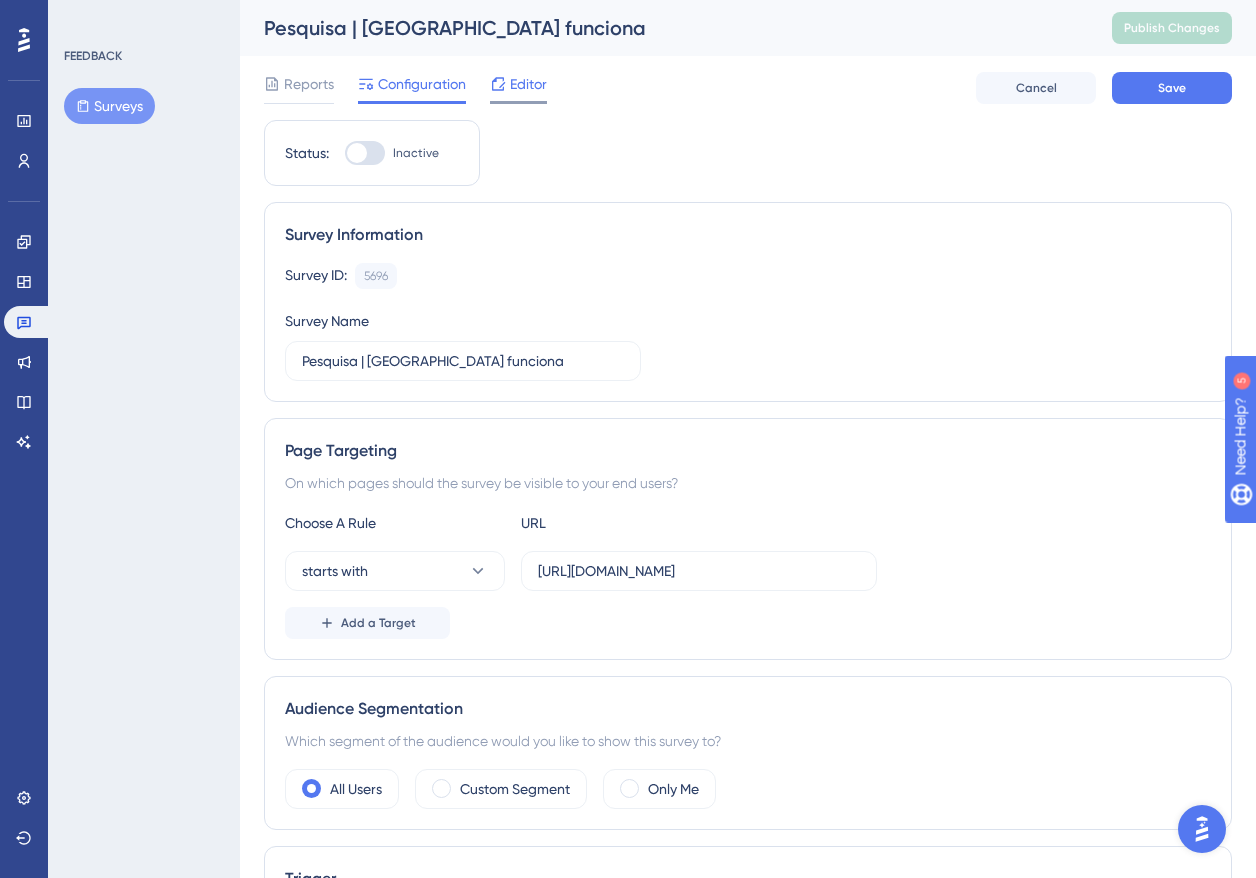 click on "Editor" at bounding box center [528, 84] 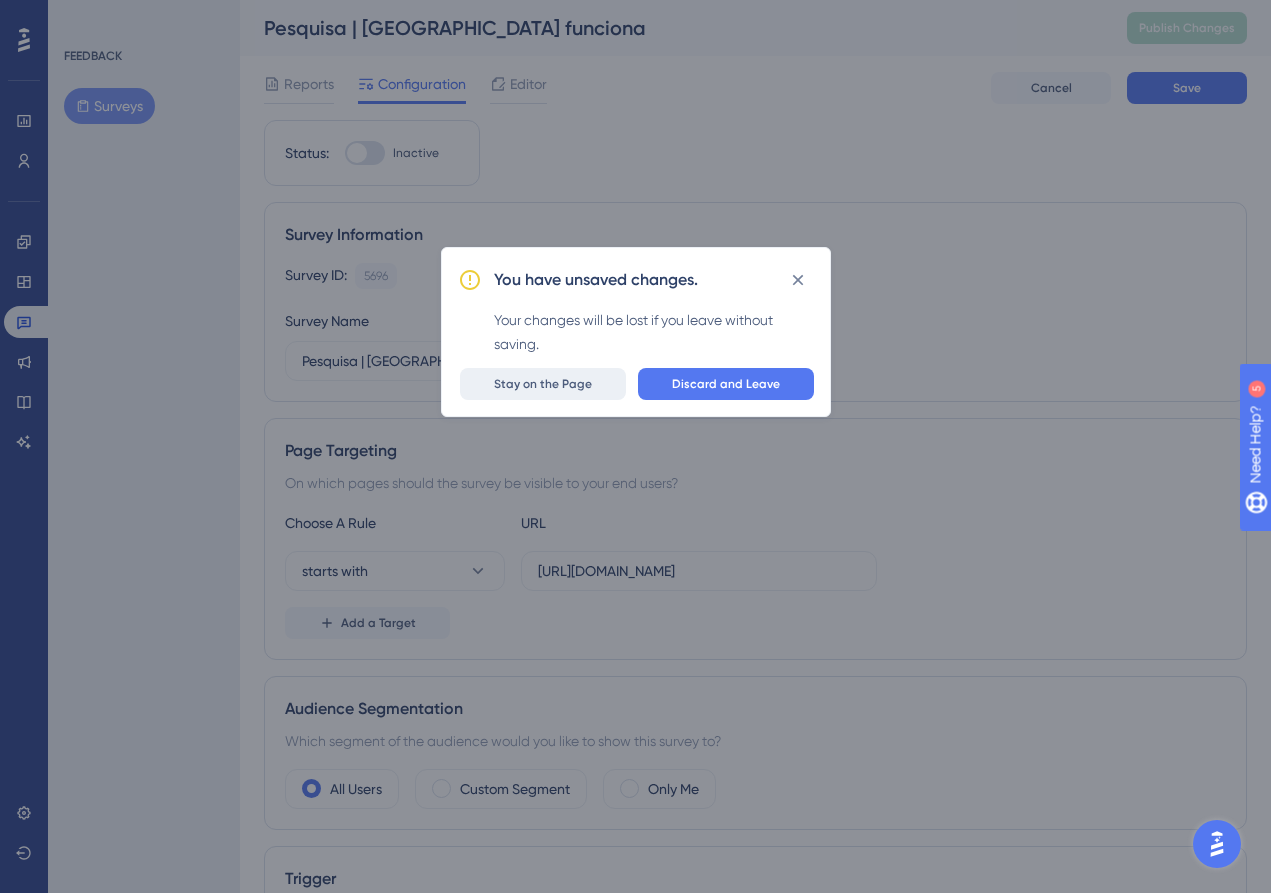 click on "Stay on the Page" at bounding box center (543, 384) 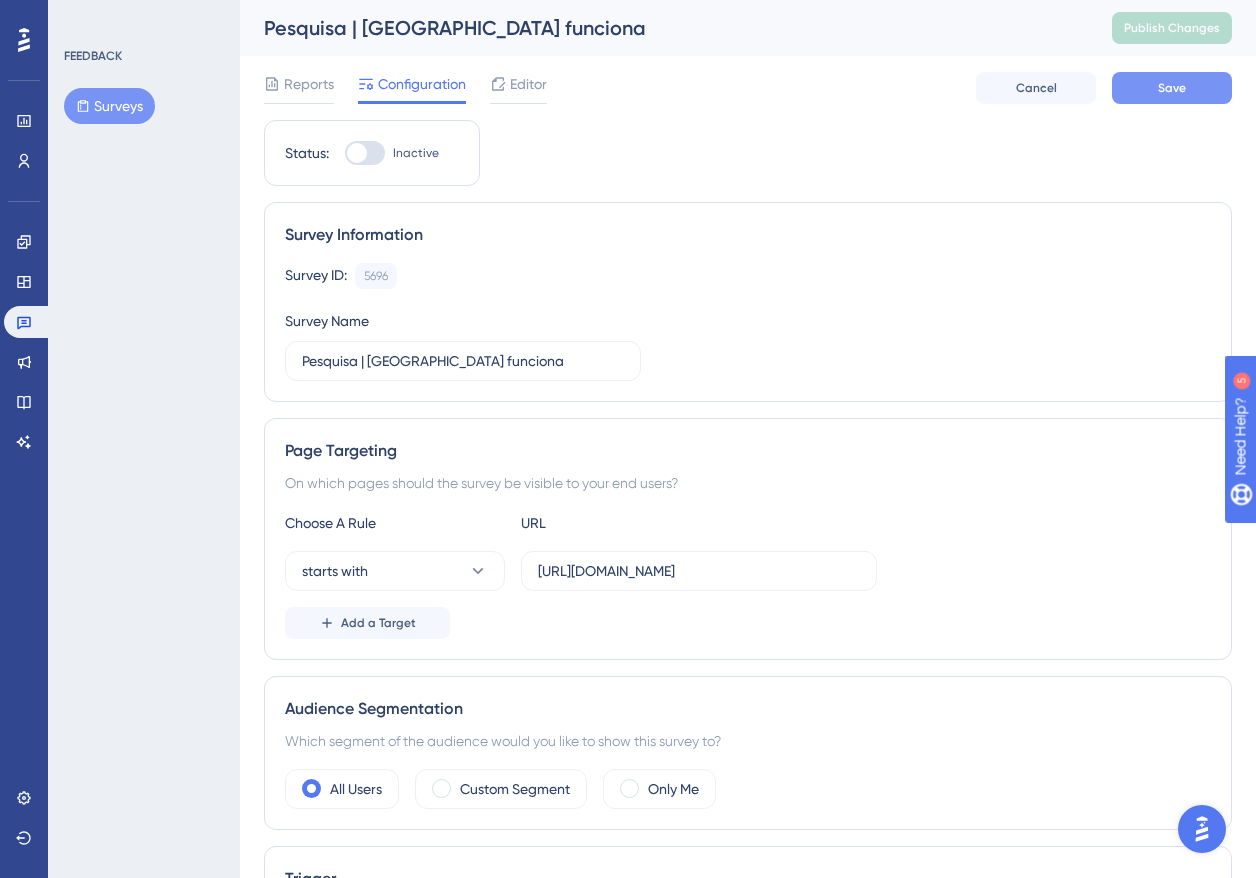 click on "Save" at bounding box center (1172, 88) 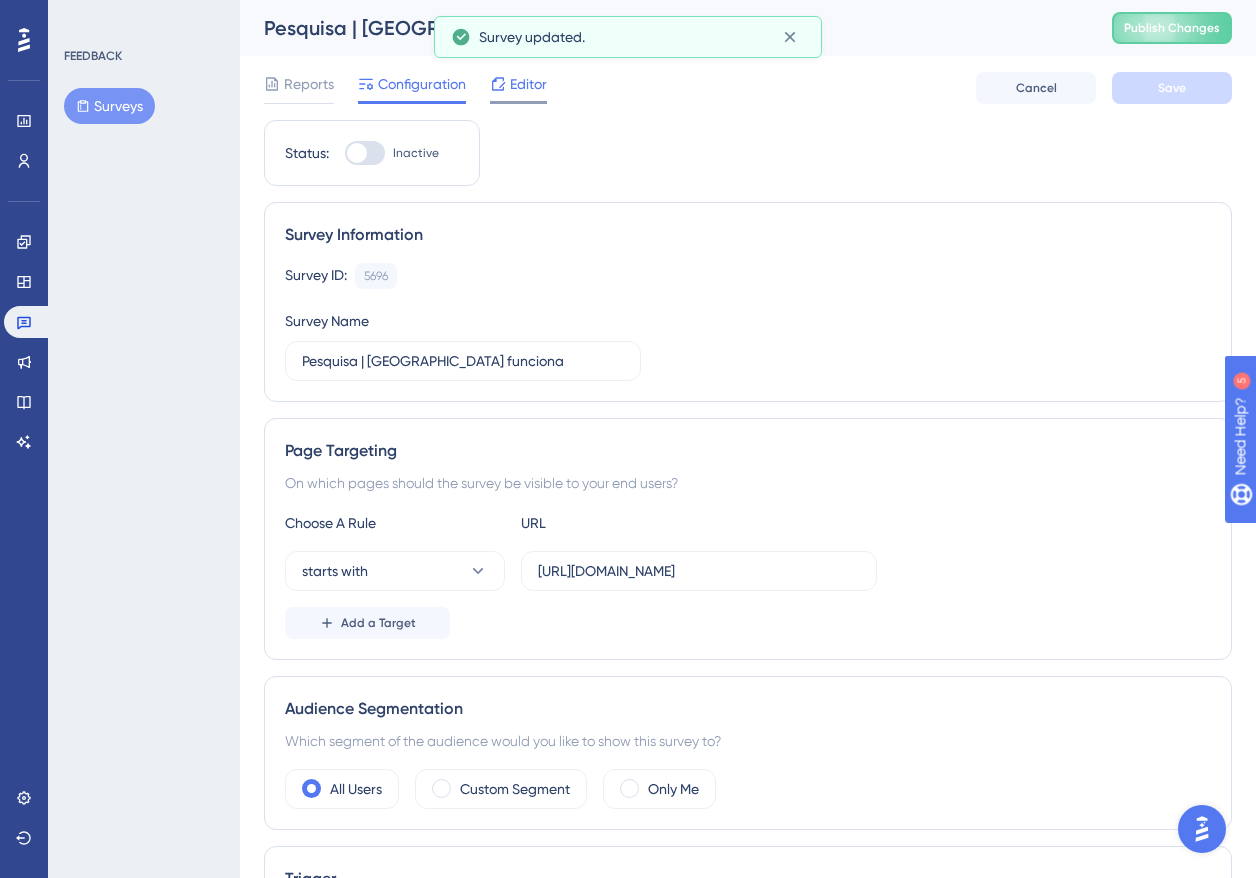 click on "Editor" at bounding box center (518, 88) 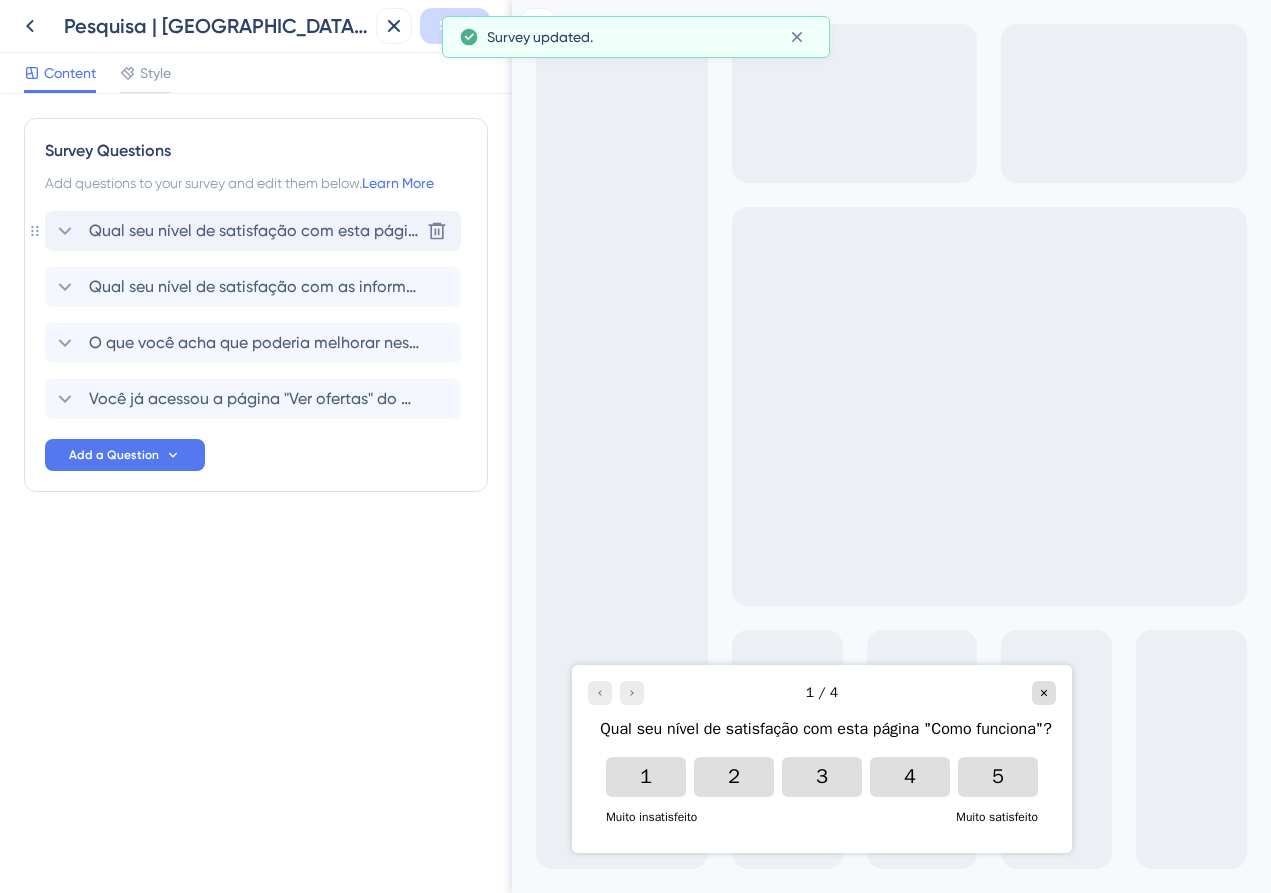 scroll, scrollTop: 0, scrollLeft: 0, axis: both 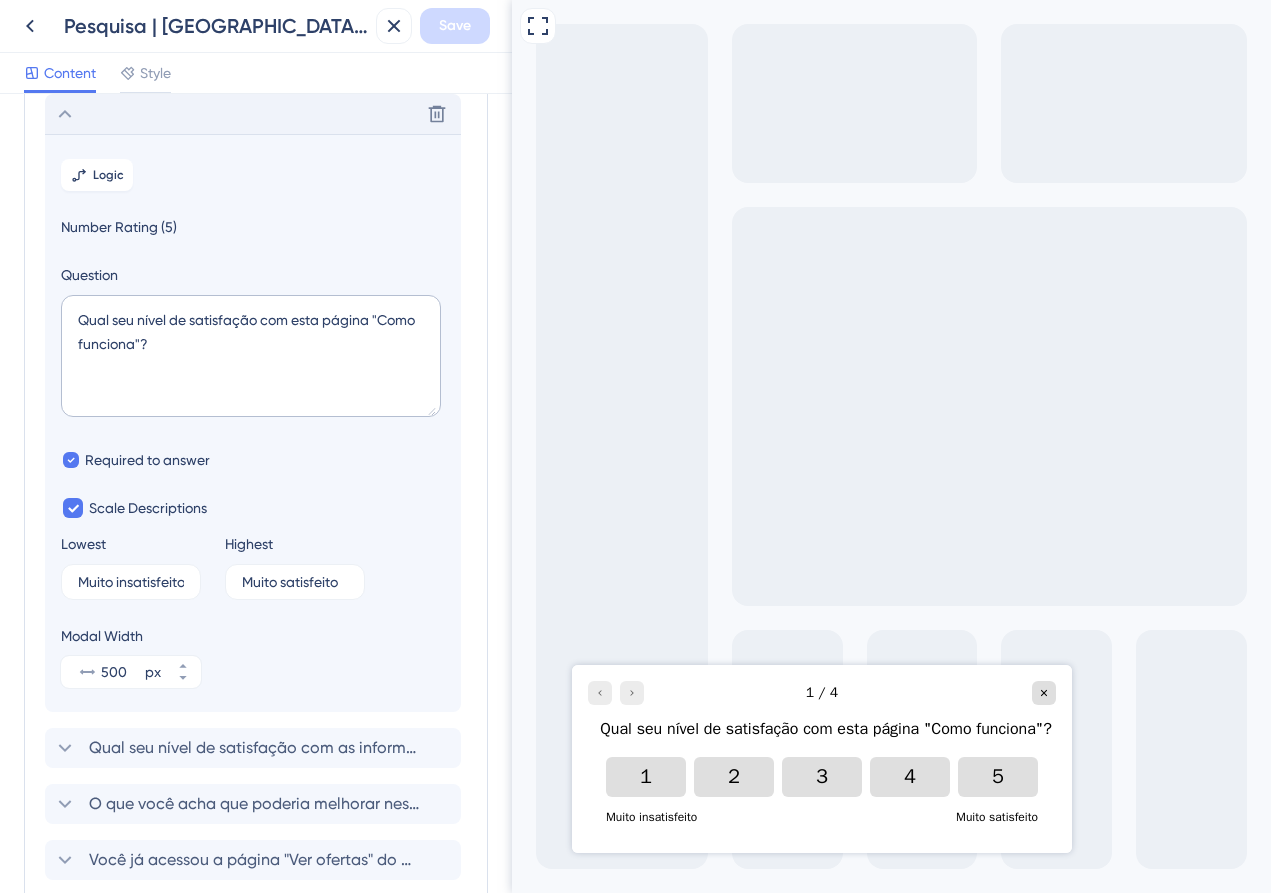 click on "Delete" at bounding box center [253, 114] 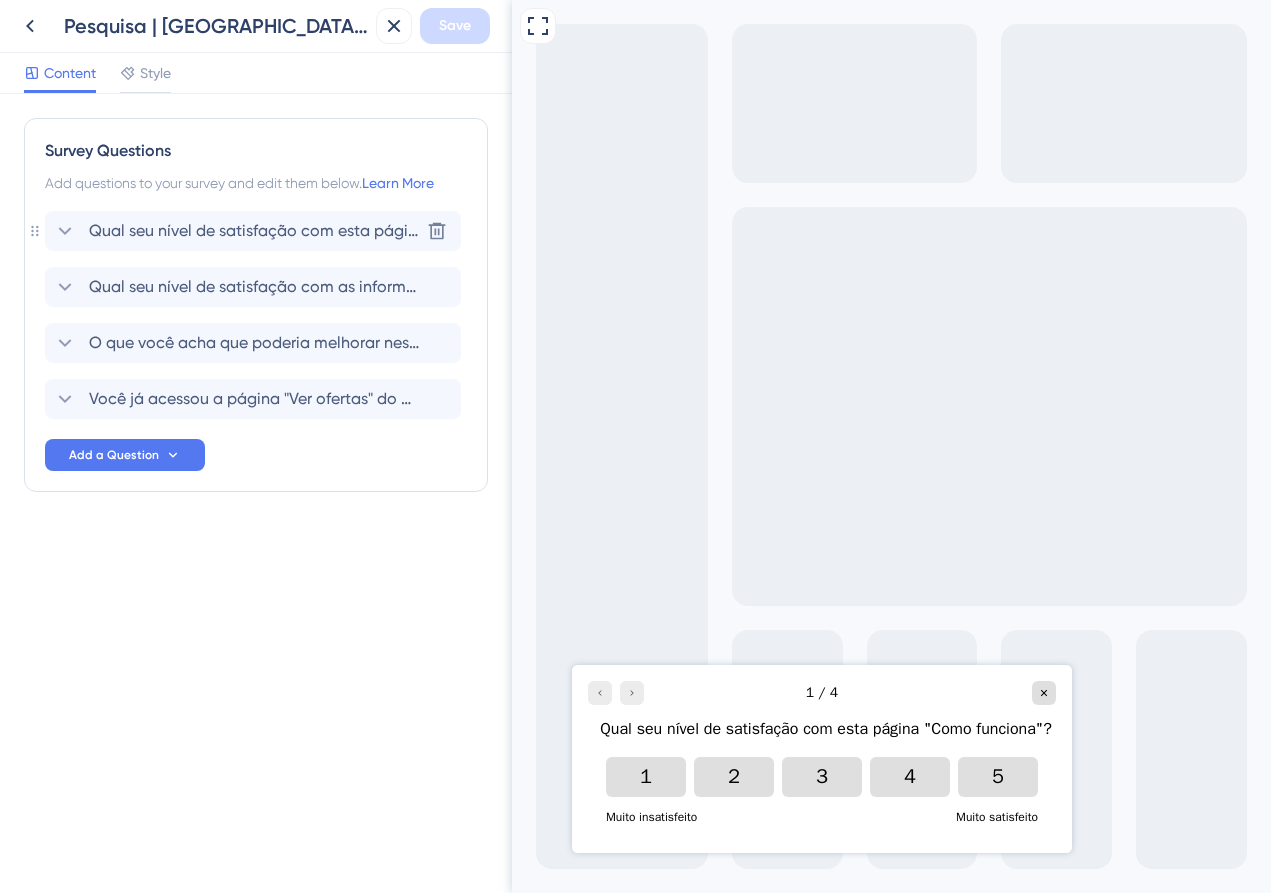 scroll, scrollTop: 0, scrollLeft: 0, axis: both 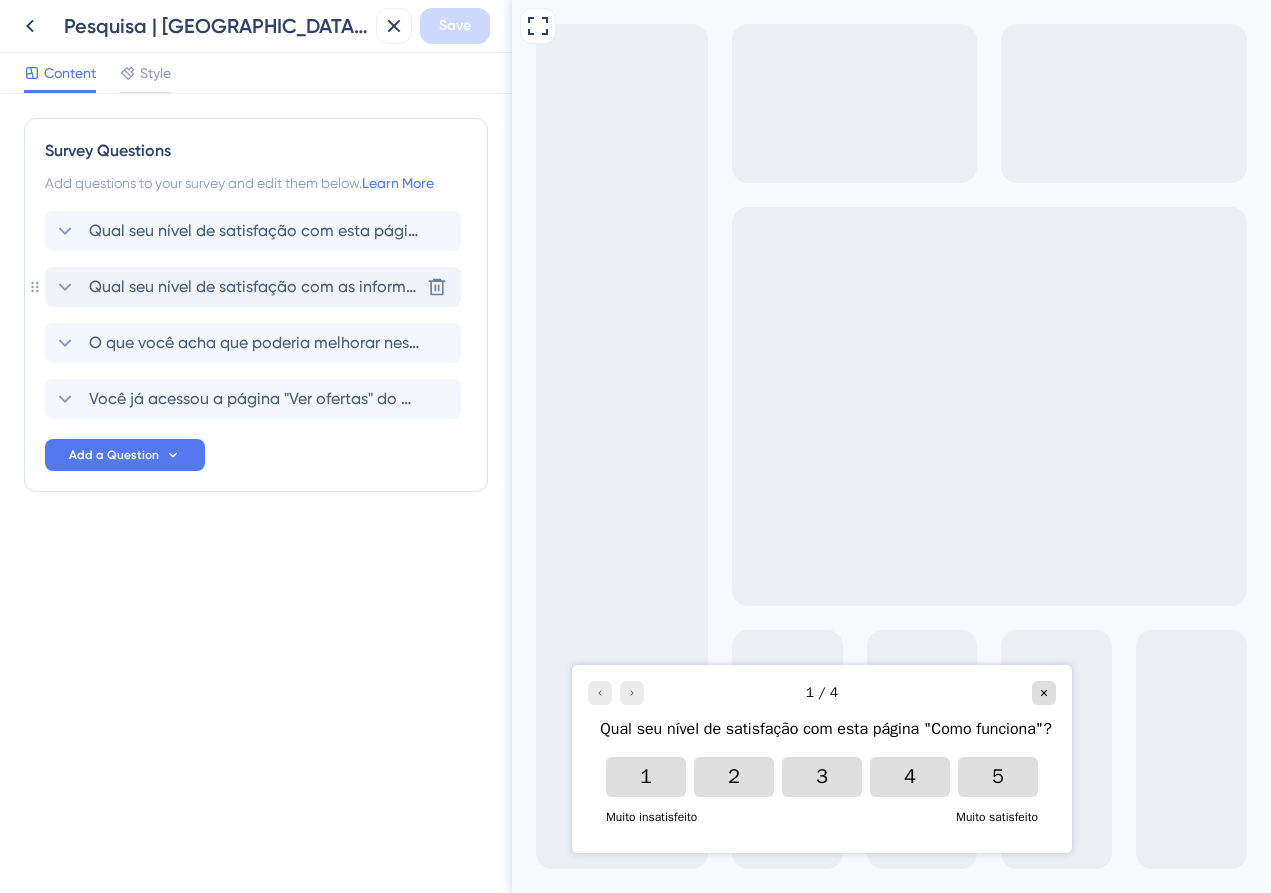 click on "Qual seu nível de satisfação com as informações expostas nesta página?" at bounding box center [254, 287] 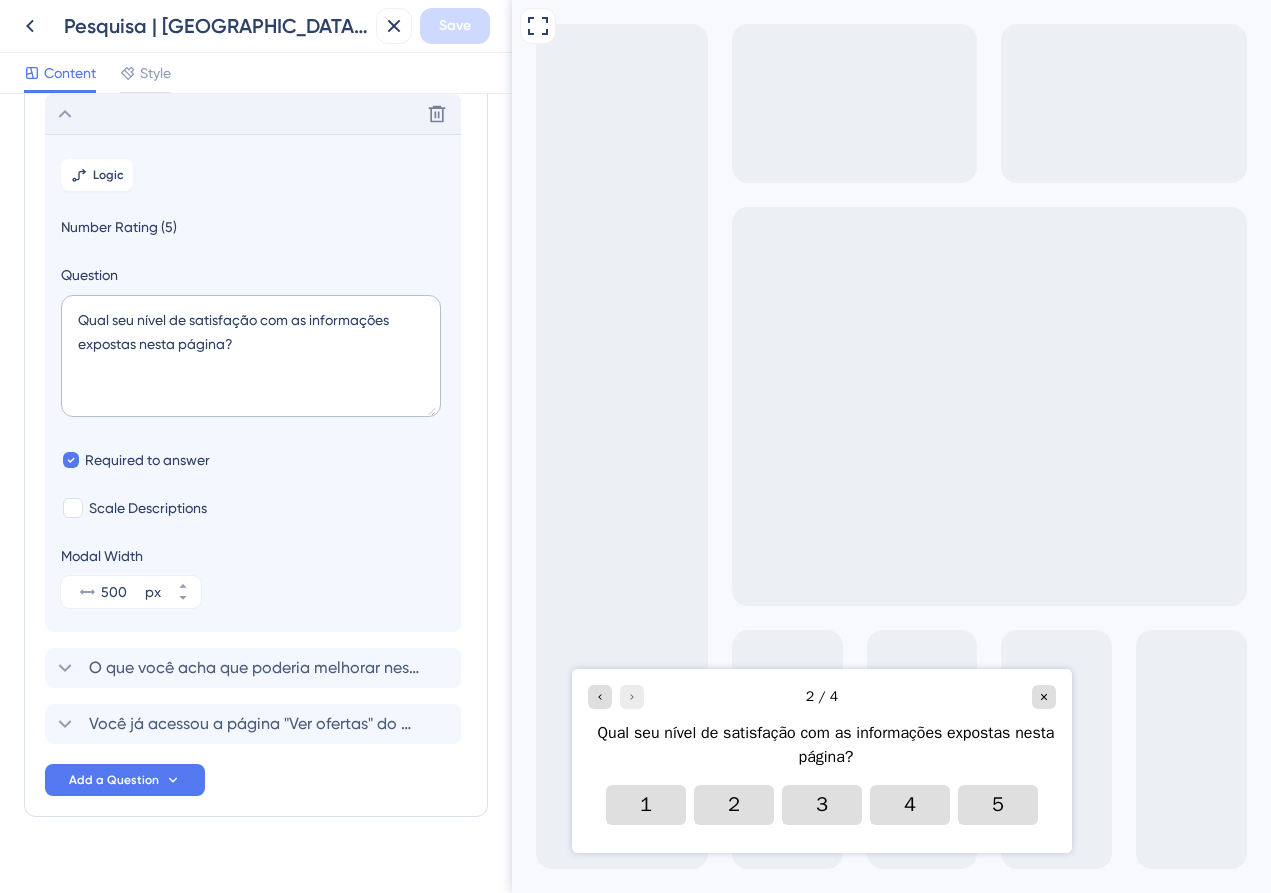 scroll, scrollTop: 121, scrollLeft: 0, axis: vertical 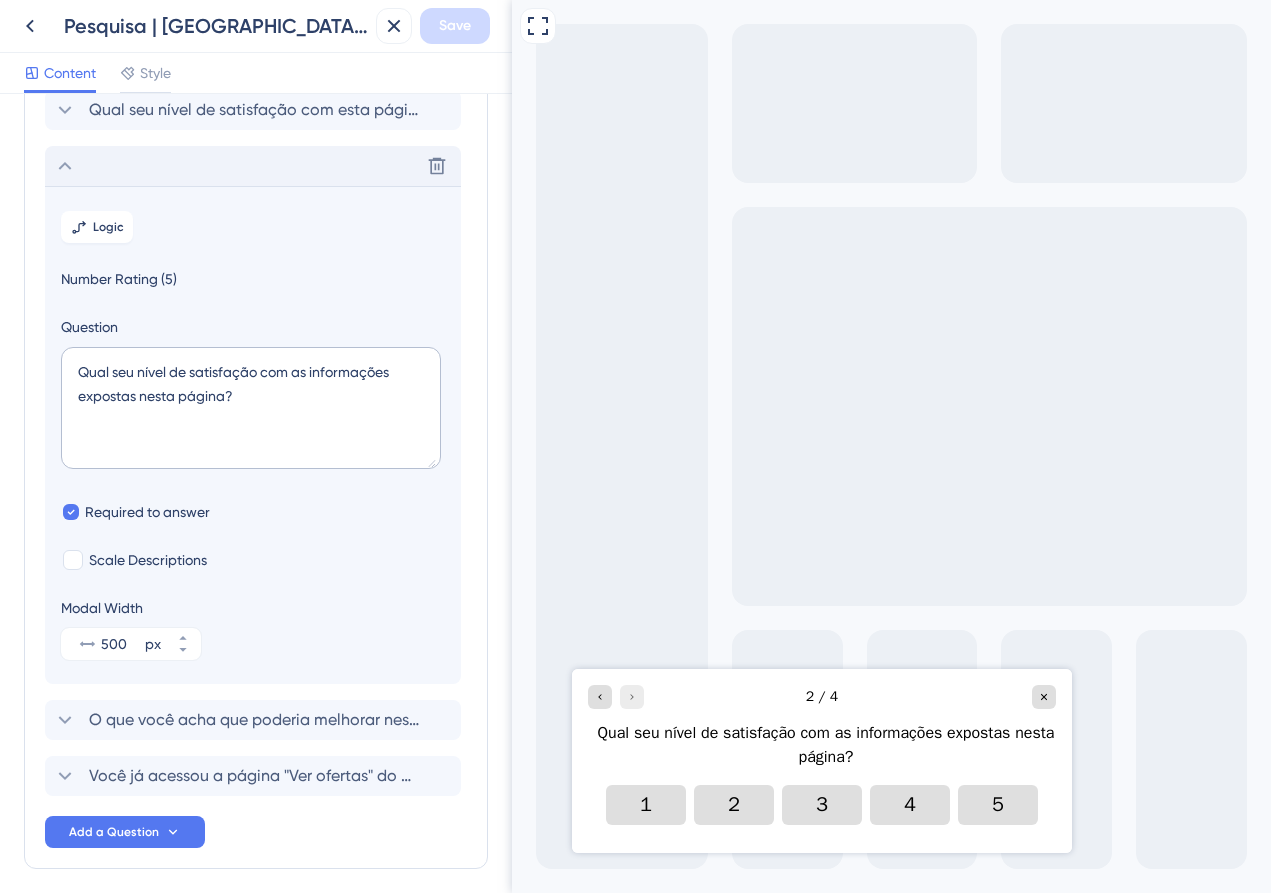 click on "Delete" at bounding box center (253, 166) 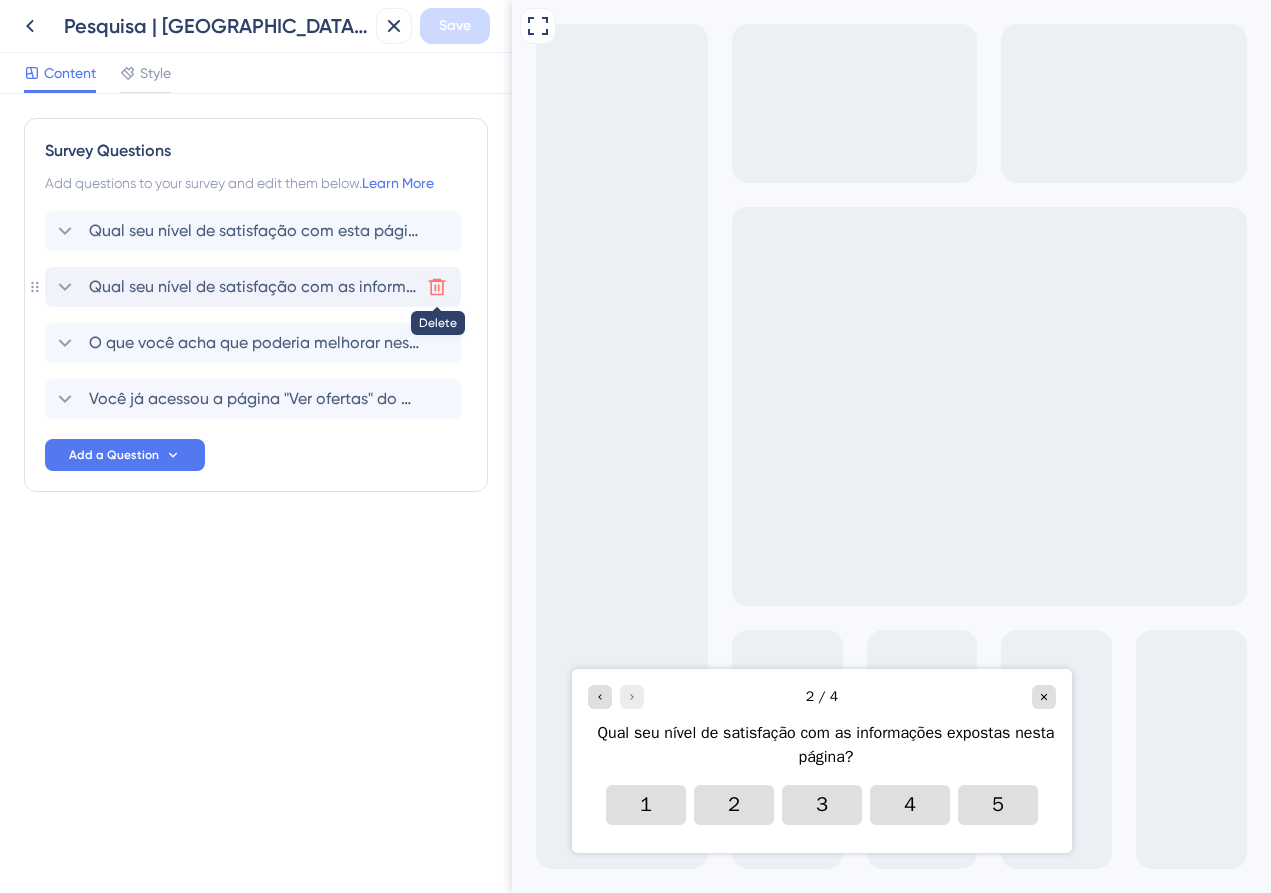 click 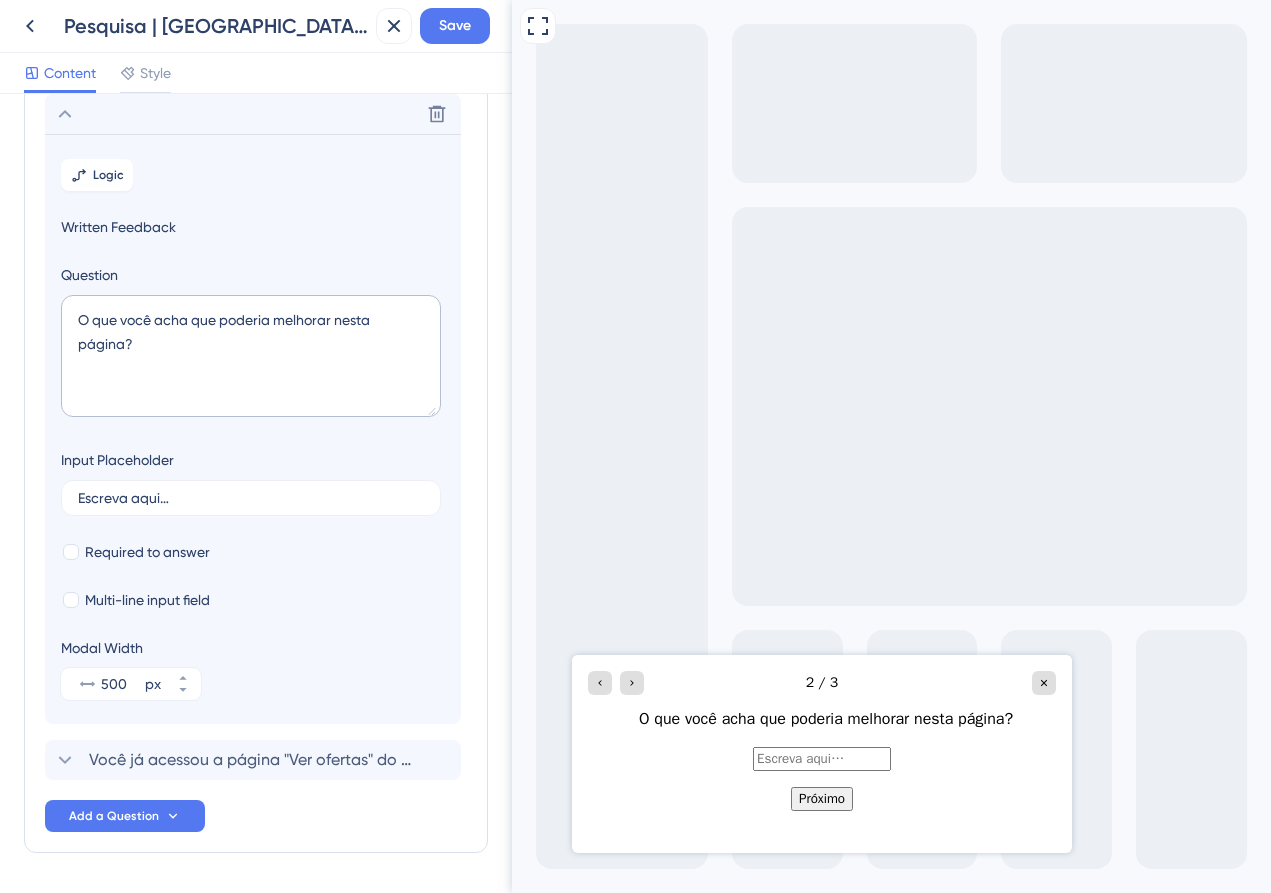 scroll, scrollTop: 0, scrollLeft: 0, axis: both 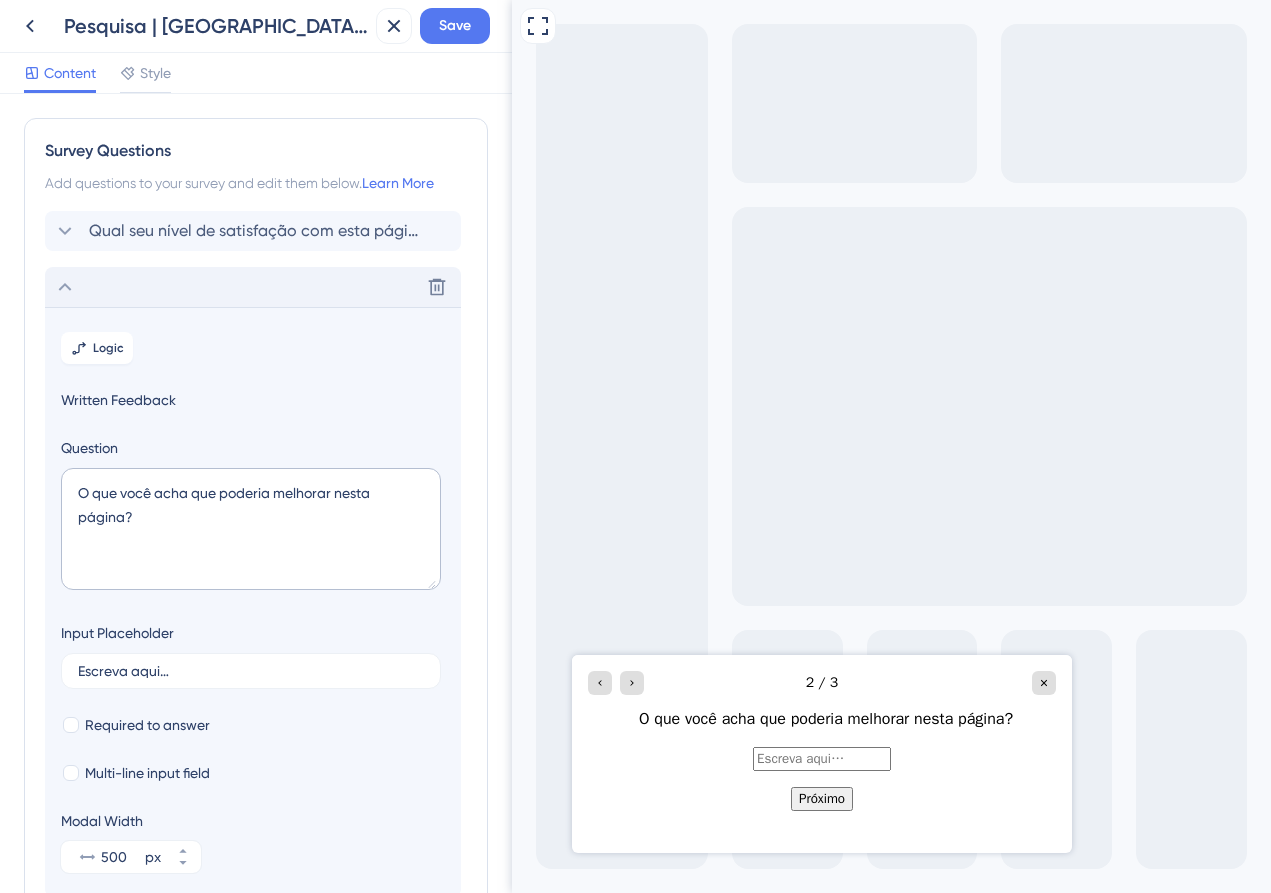 click on "Delete" at bounding box center (253, 287) 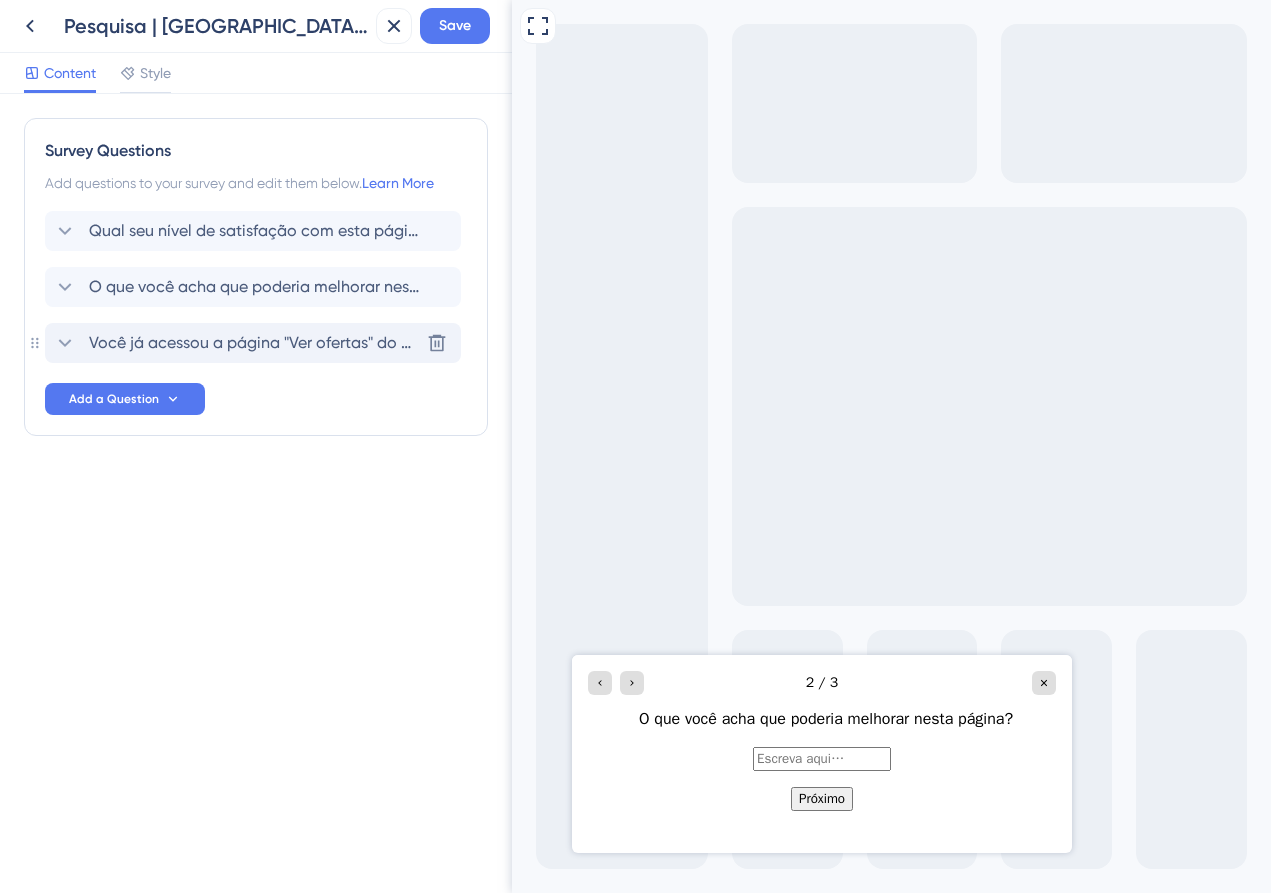 click on "Você já acessou a página "Ver ofertas" do Cockpit?" at bounding box center (254, 343) 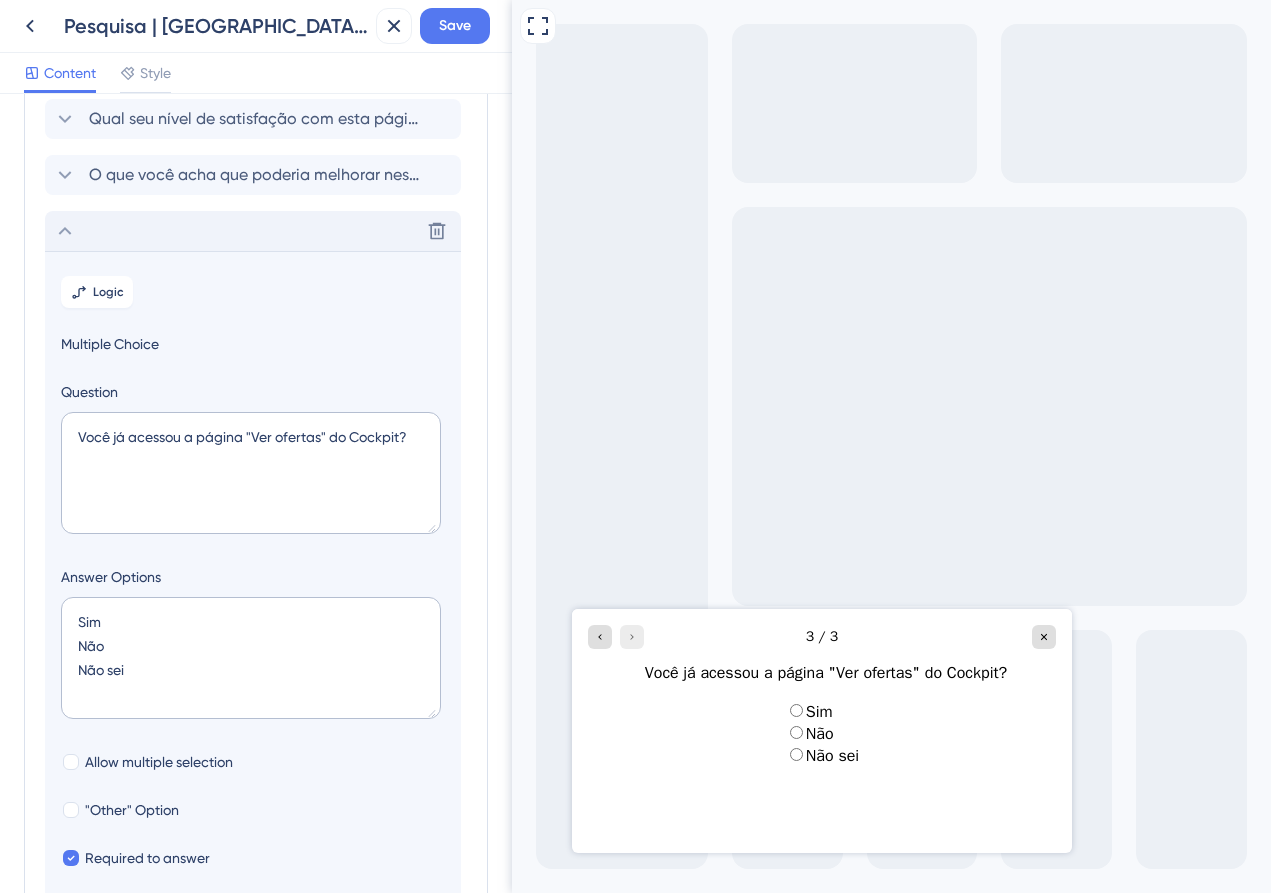 scroll, scrollTop: 0, scrollLeft: 0, axis: both 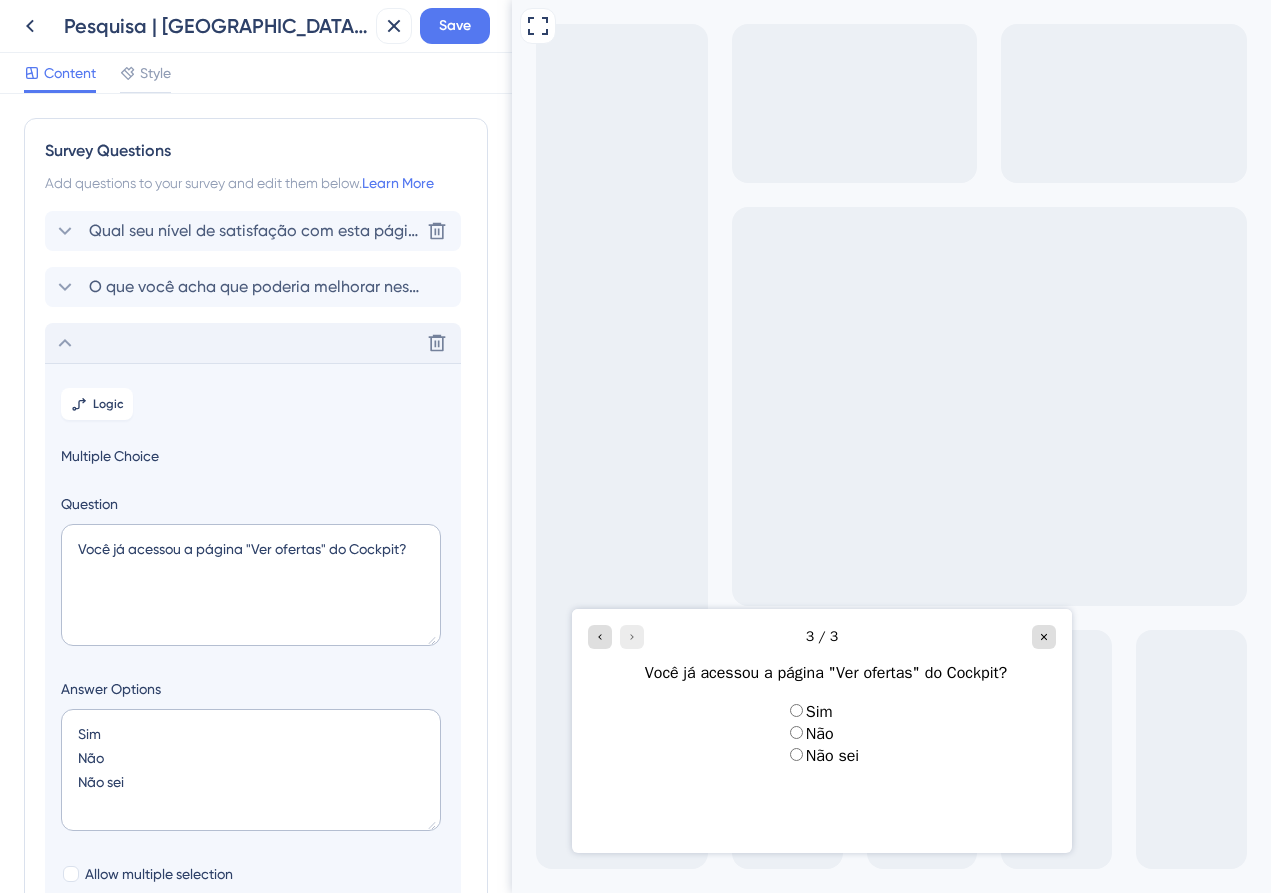 click on "Qual seu nível de satisfação com esta página "Como funciona"?" at bounding box center [254, 231] 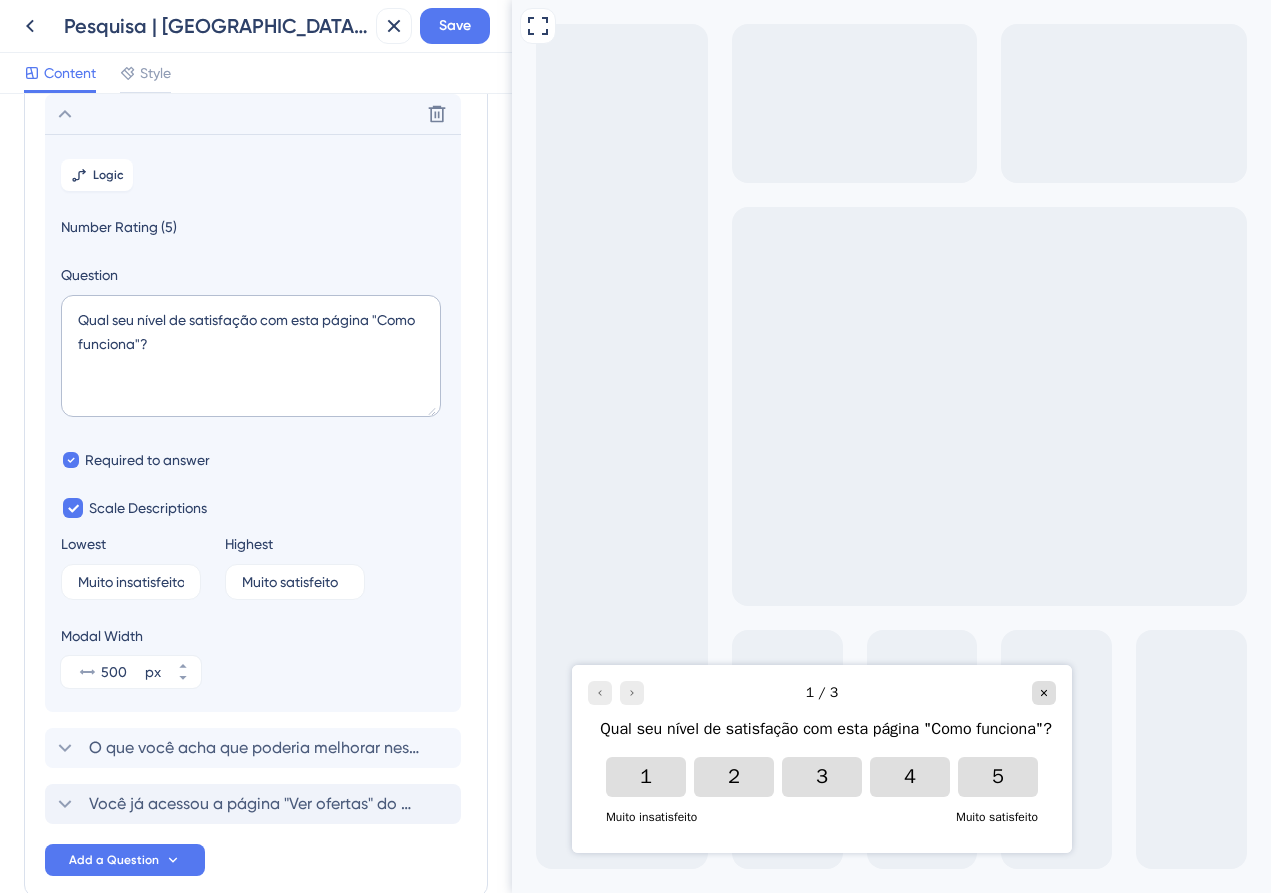 scroll, scrollTop: 0, scrollLeft: 0, axis: both 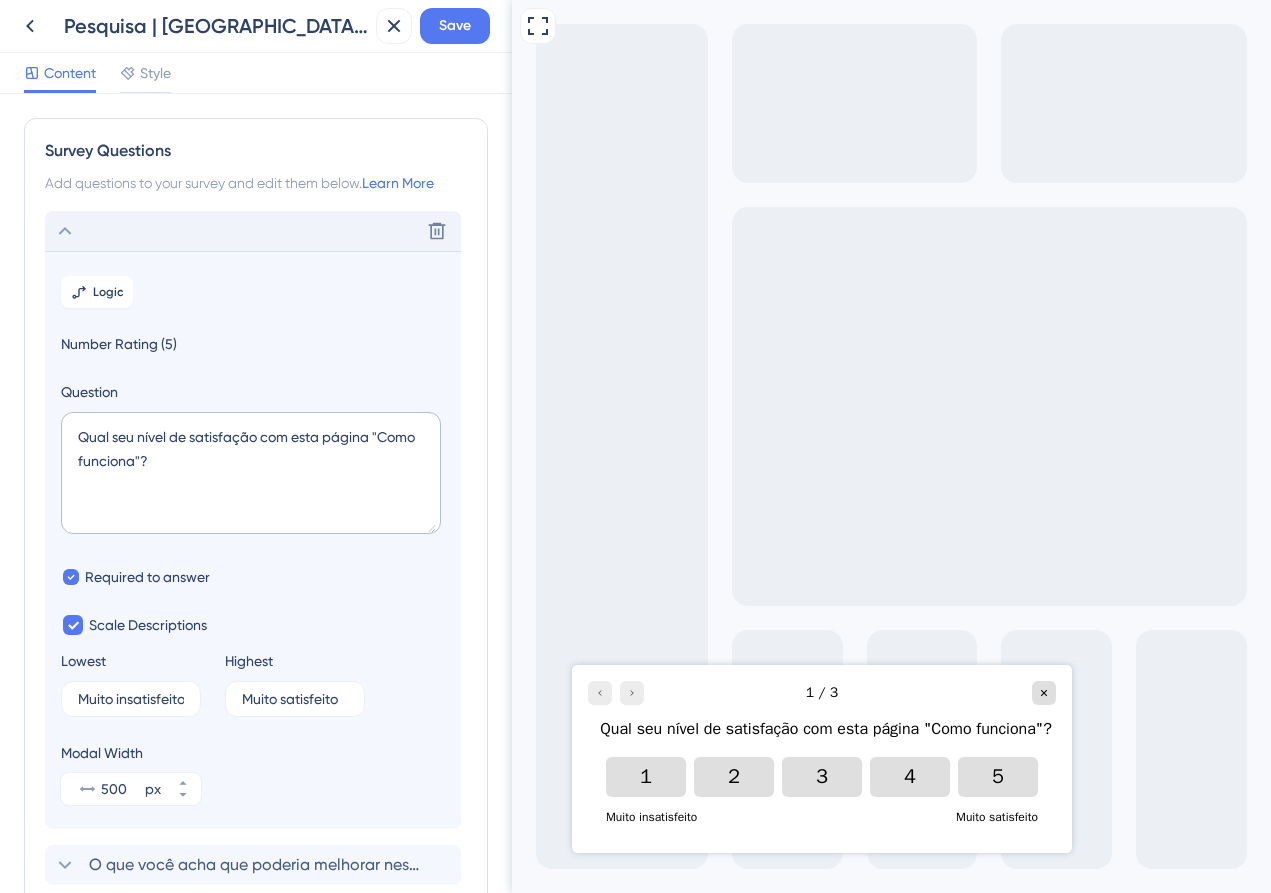 click on "Delete" at bounding box center [253, 231] 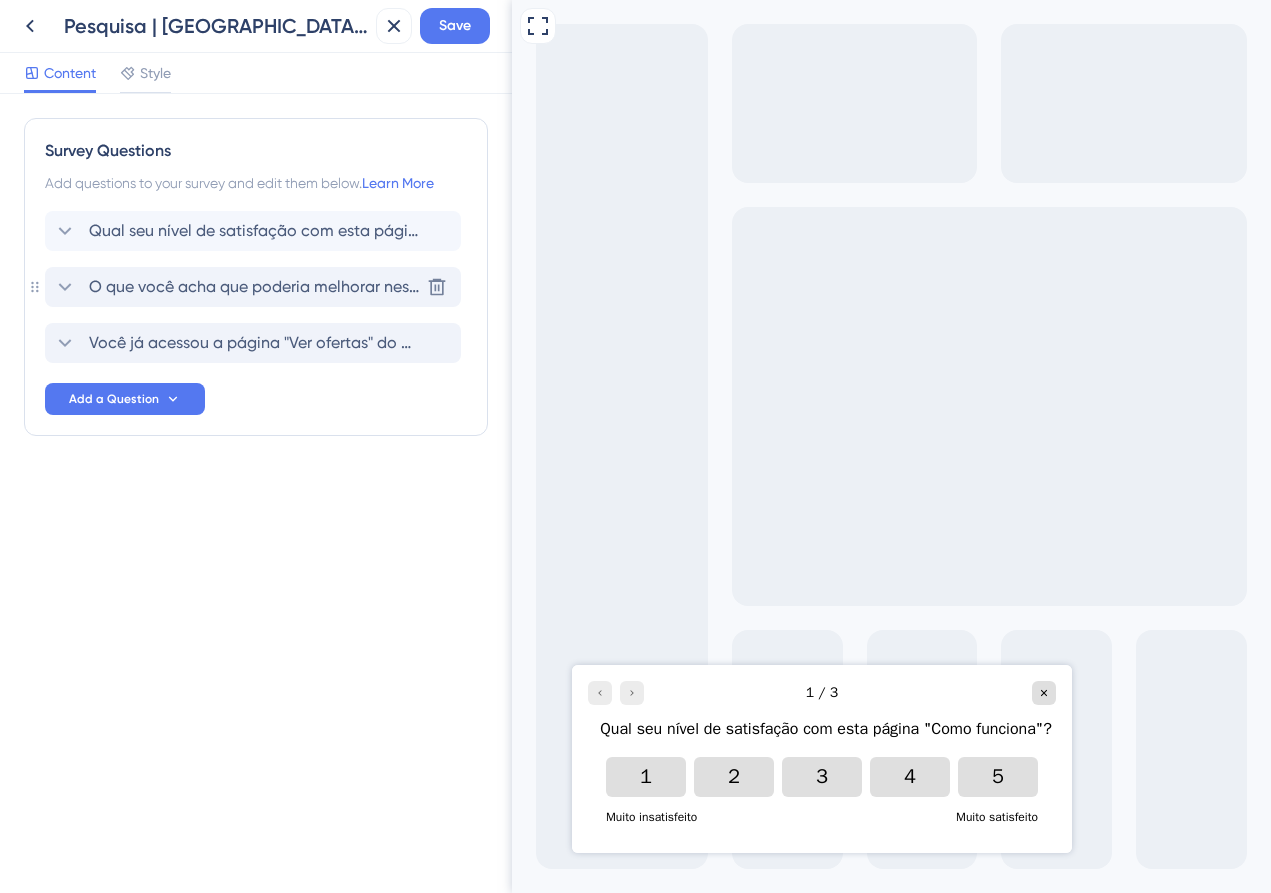 click on "O que você acha que poderia melhorar nesta página? [GEOGRAPHIC_DATA]" at bounding box center [253, 287] 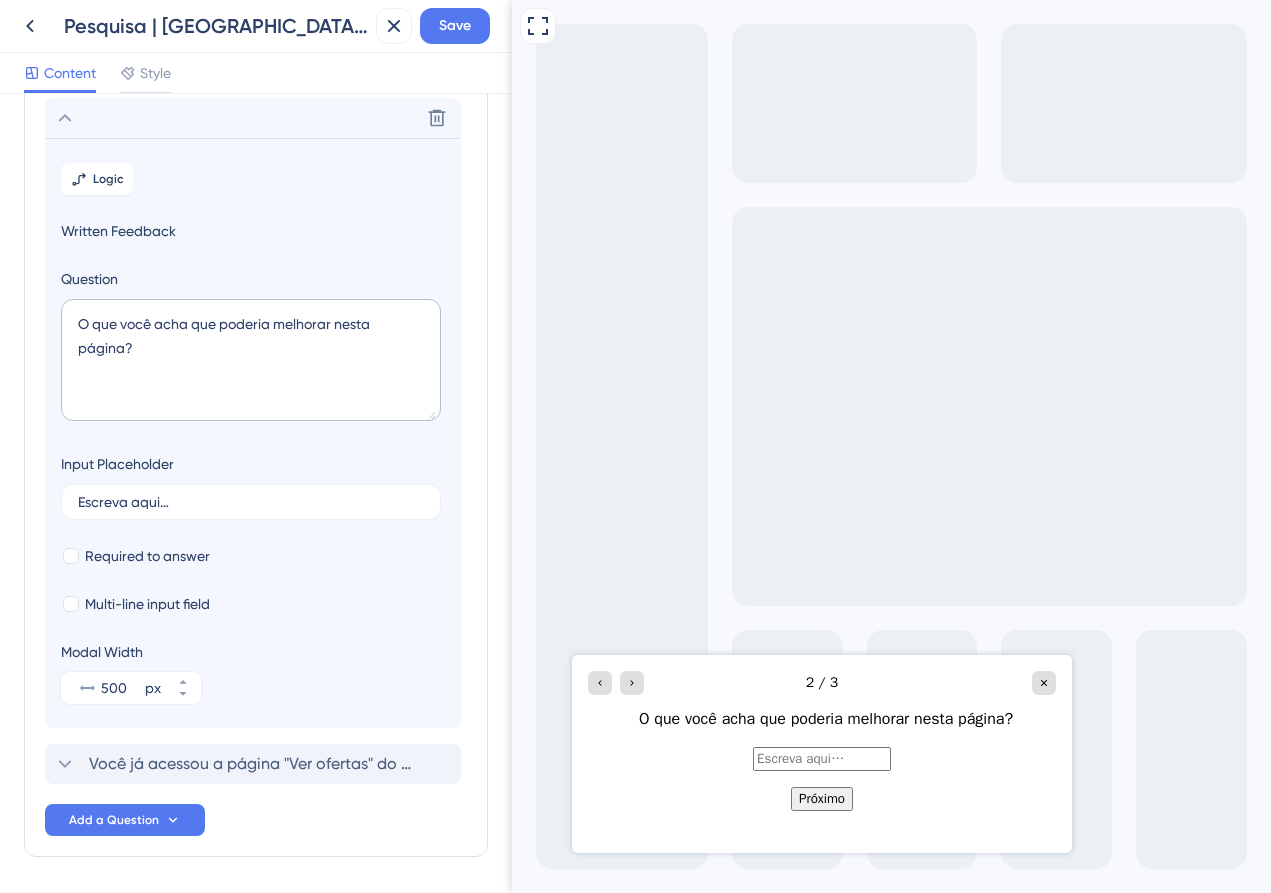 scroll, scrollTop: 102, scrollLeft: 0, axis: vertical 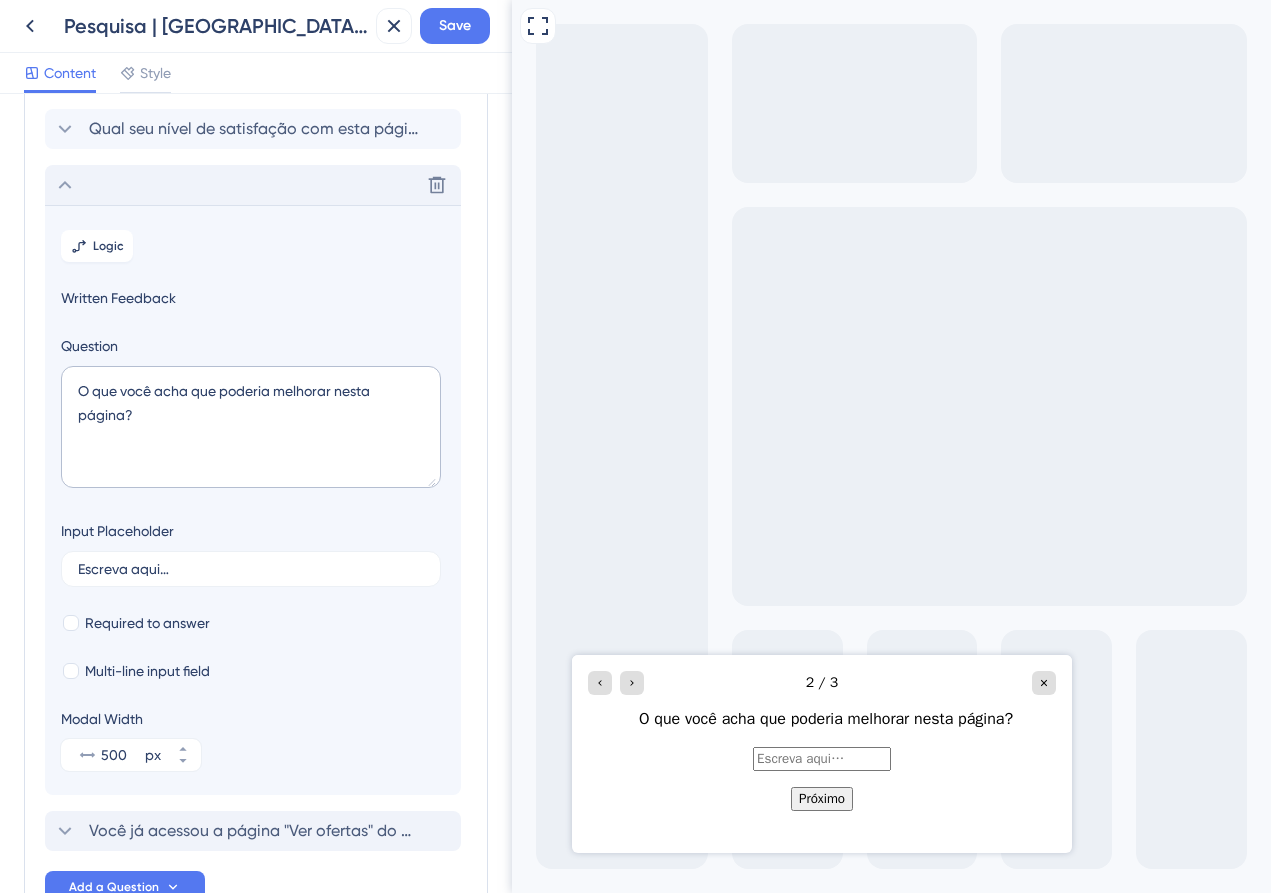 click on "Delete" at bounding box center [253, 185] 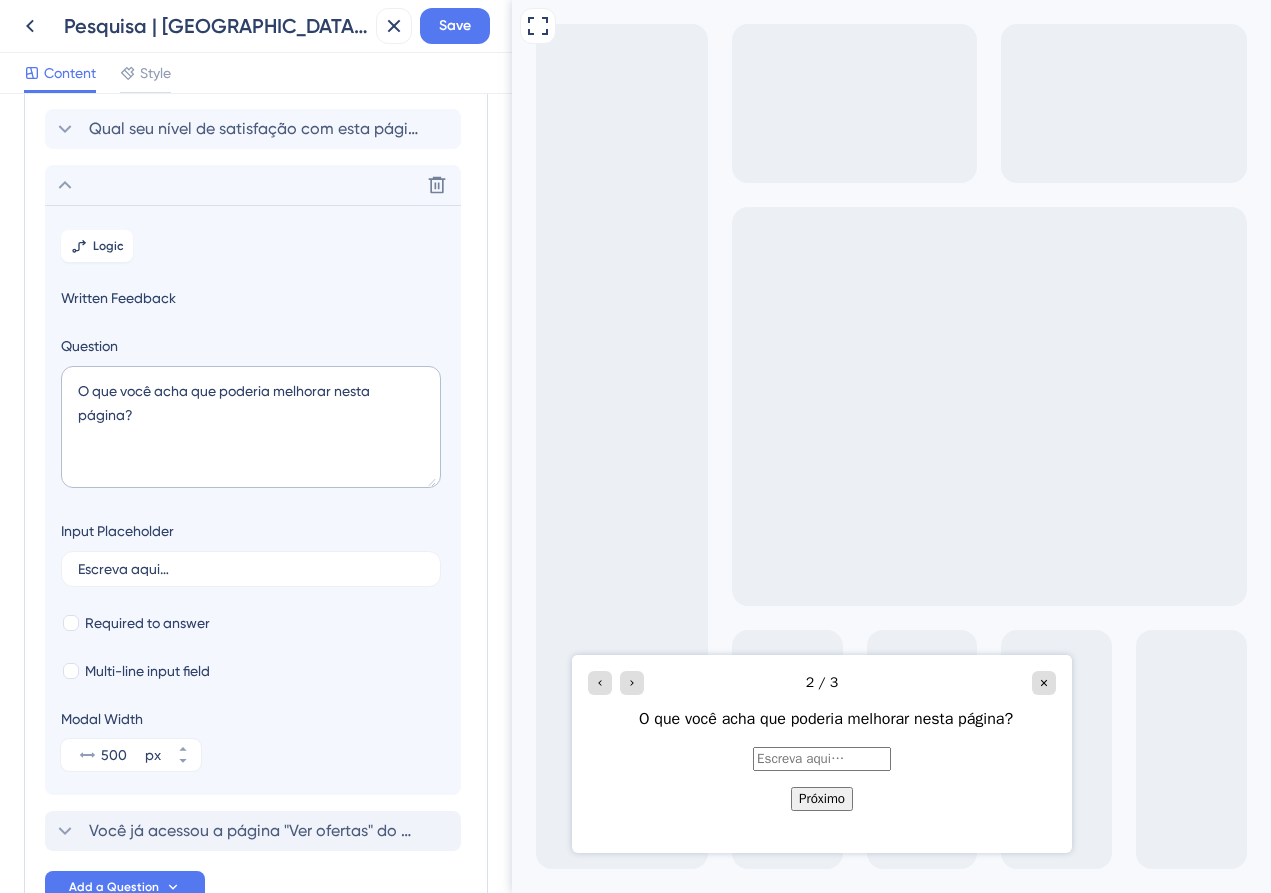 scroll, scrollTop: 0, scrollLeft: 0, axis: both 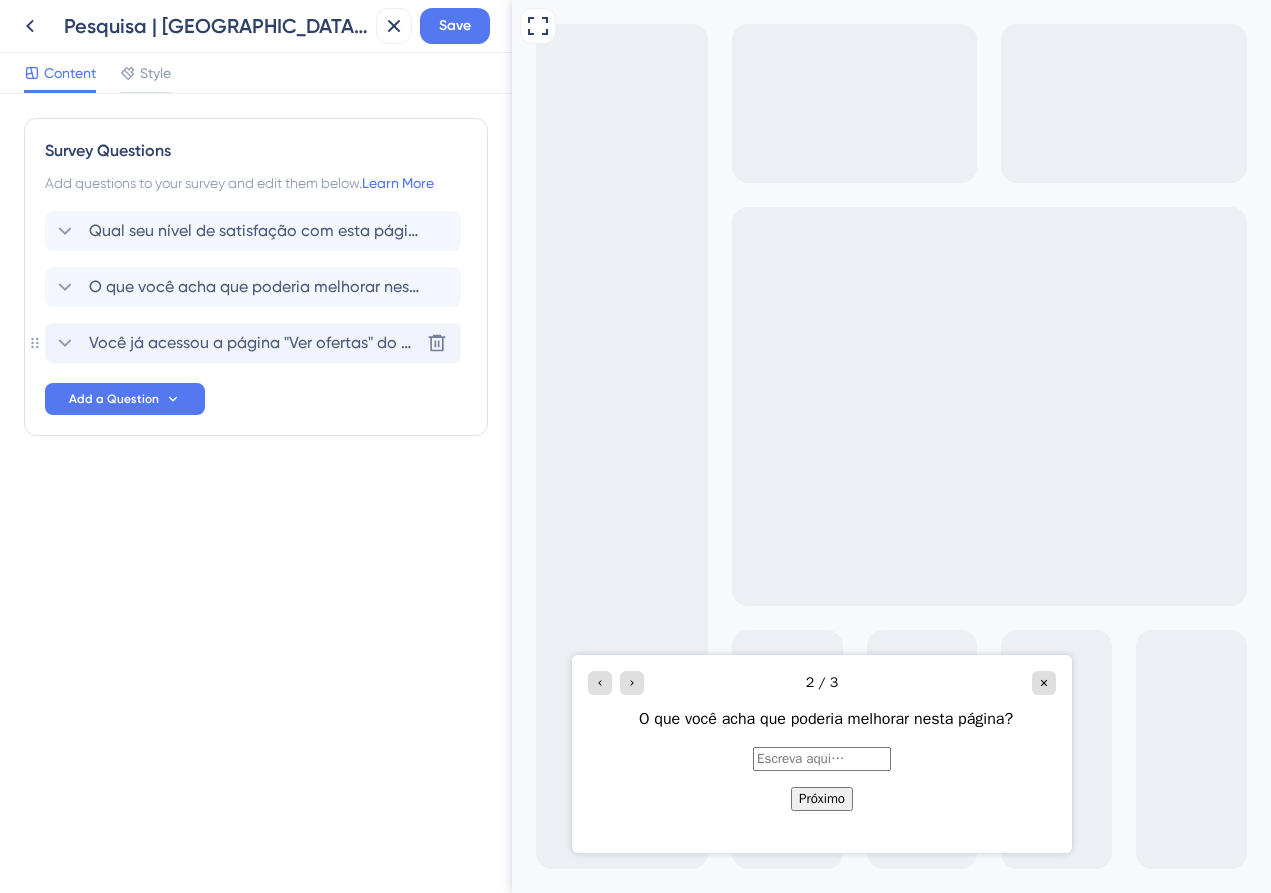 click on "Você já acessou a página "Ver ofertas" do Cockpit?" at bounding box center [254, 343] 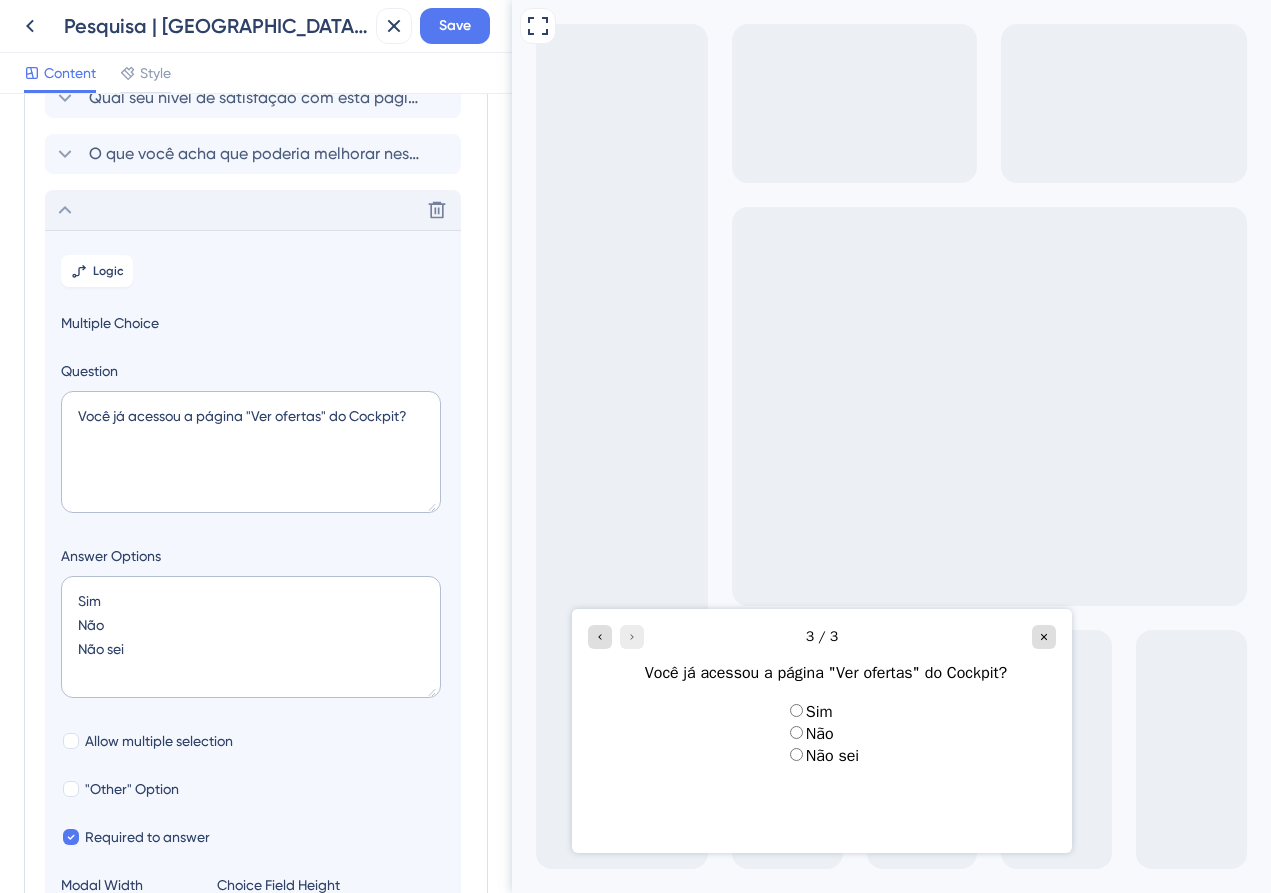 scroll, scrollTop: 154, scrollLeft: 0, axis: vertical 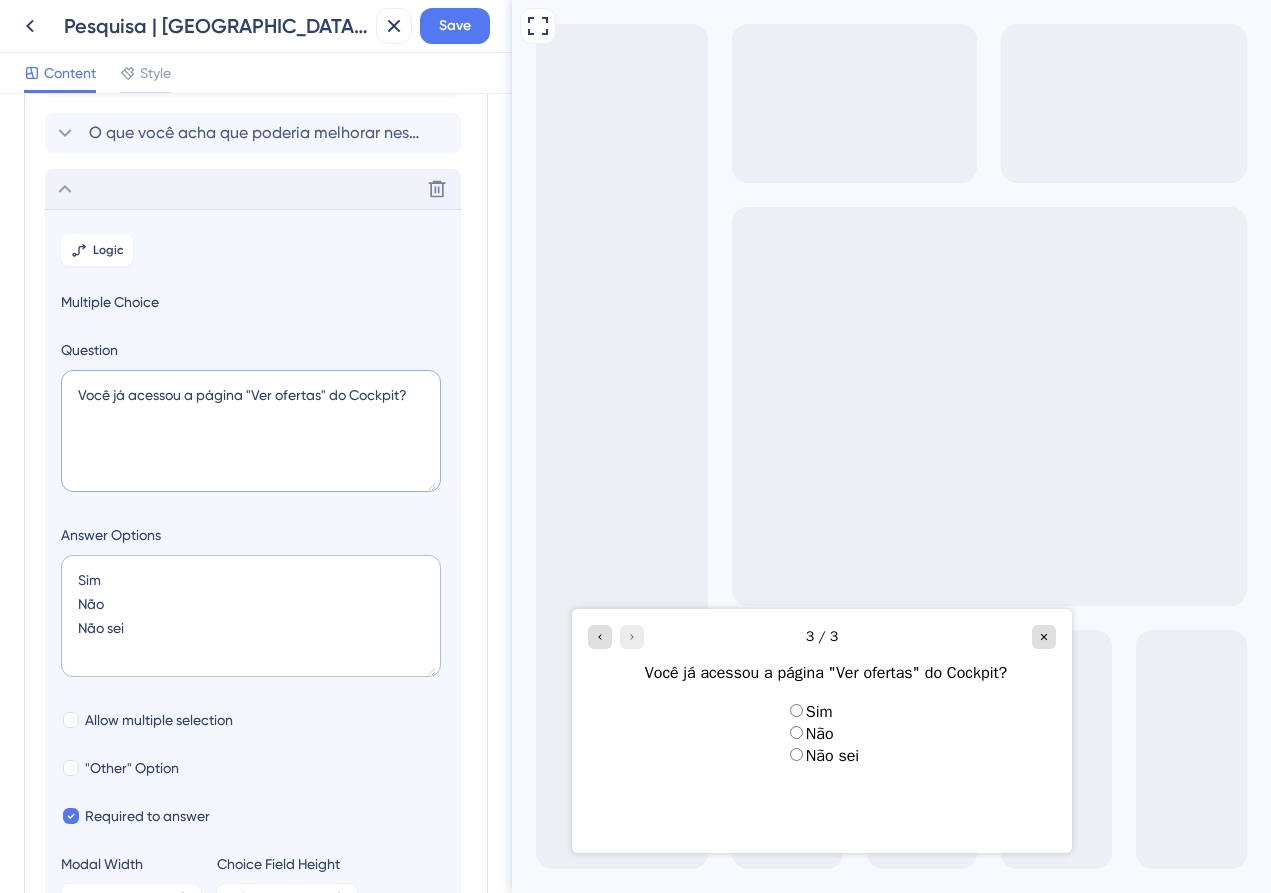 click on "Você já acessou a página "Ver ofertas" do Cockpit?" at bounding box center [251, 431] 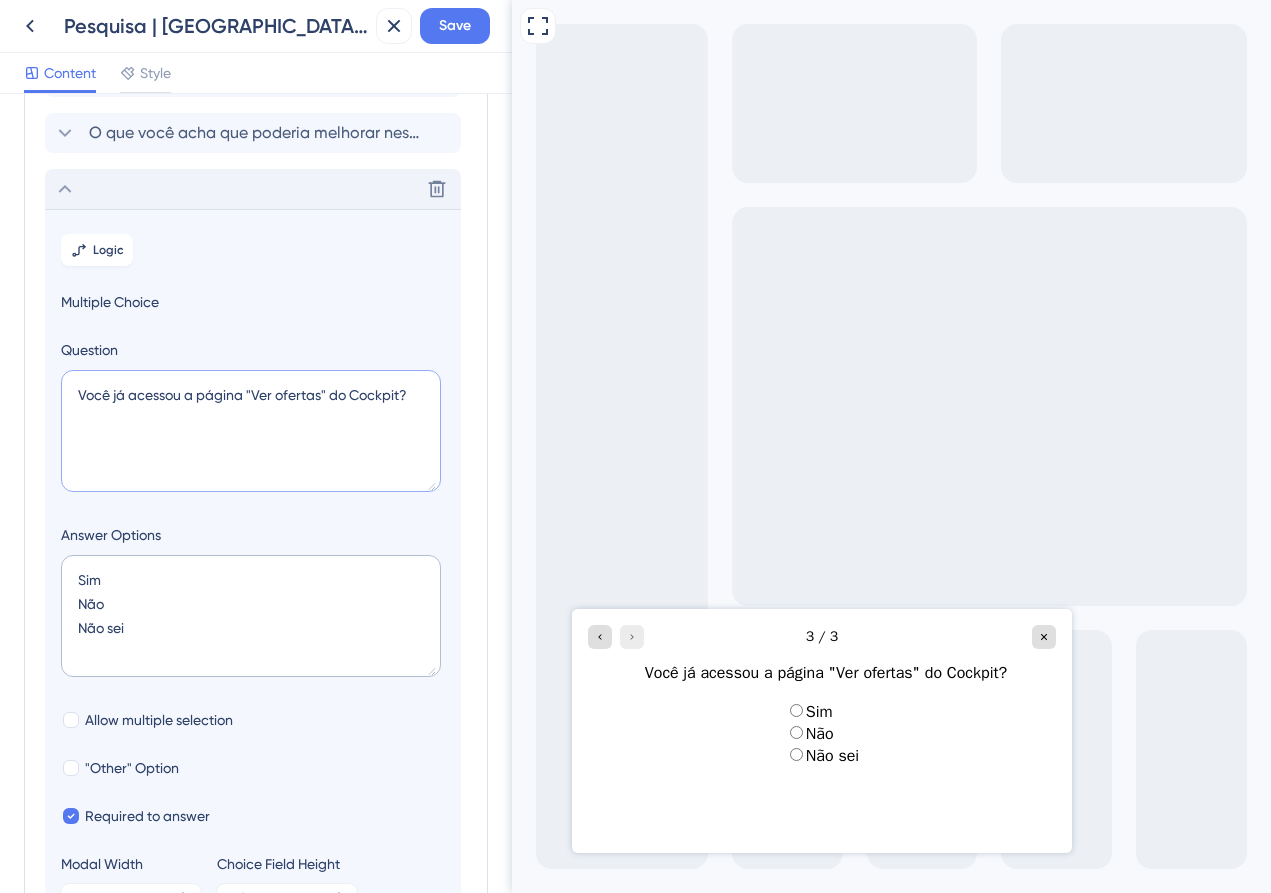 drag, startPoint x: 403, startPoint y: 397, endPoint x: 112, endPoint y: 400, distance: 291.01547 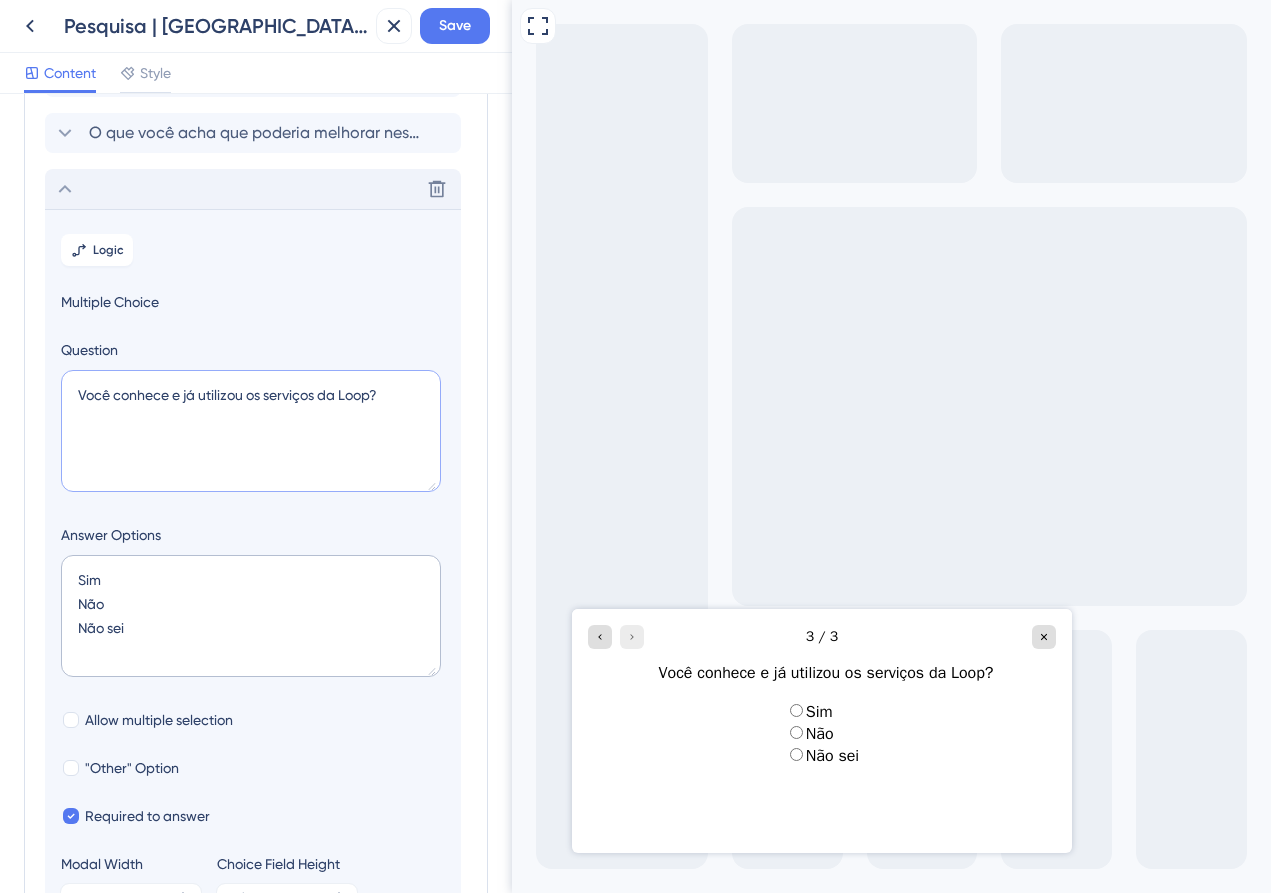 type on "Você conhece e já utilizou os serviços da Loop?" 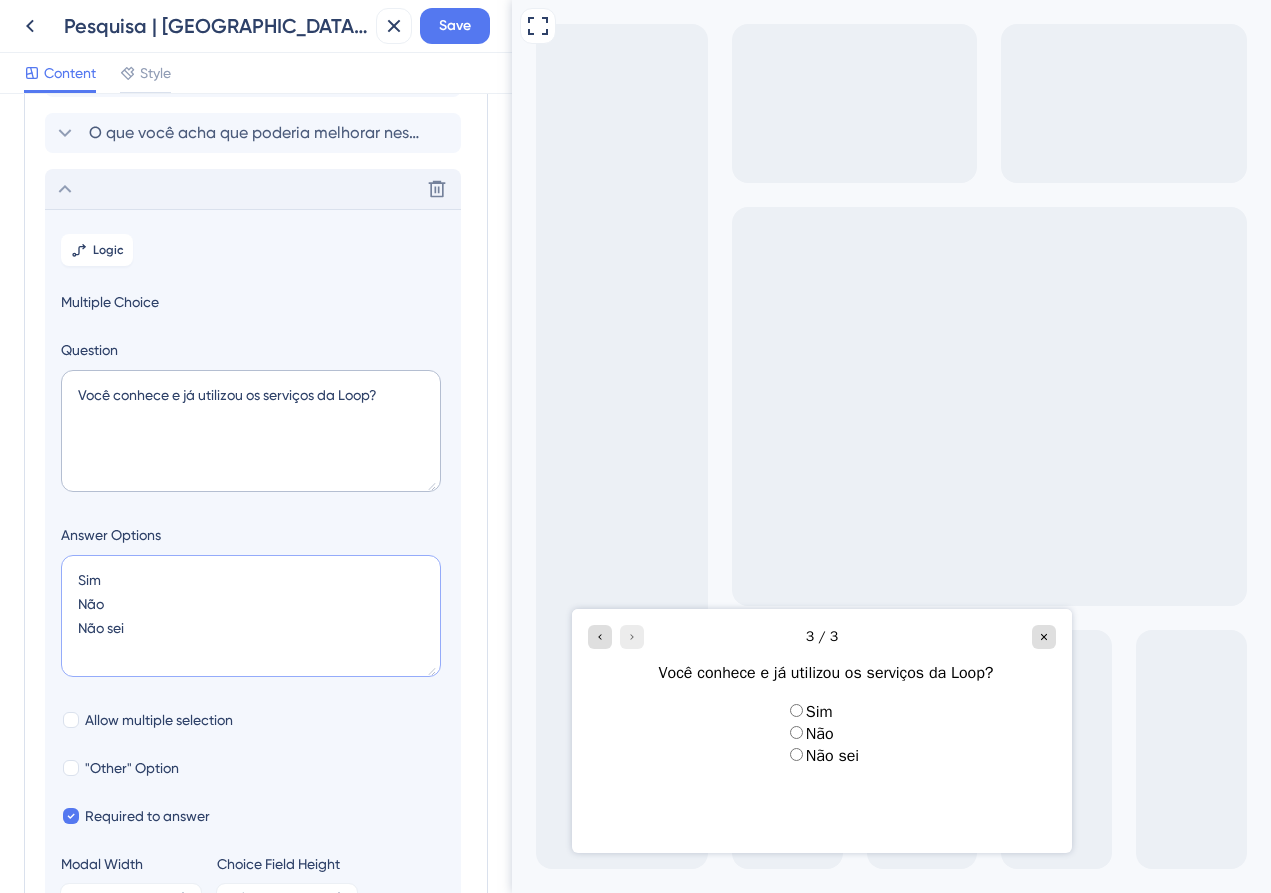click on "Sim
Não
Não sei" at bounding box center [251, 616] 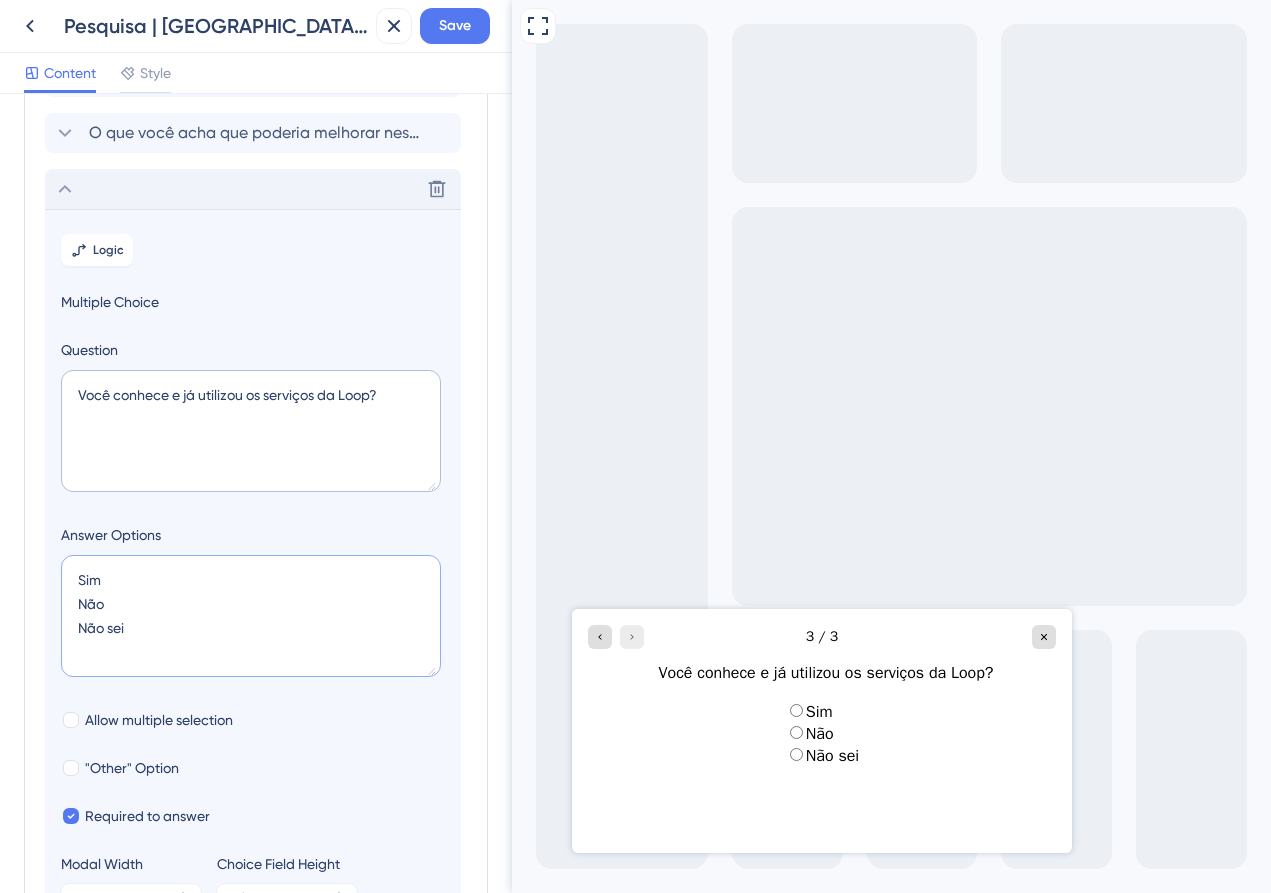 click on "Sim
Não
Não sei" at bounding box center [251, 616] 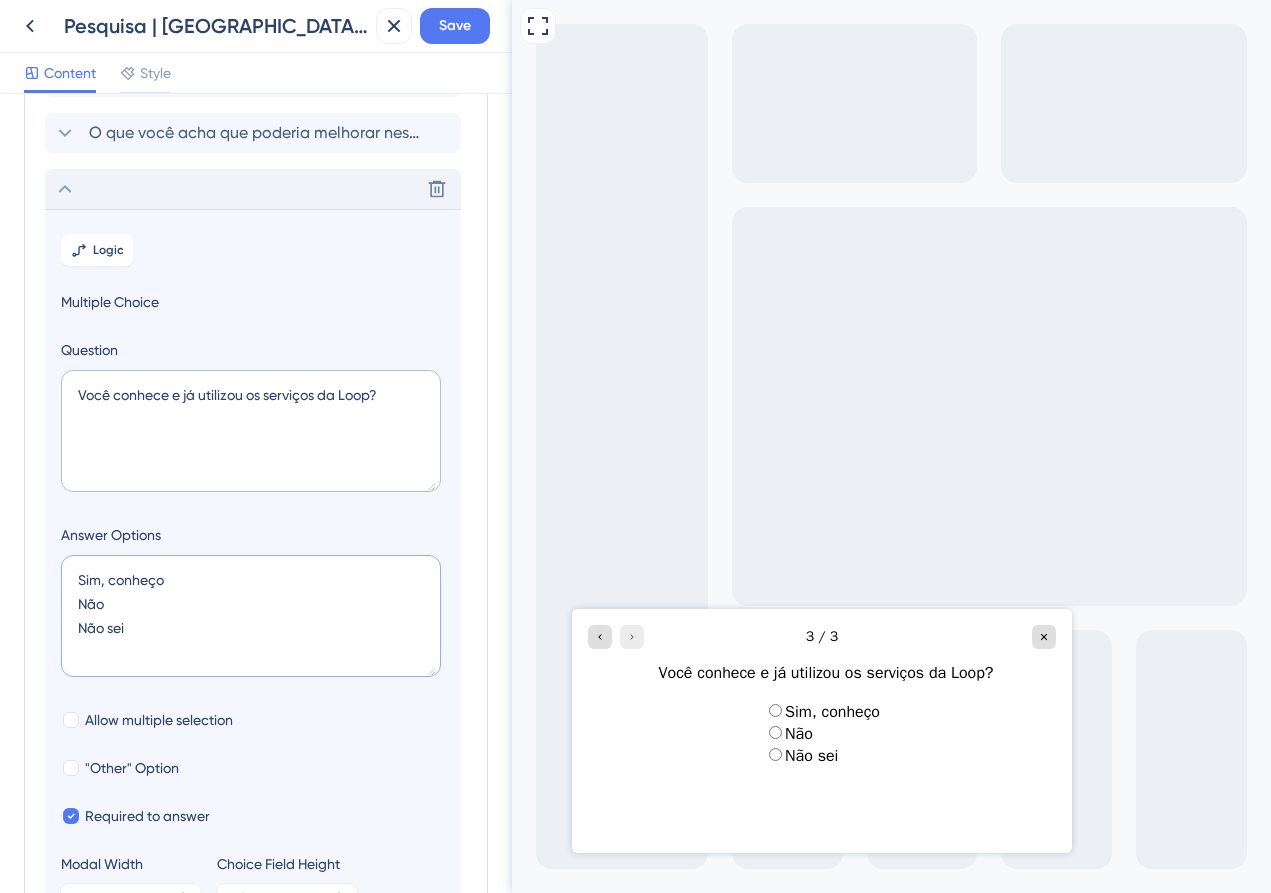 type on "Não
Não sei" 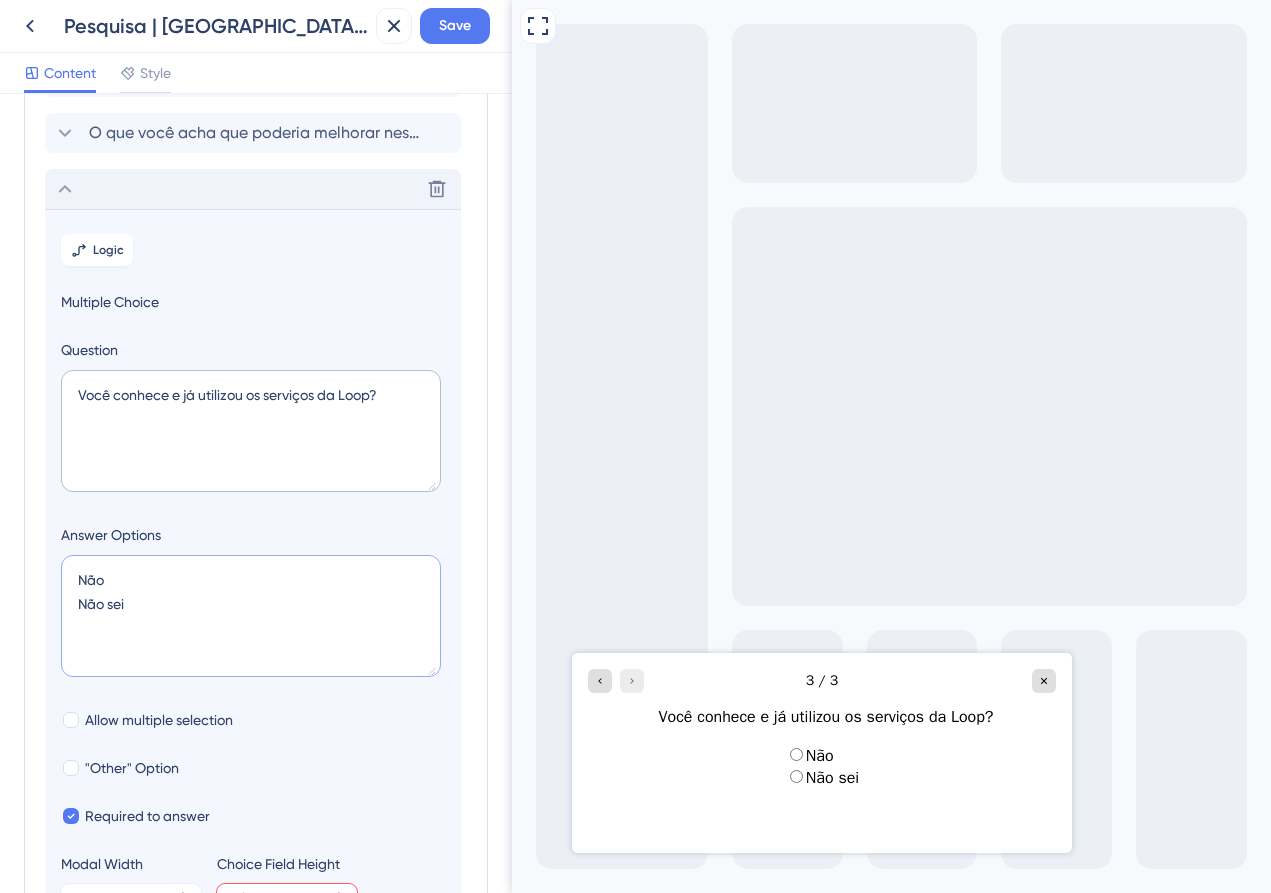 type on "C
Não
Não sei" 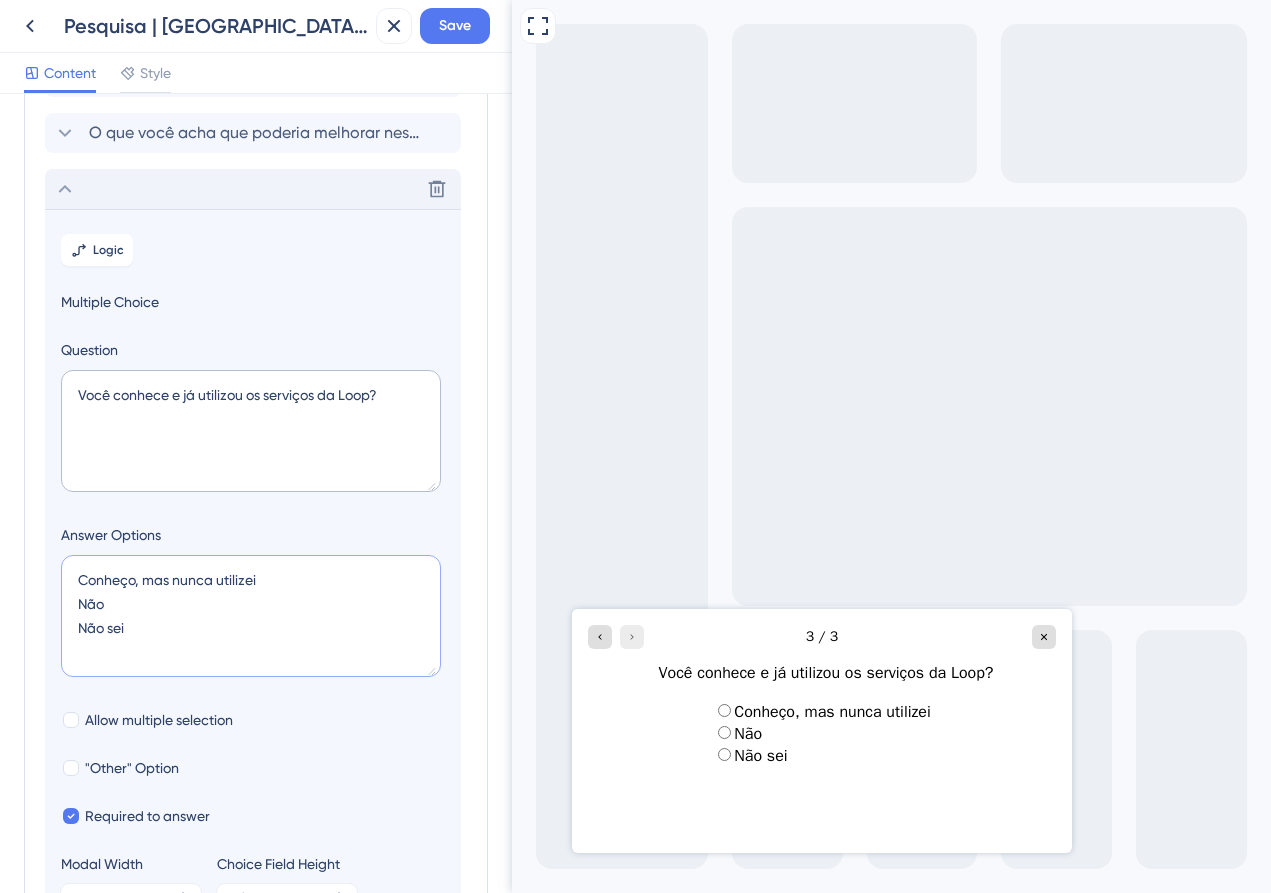 drag, startPoint x: 129, startPoint y: 627, endPoint x: 75, endPoint y: 609, distance: 56.920998 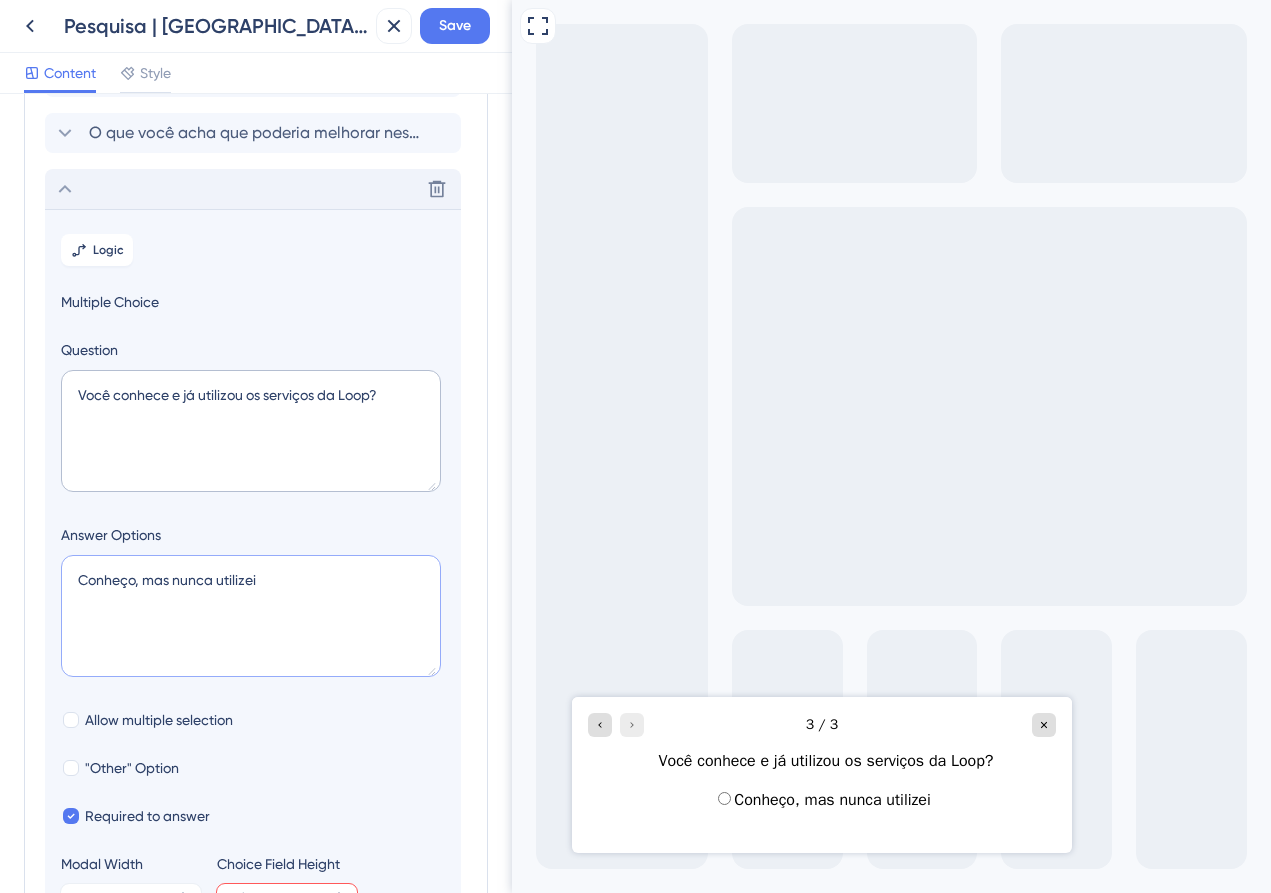 type on "Conheço, mas nunca utilizei
N" 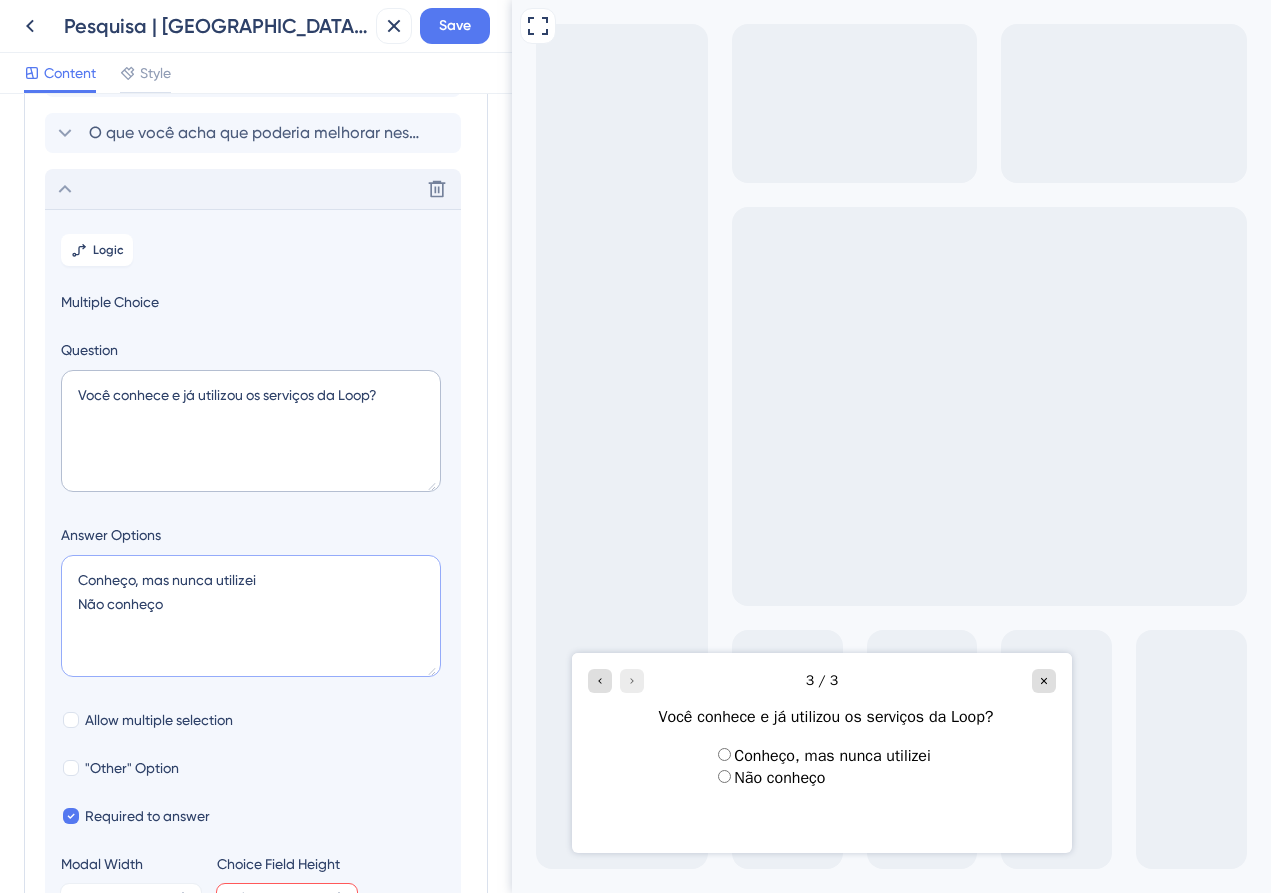 click on "Conheço, mas nunca utilizei
Não conheço" at bounding box center [251, 616] 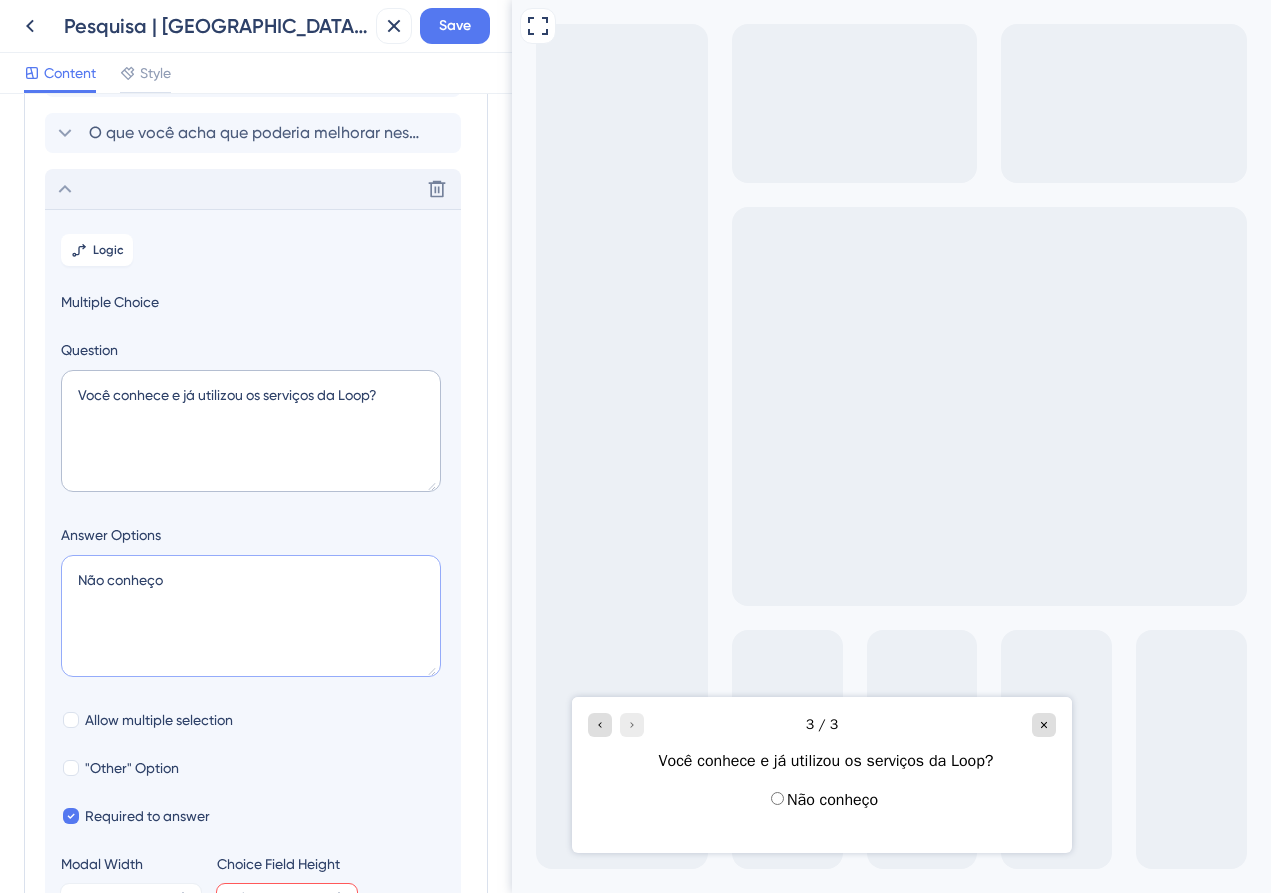 paste on "Conheço, mas nunca utilizei" 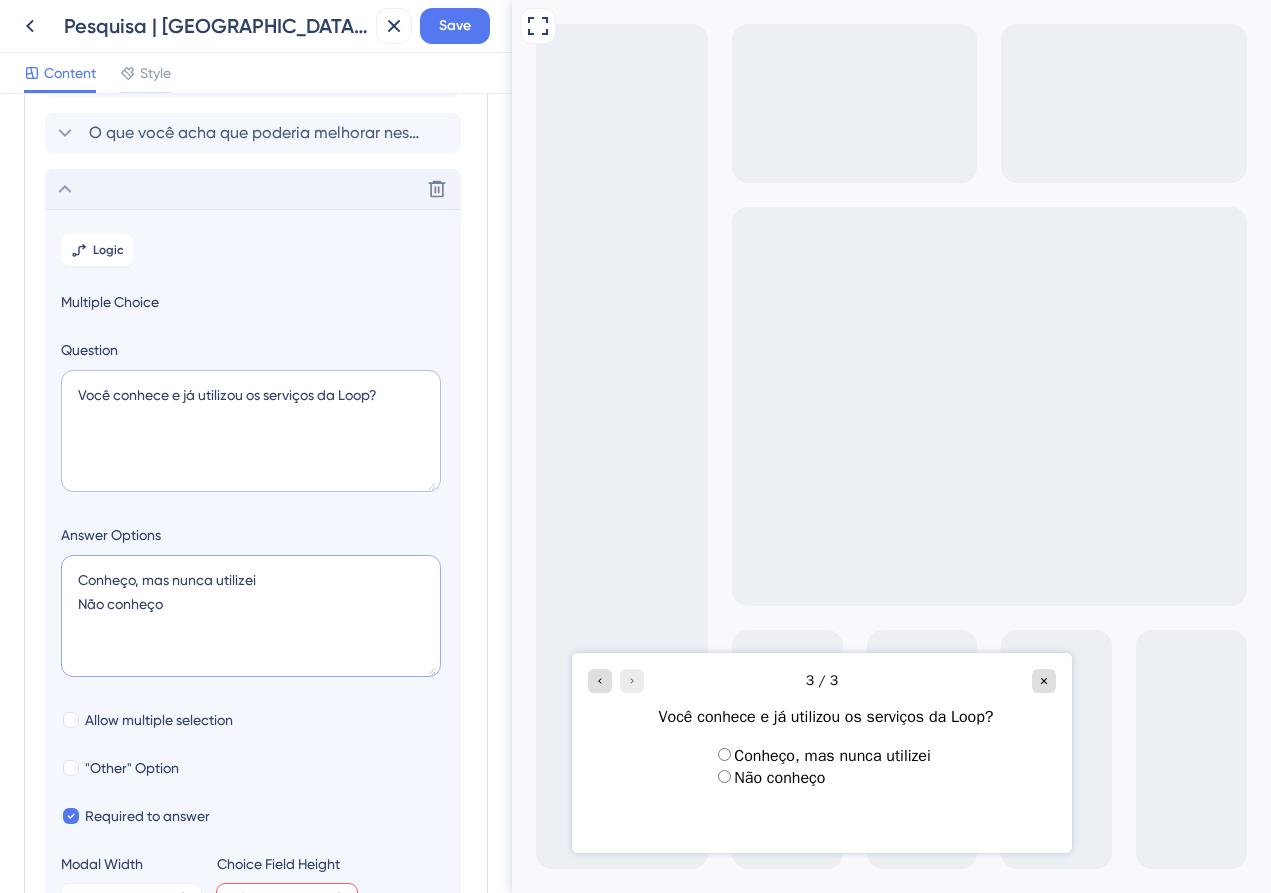 paste on "Conheço, mas nunca utilizei" 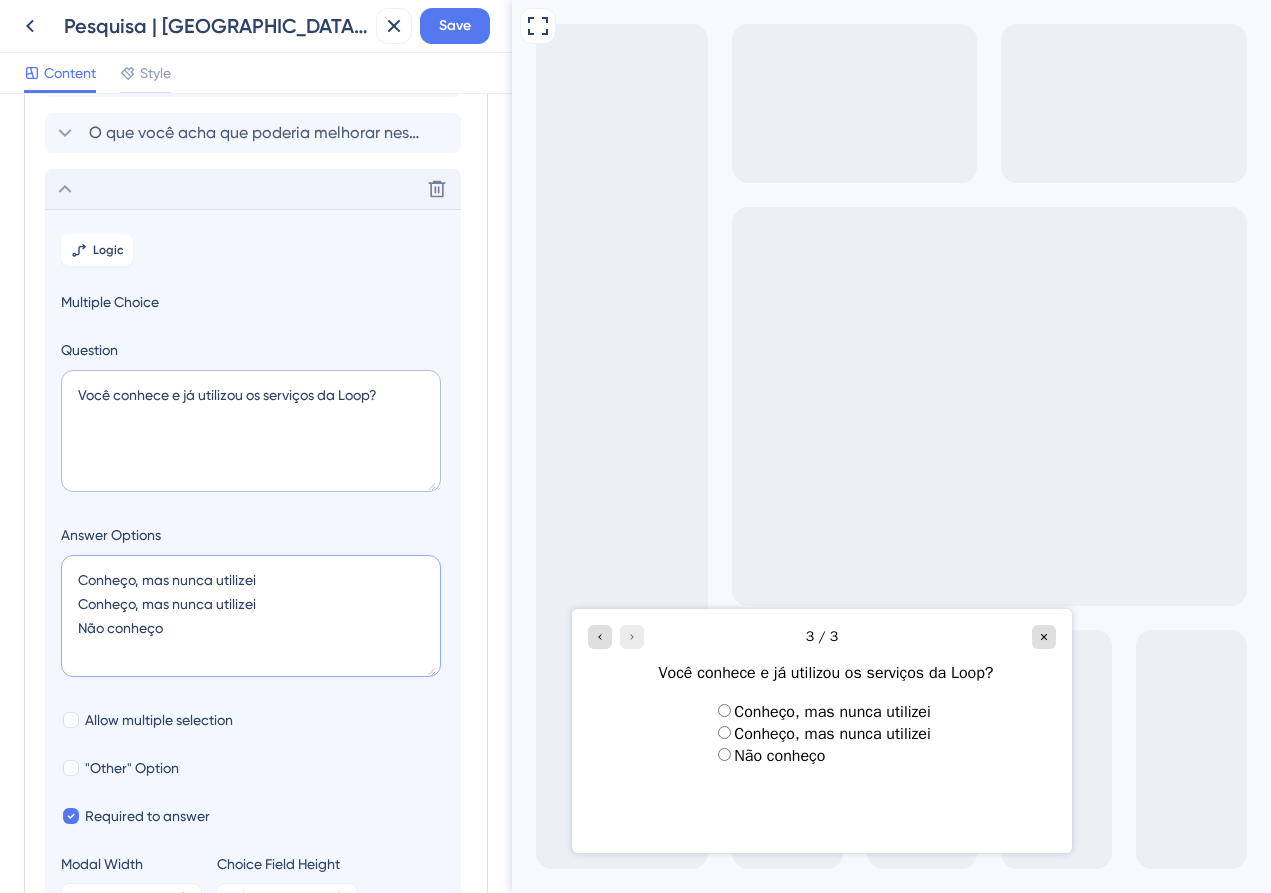 drag, startPoint x: 265, startPoint y: 574, endPoint x: 147, endPoint y: 579, distance: 118.10589 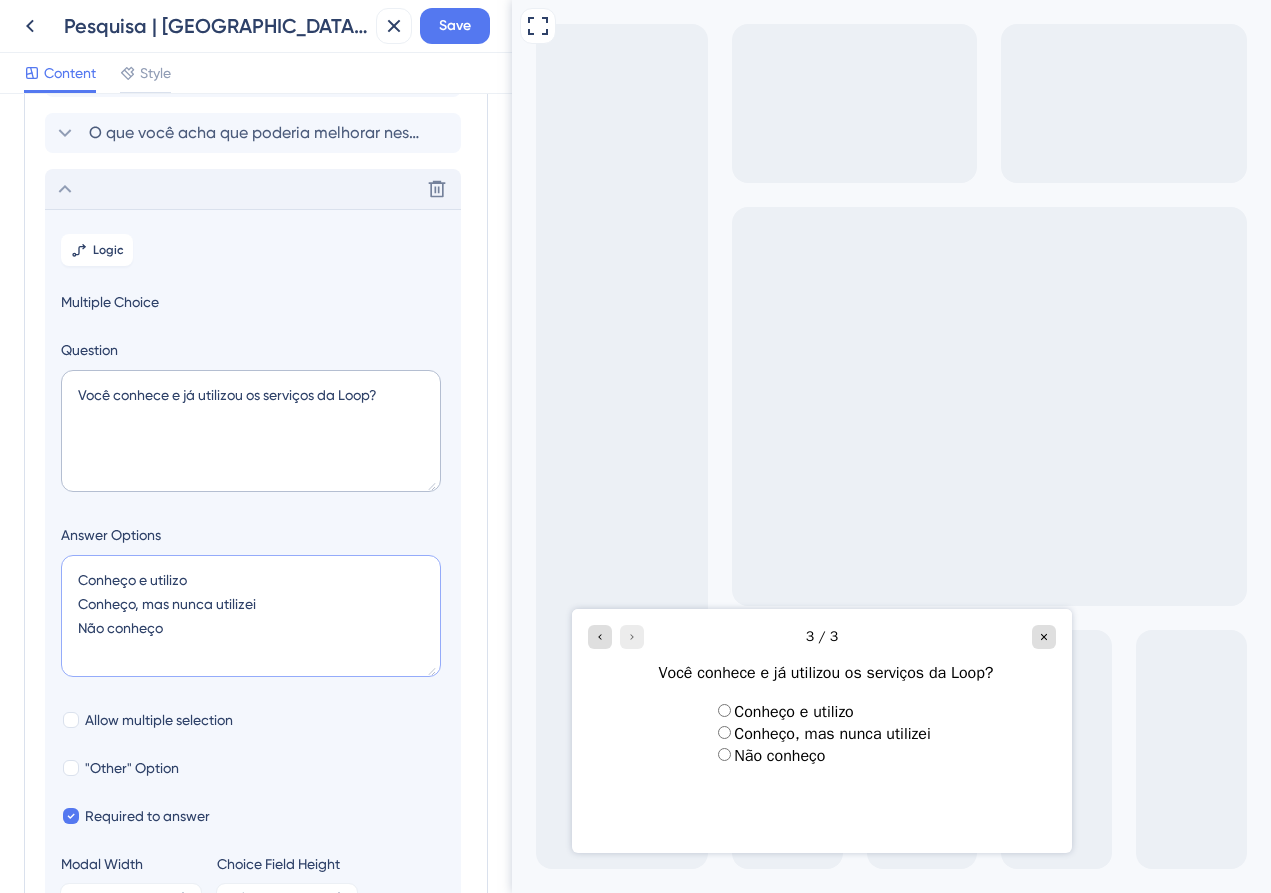 click on "Conheço e utilizo
Conheço, mas nunca utilizei
Não conheço" at bounding box center (251, 616) 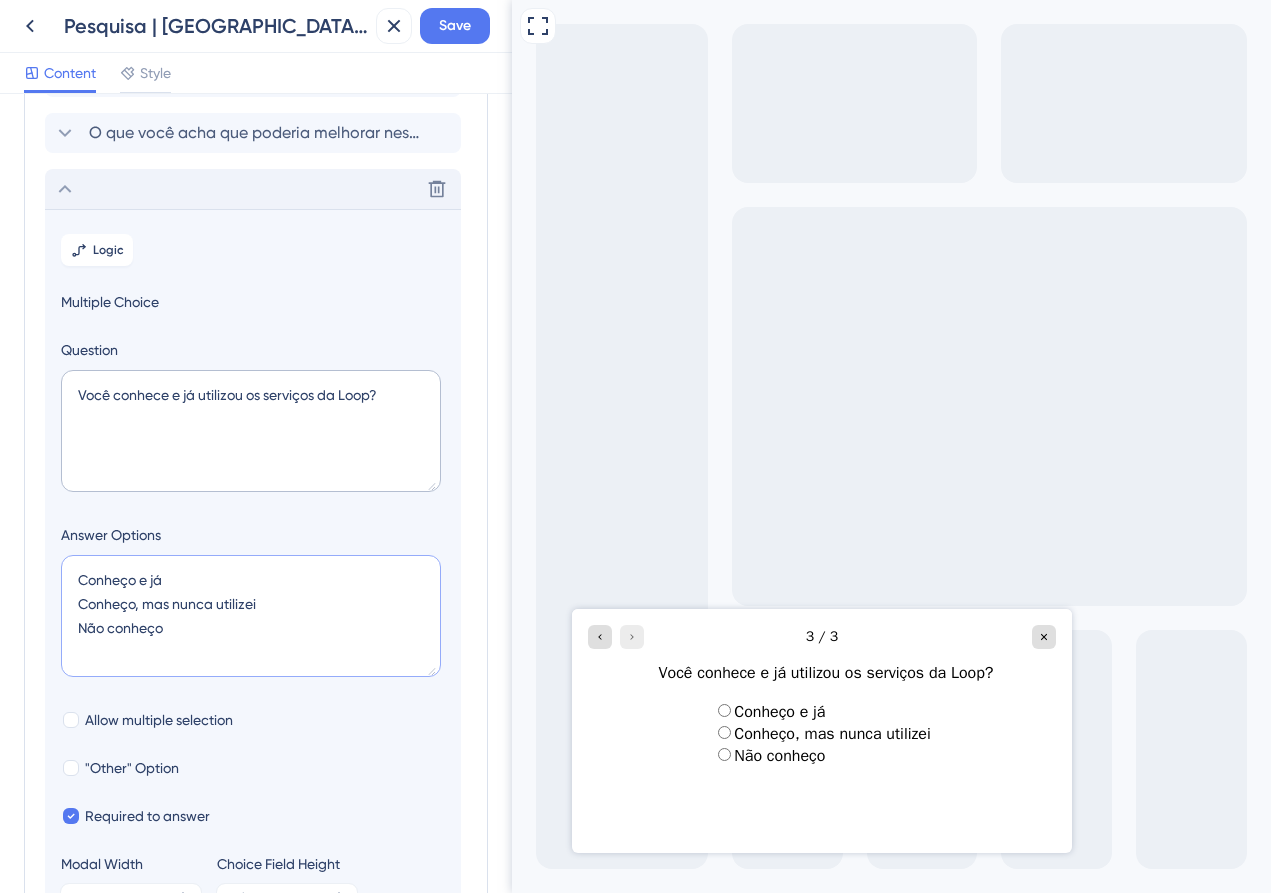 type on "Conheço e já
Conheço, mas nunca utilizei
Não conheço" 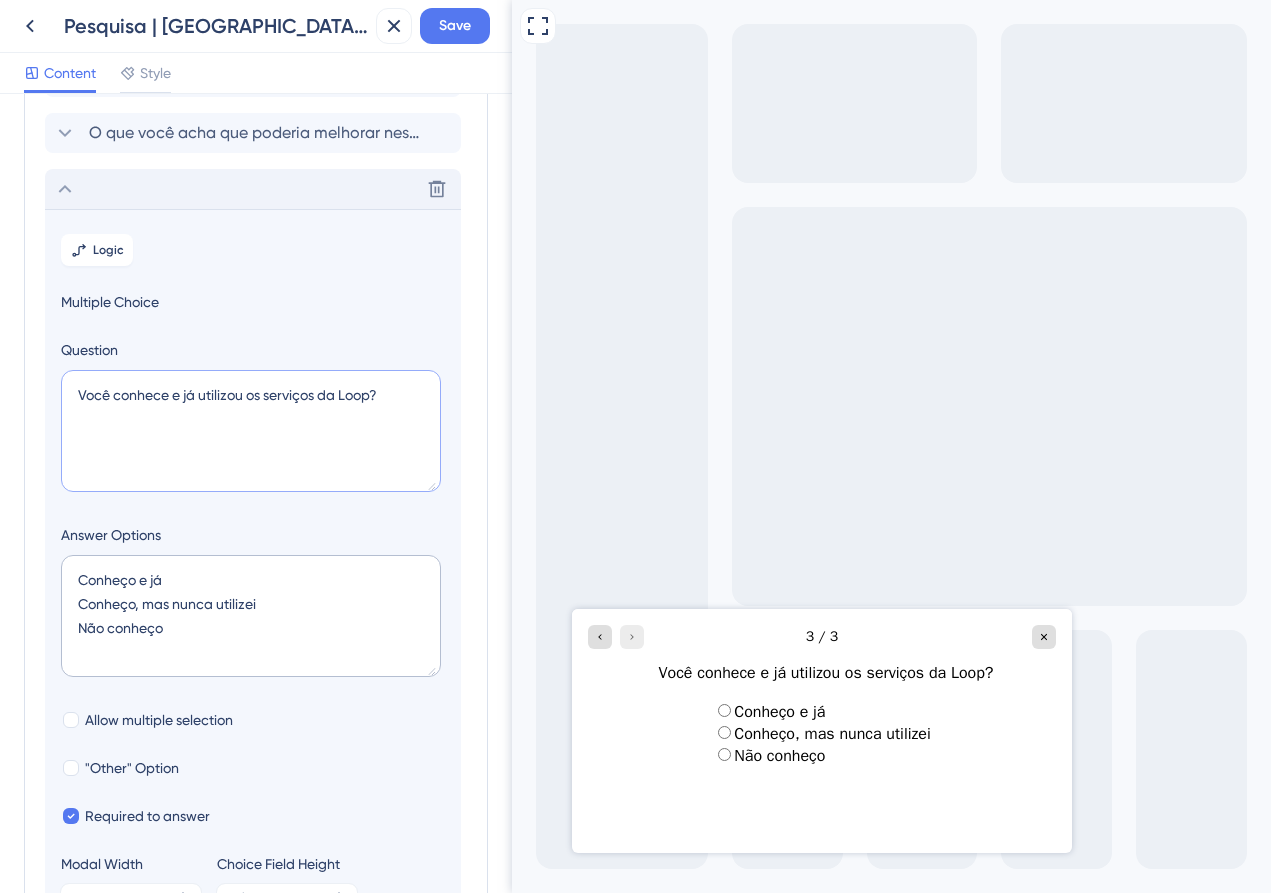 click on "Você conhece e já utilizou os serviços da Loop?" at bounding box center [251, 431] 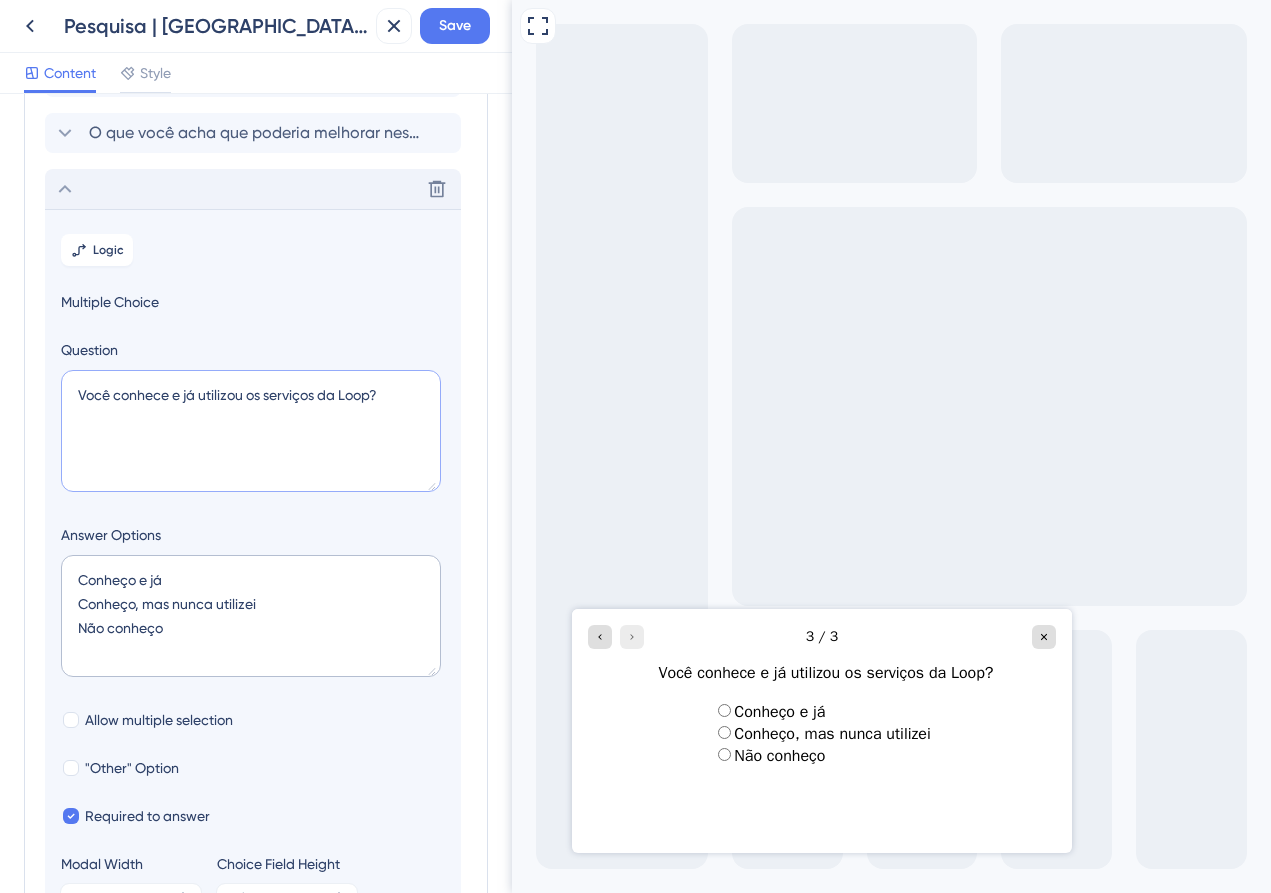 drag, startPoint x: 168, startPoint y: 396, endPoint x: 64, endPoint y: 403, distance: 104.23531 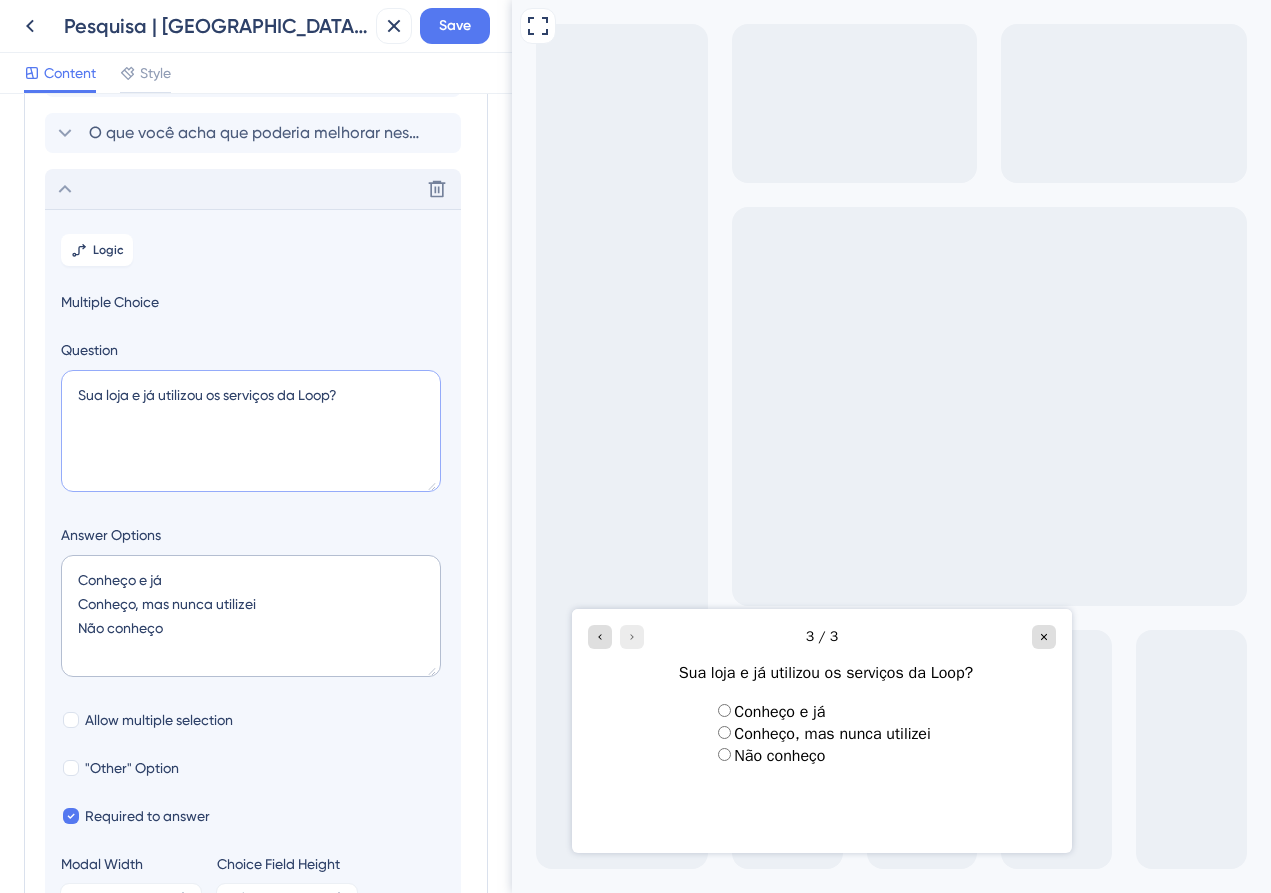 click on "Sua loja e já utilizou os serviços da Loop?" at bounding box center (251, 431) 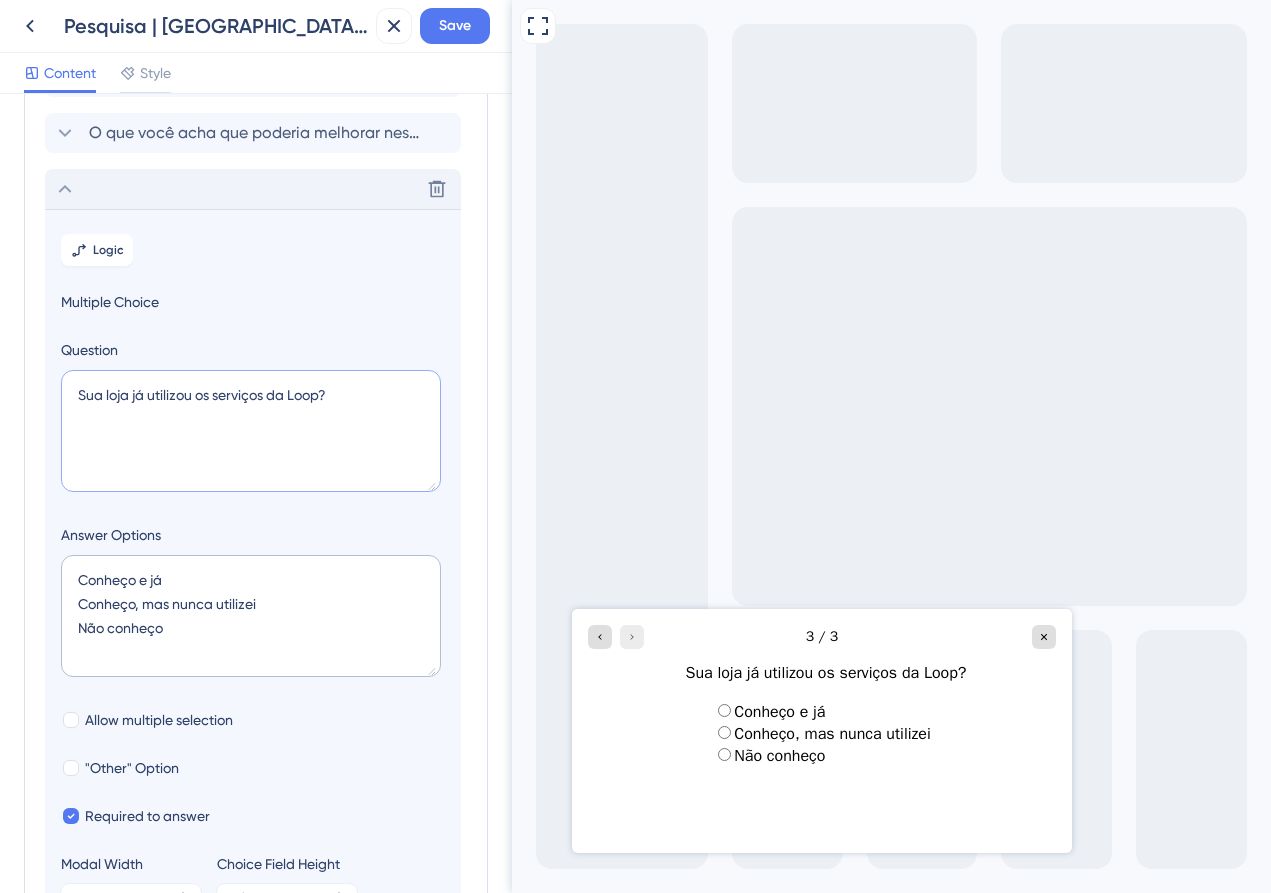 click on "Sua loja já utilizou os serviços da Loop?" at bounding box center (251, 431) 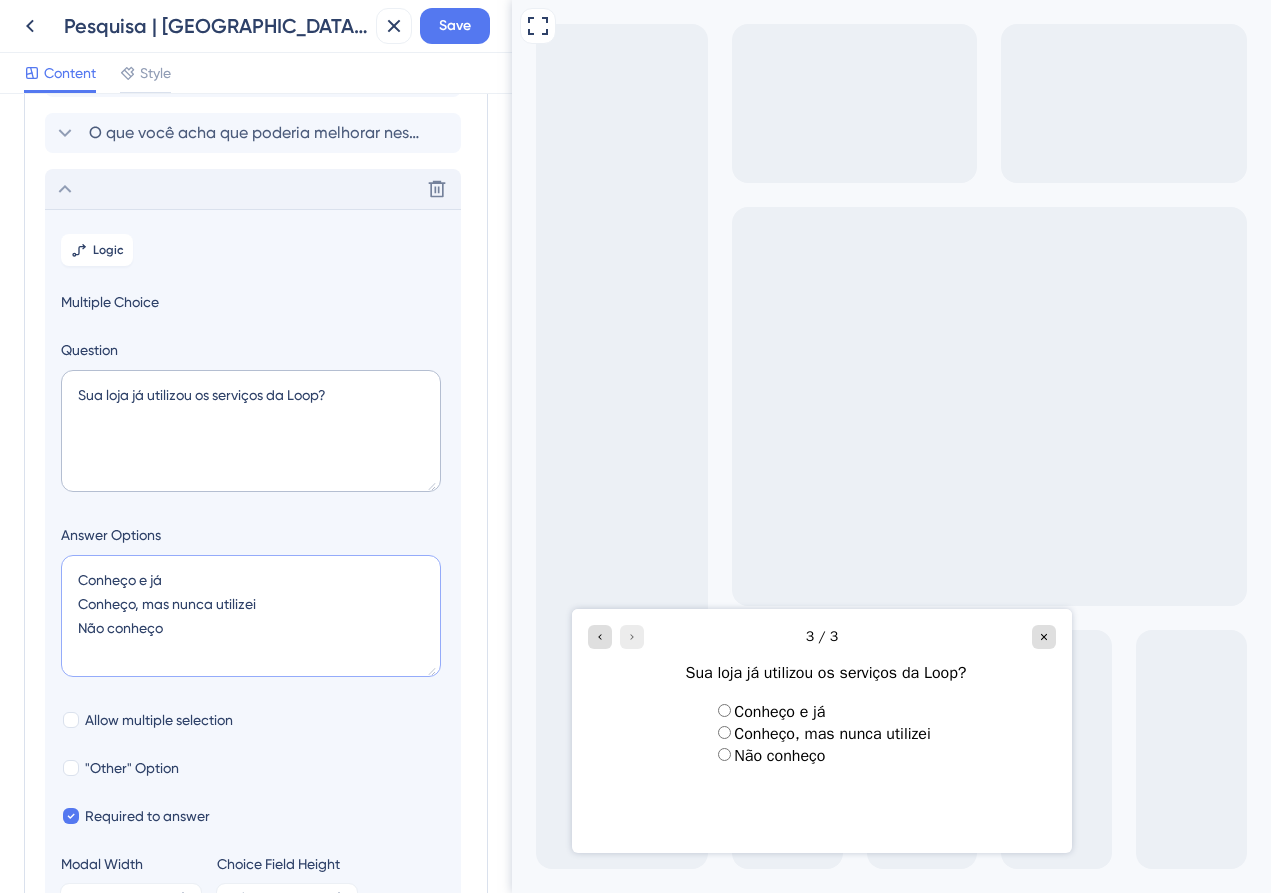 click on "Conheço e já
Conheço, mas nunca utilizei
Não conheço" at bounding box center [251, 616] 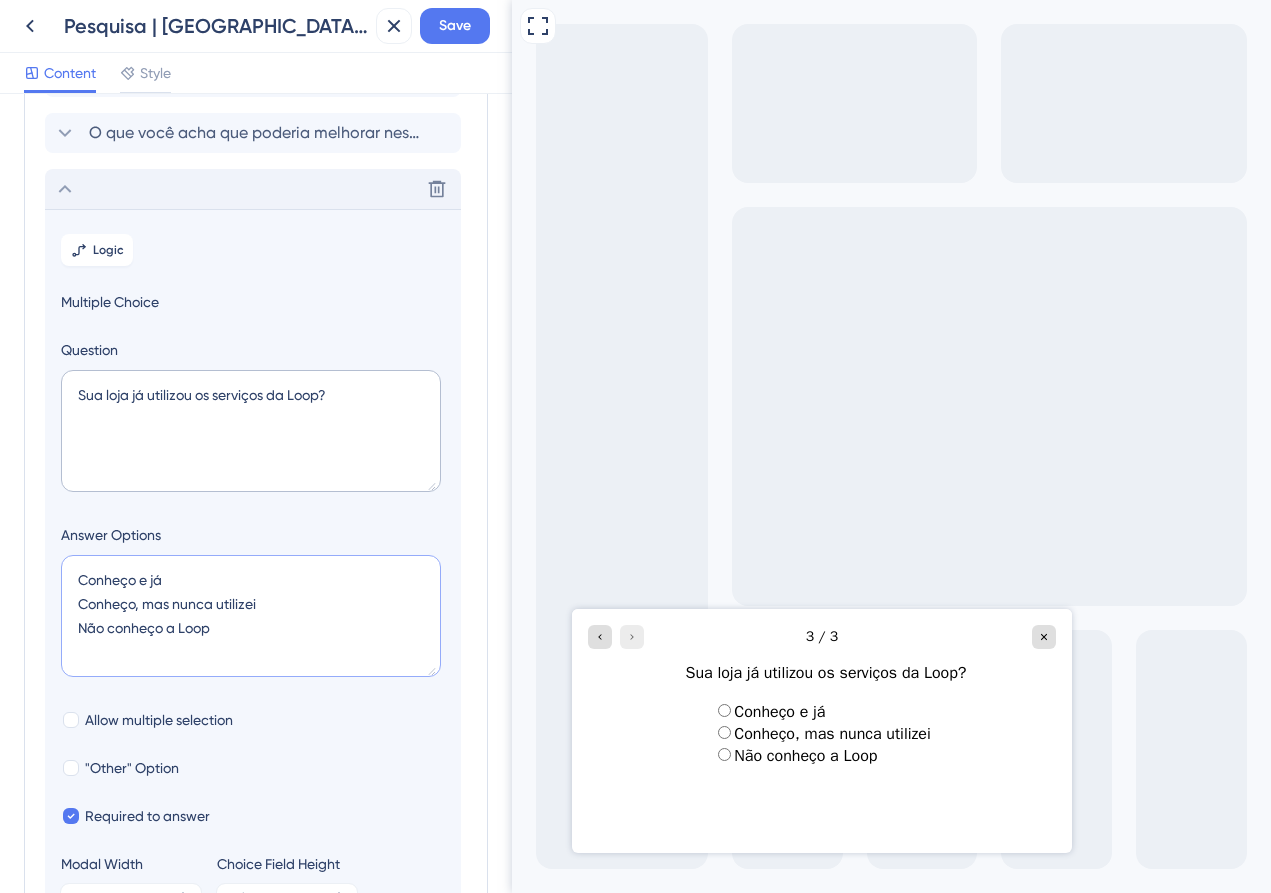 click on "Conheço e já
Conheço, mas nunca utilizei
Não conheço a Loop" at bounding box center (251, 616) 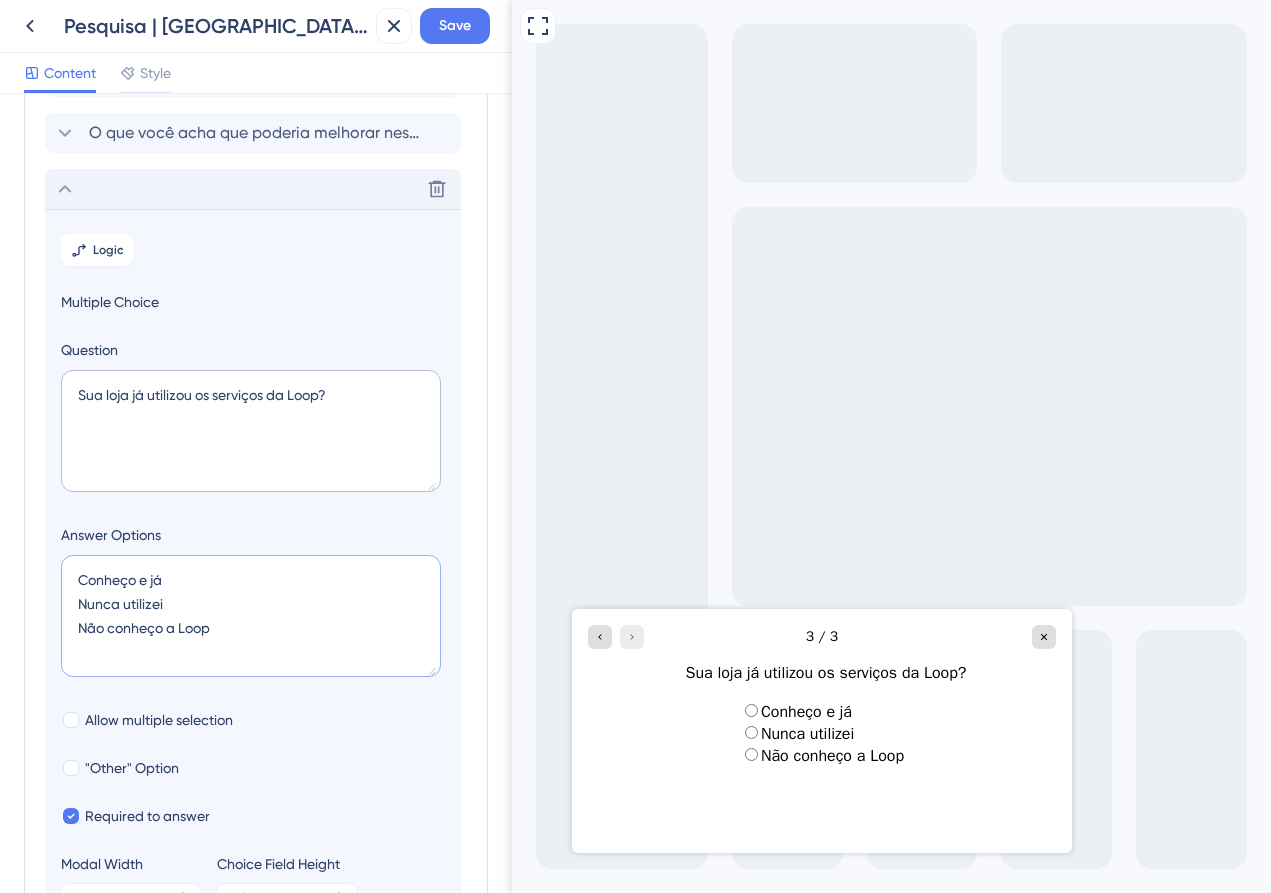 click on "Conheço e já
Nunca utilizei
Não conheço a Loop" at bounding box center (251, 616) 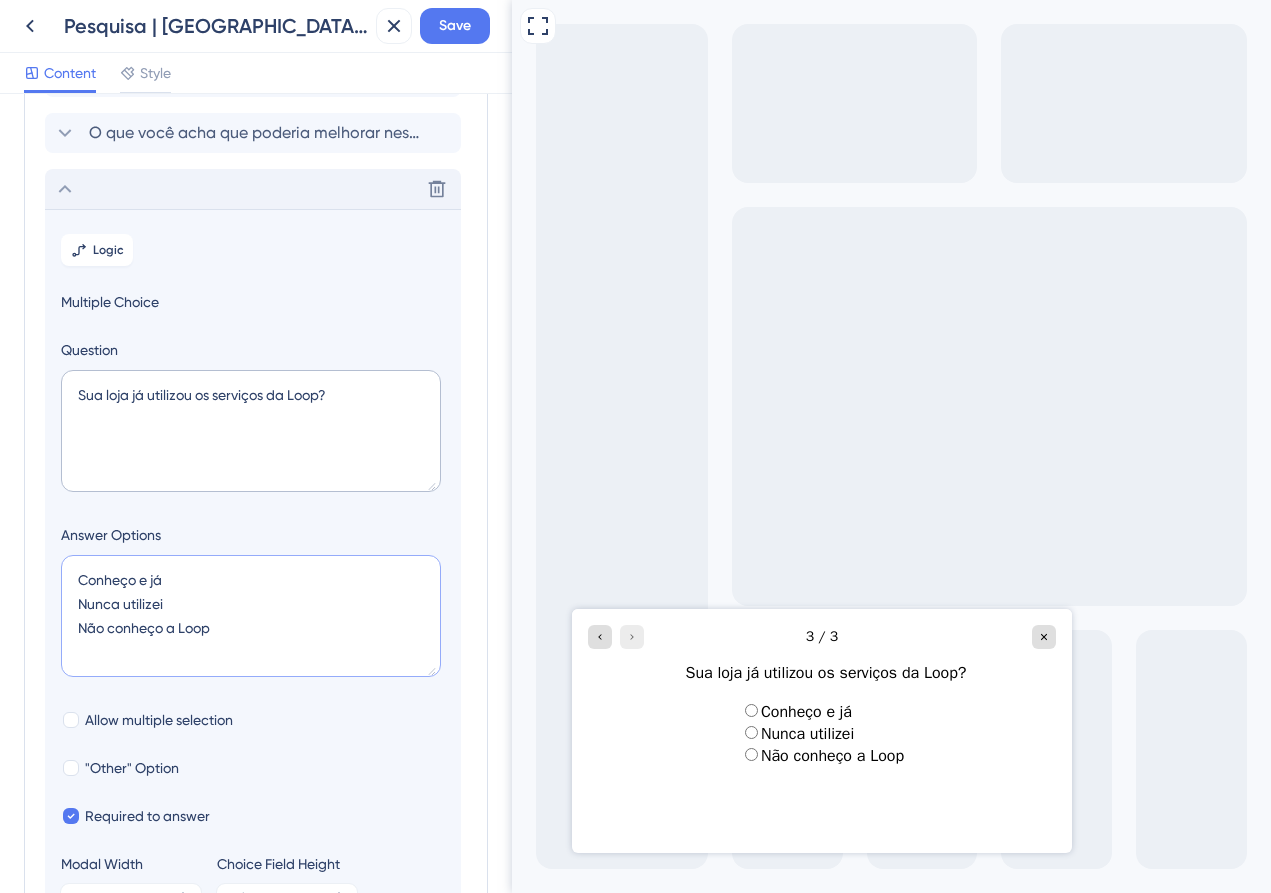 drag, startPoint x: 186, startPoint y: 585, endPoint x: 39, endPoint y: 584, distance: 147.0034 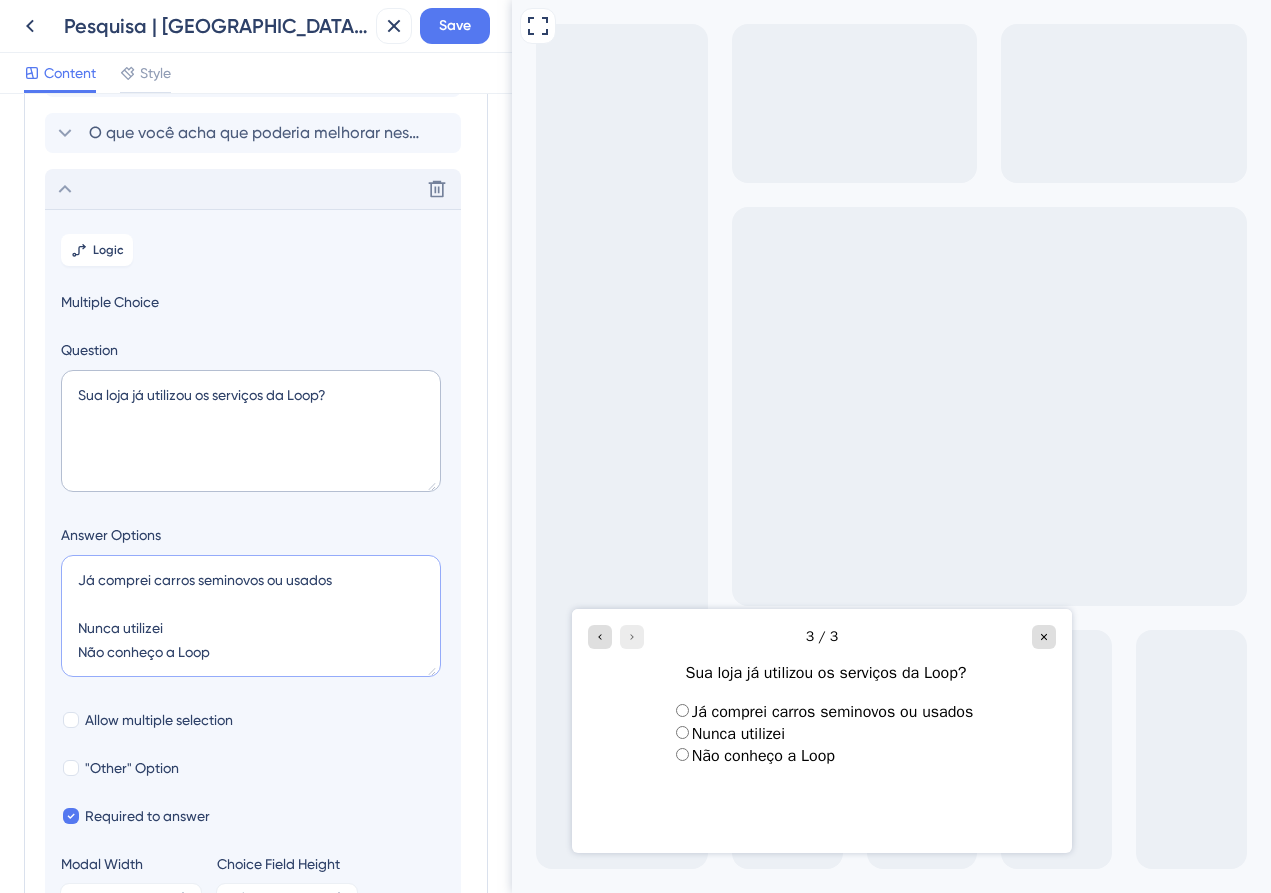 type on "Já comprei carros seminovos ou usados
J
Nunca utilizei
Não conheço a Loop" 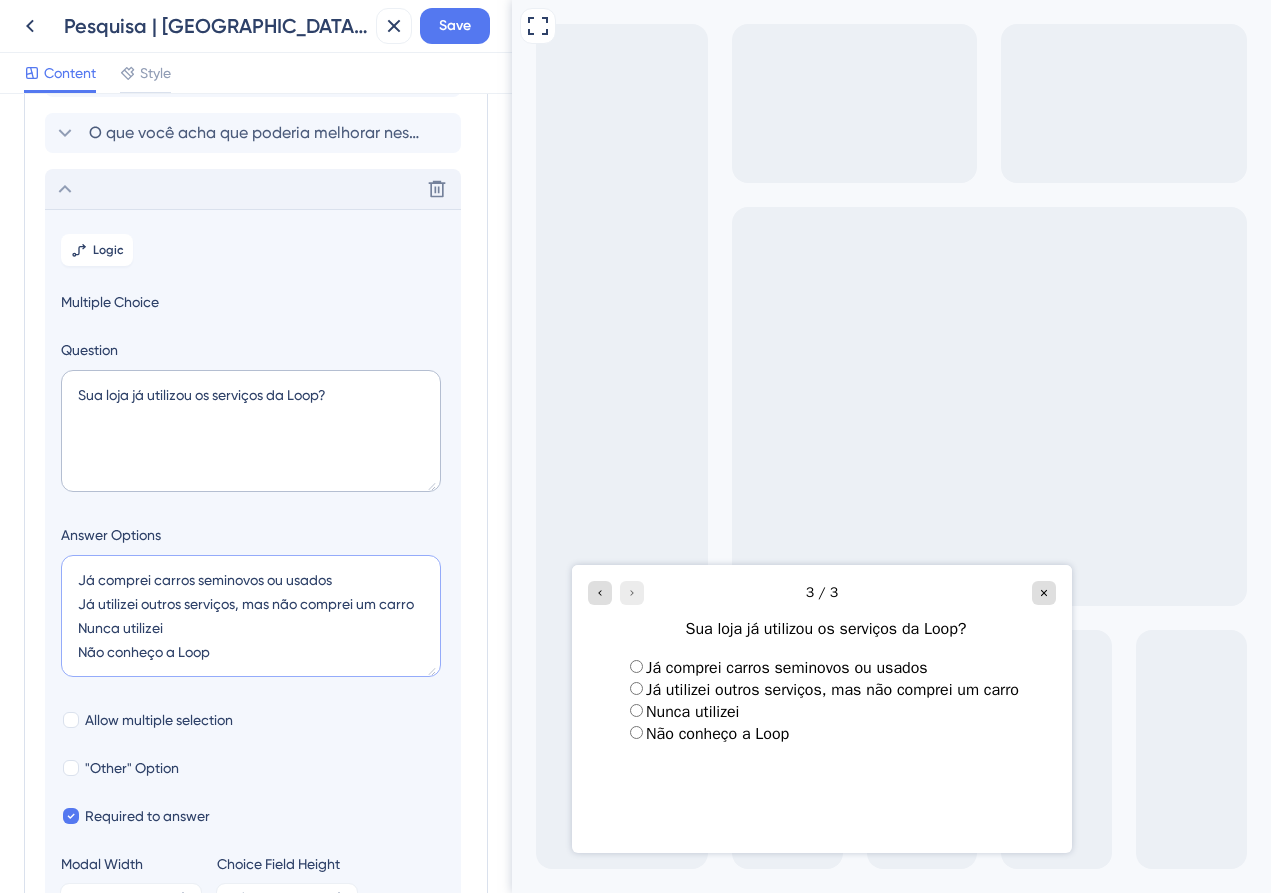 click on "Já comprei carros seminovos ou usados
Já utilizei outros serviços, mas não comprei um carro
Nunca utilizei
Não conheço a Loop" at bounding box center (251, 616) 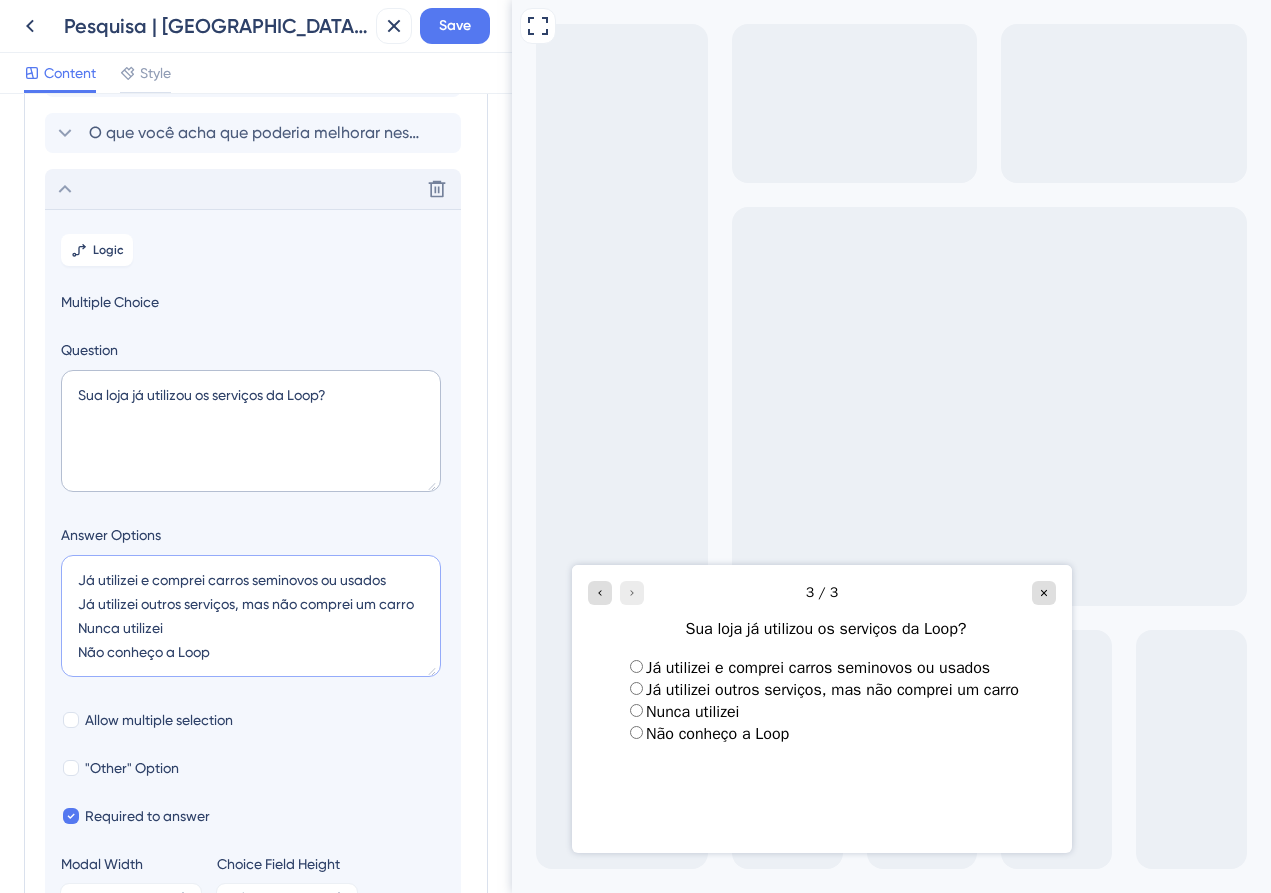 click on "Já utilizei e comprei carros seminovos ou usados
Já utilizei outros serviços, mas não comprei um carro
Nunca utilizei
Não conheço a Loop" at bounding box center [251, 616] 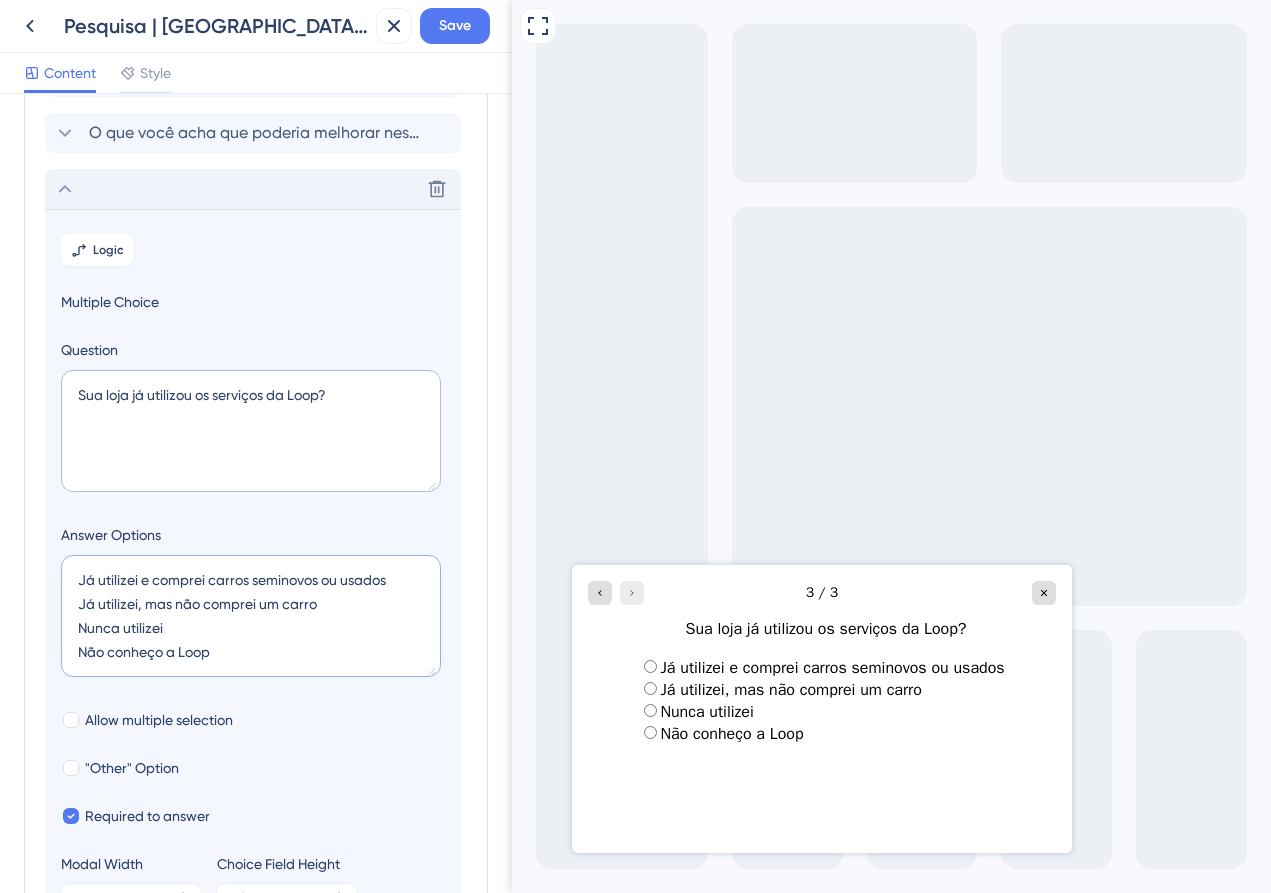 click on "Já utilizei e comprei carros seminovos ou usados
Já utilizei, mas não comprei um carro
Nunca utilizei
Não conheço a Loop" at bounding box center (251, 616) 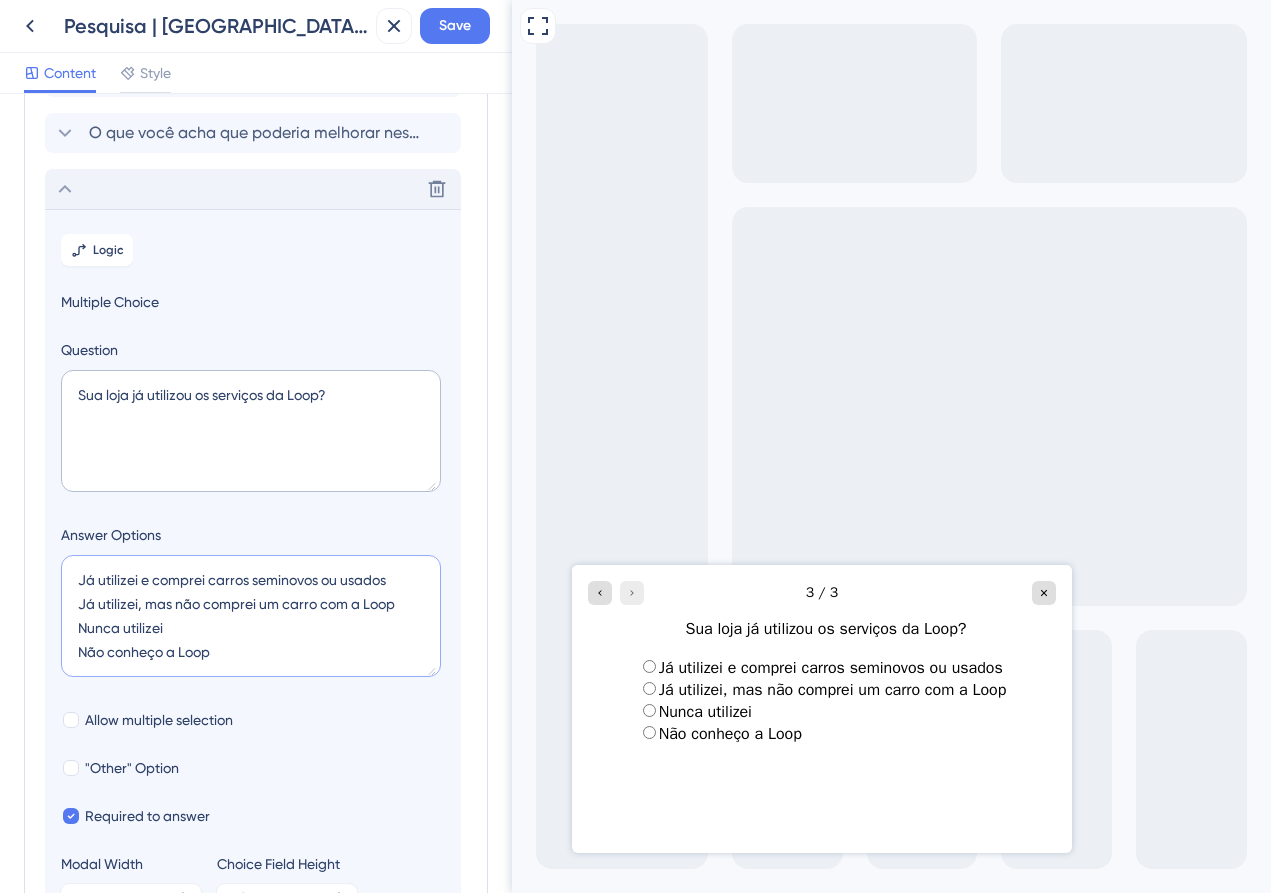click on "Já utilizei e comprei carros seminovos ou usados
Já utilizei, mas não comprei um carro com a Loop
Nunca utilizei
Não conheço a Loop" at bounding box center (251, 616) 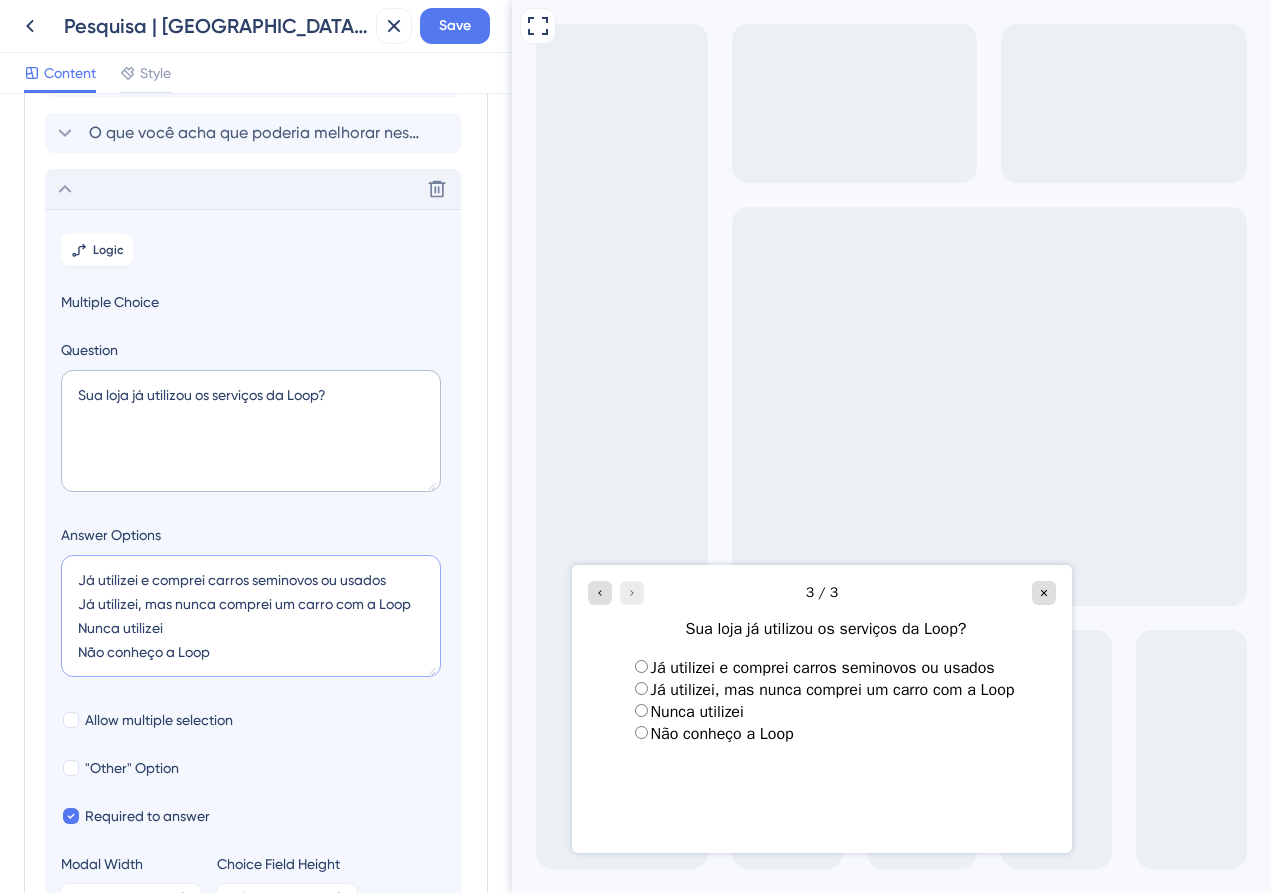 scroll, scrollTop: 378, scrollLeft: 0, axis: vertical 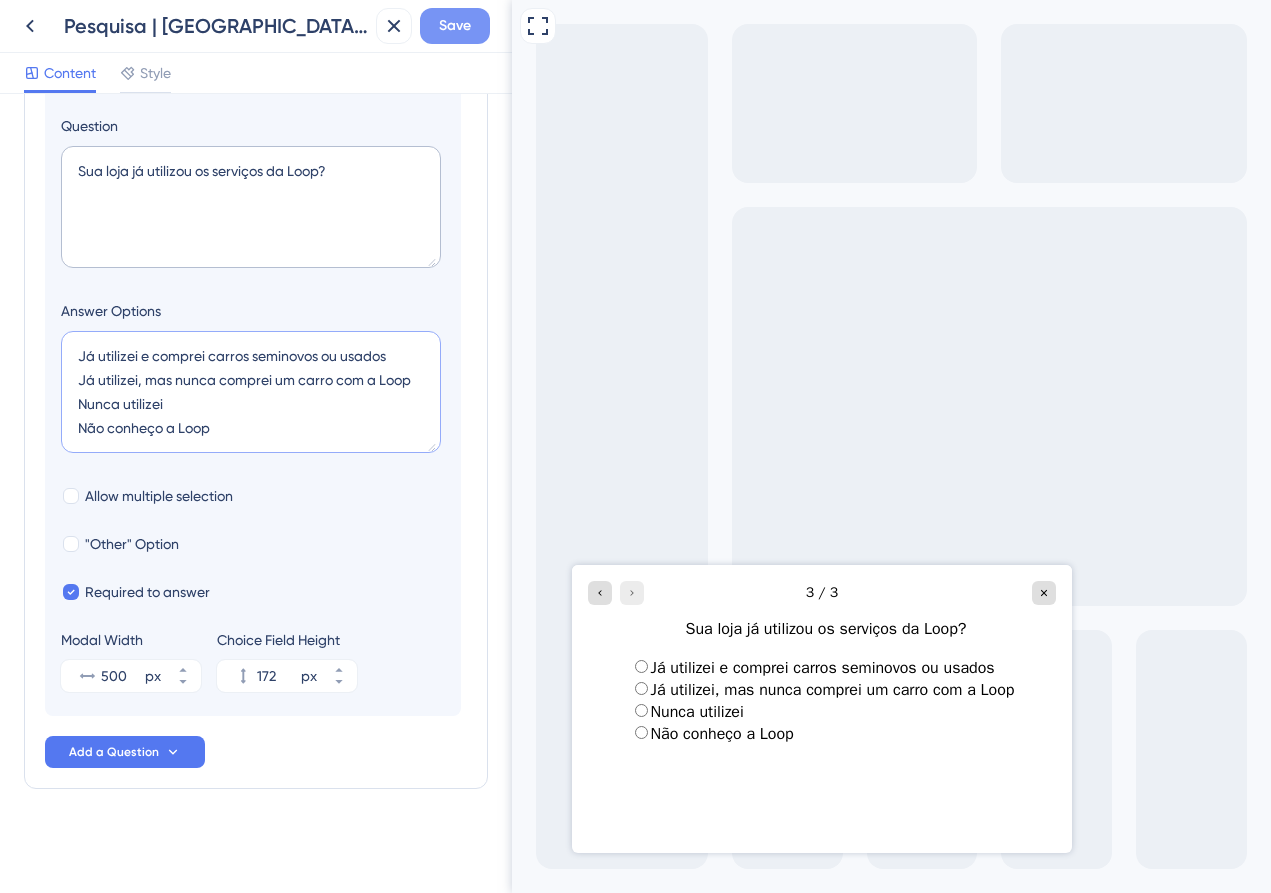 type on "Já utilizei e comprei carros seminovos ou usados
Já utilizei, mas nunca comprei um carro com a Loop
Nunca utilizei
Não conheço a Loop" 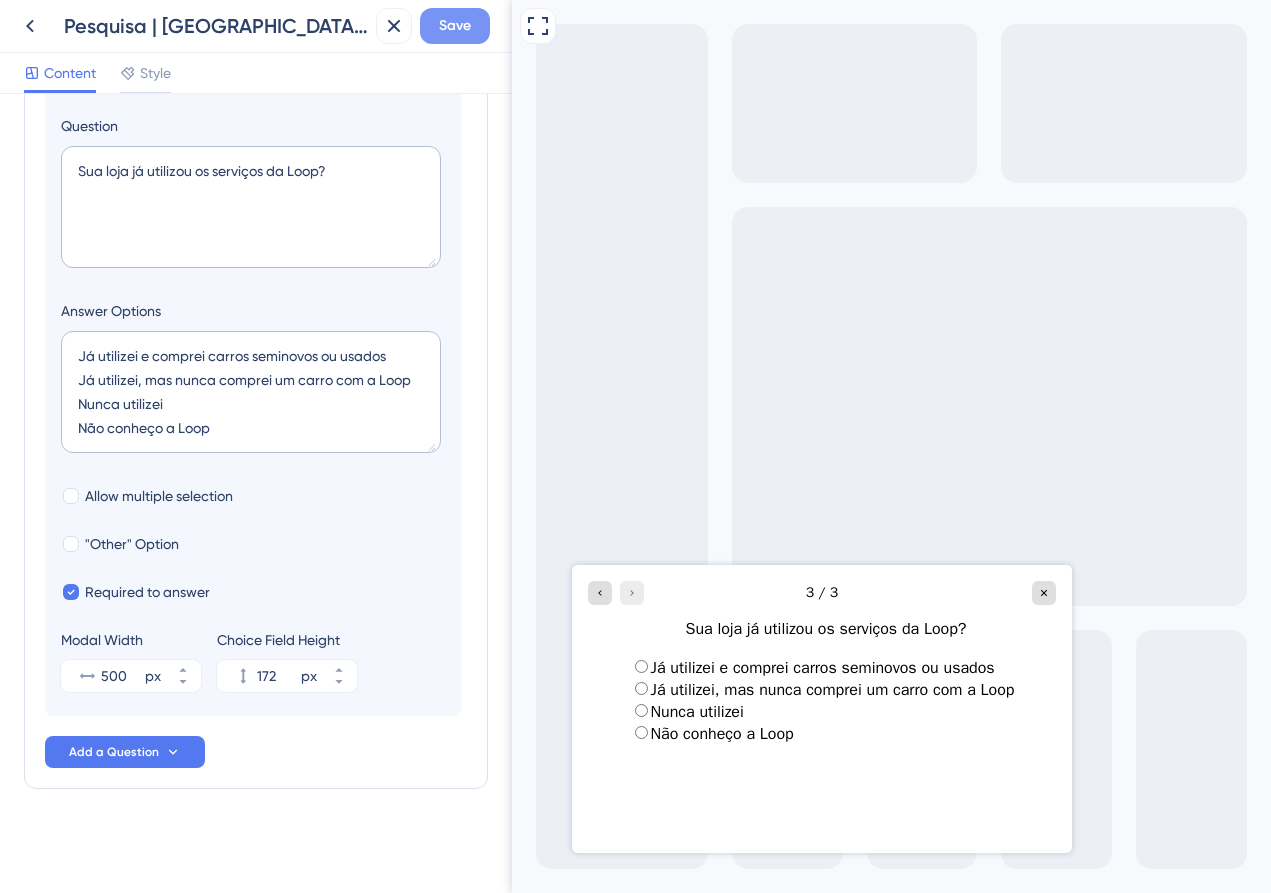 click on "Save" at bounding box center (455, 26) 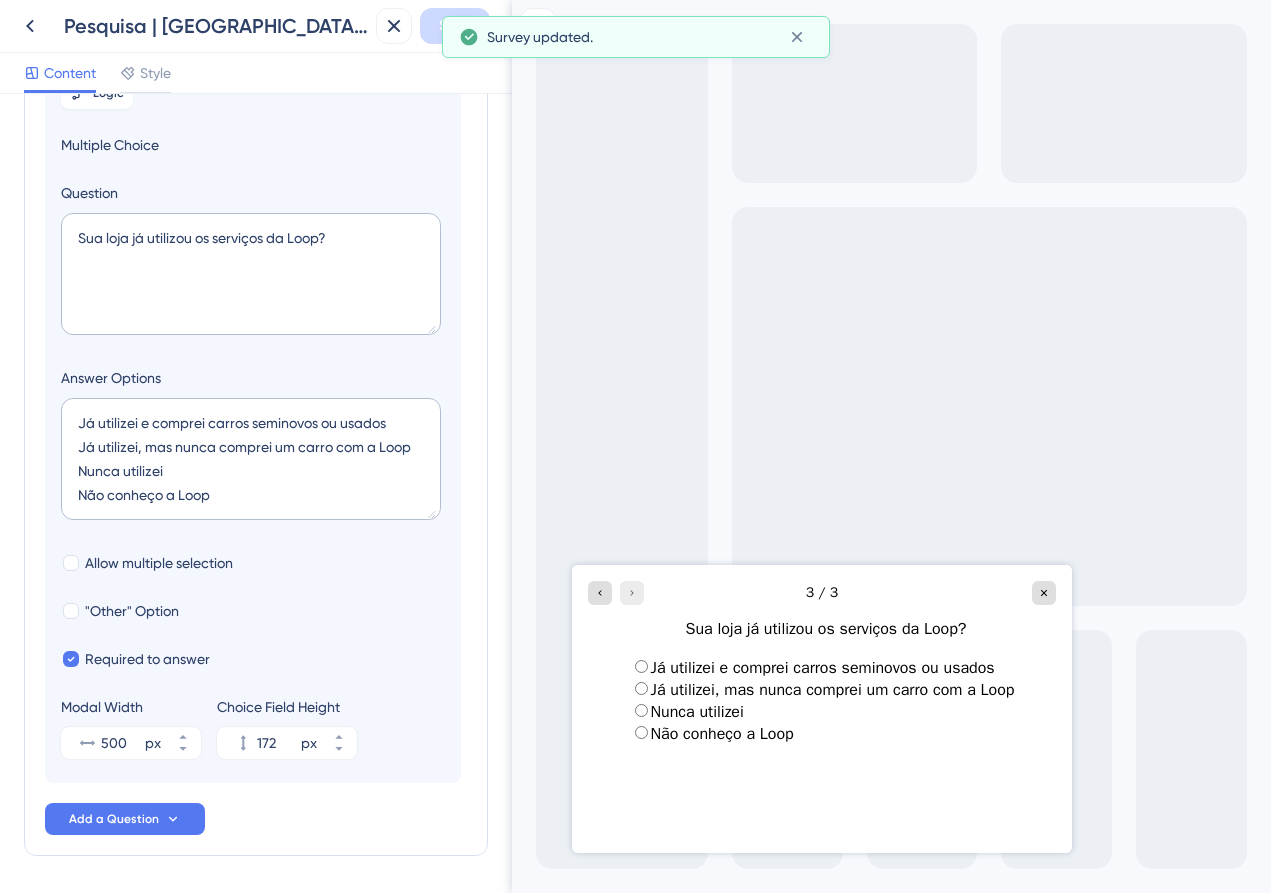 scroll, scrollTop: 0, scrollLeft: 0, axis: both 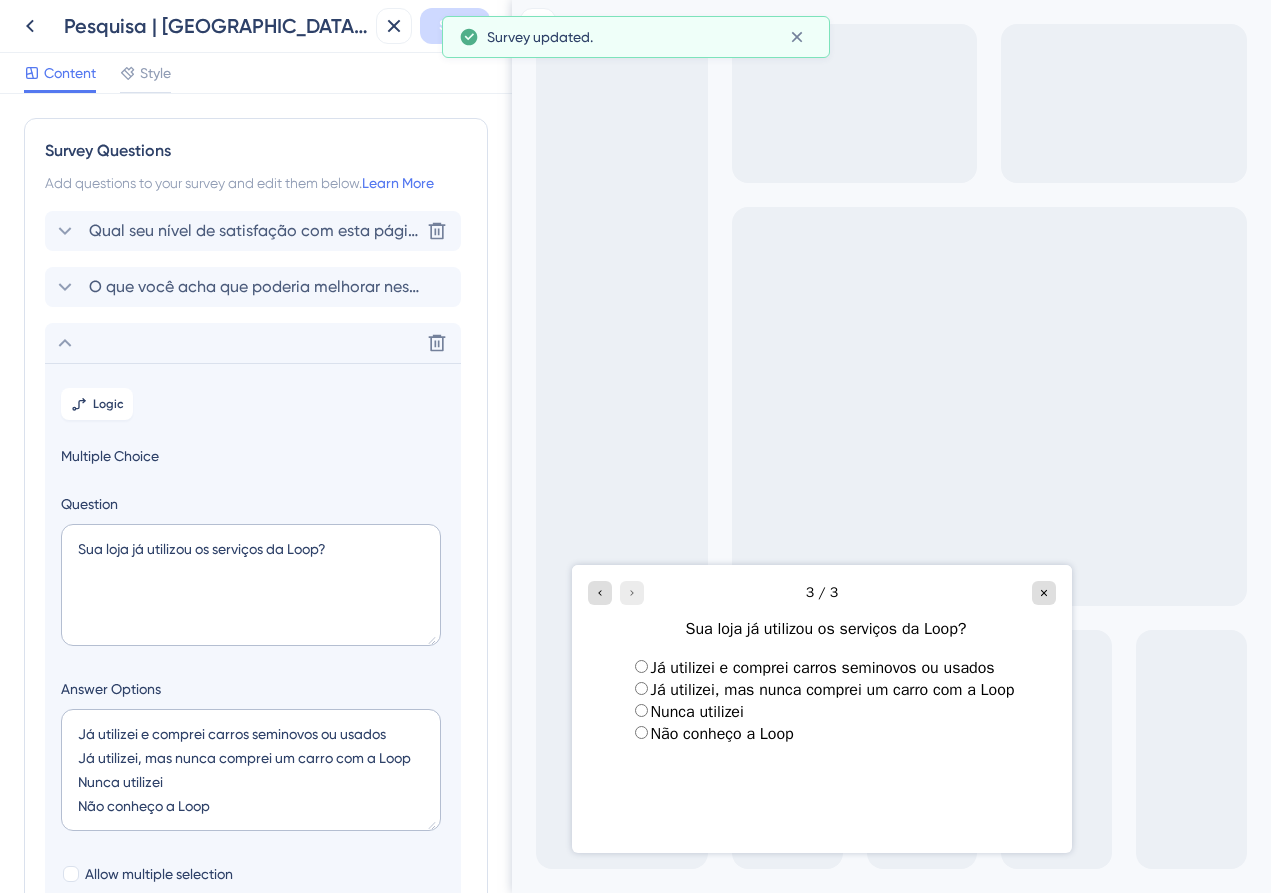 click on "Qual seu nível de satisfação com esta página "Como funciona"?" at bounding box center (254, 231) 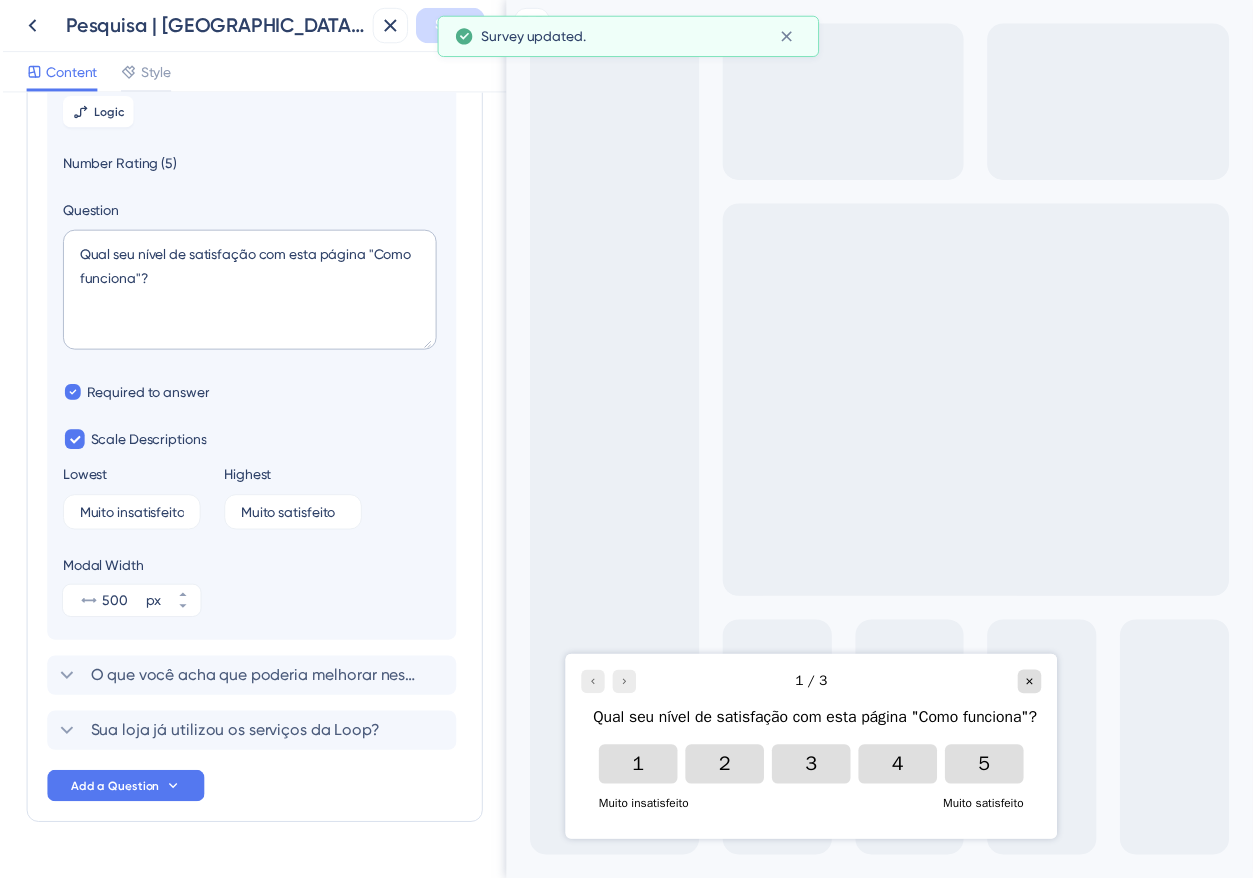 scroll, scrollTop: 0, scrollLeft: 0, axis: both 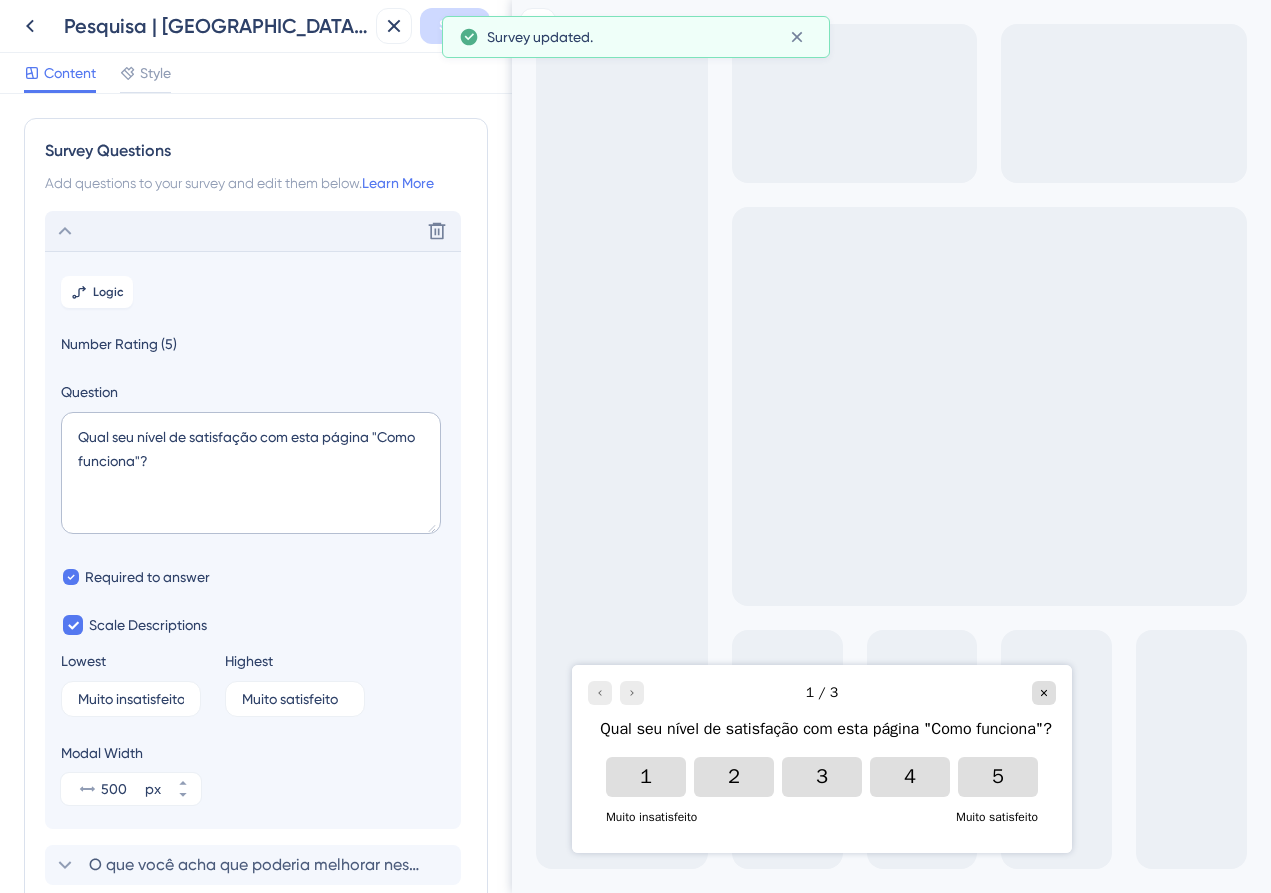 click on "Delete" at bounding box center (253, 231) 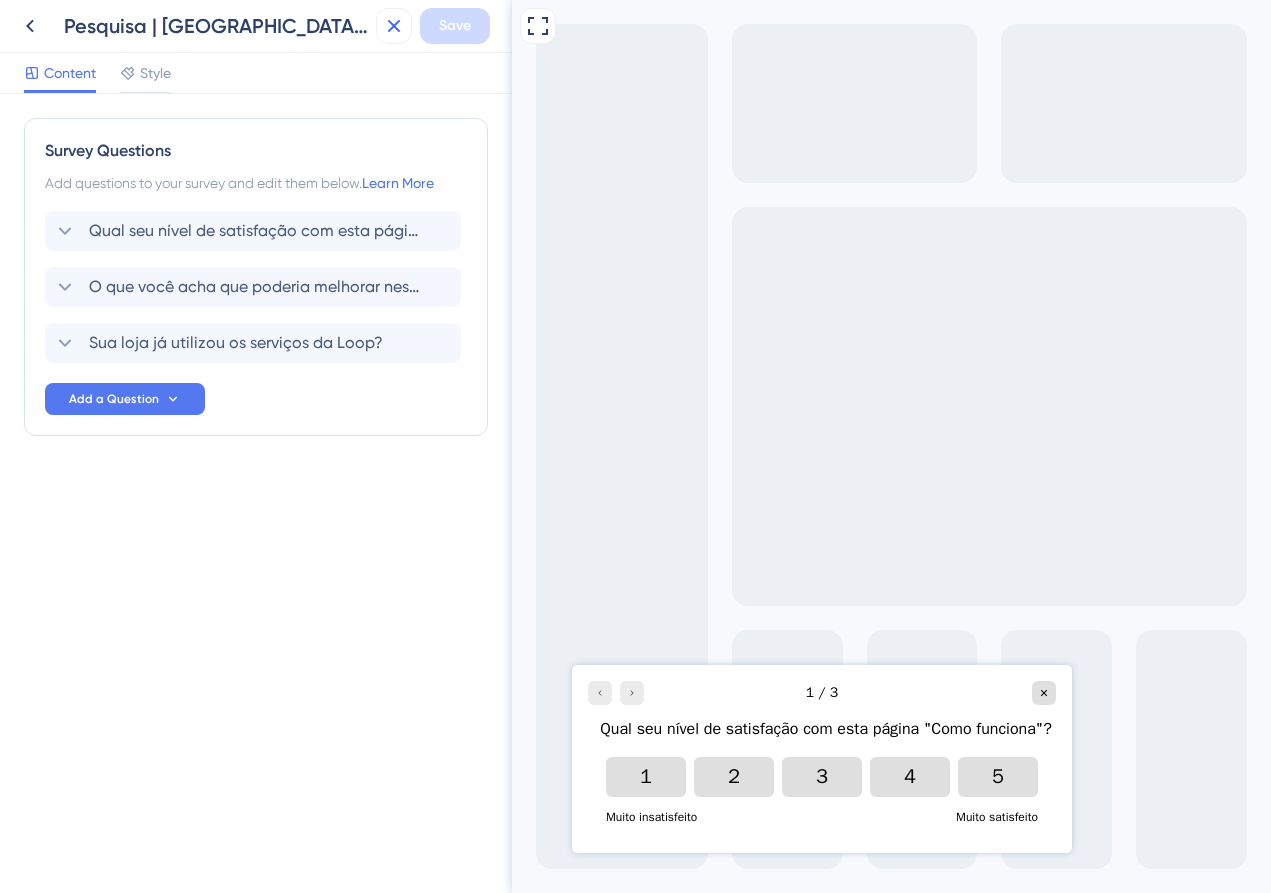click 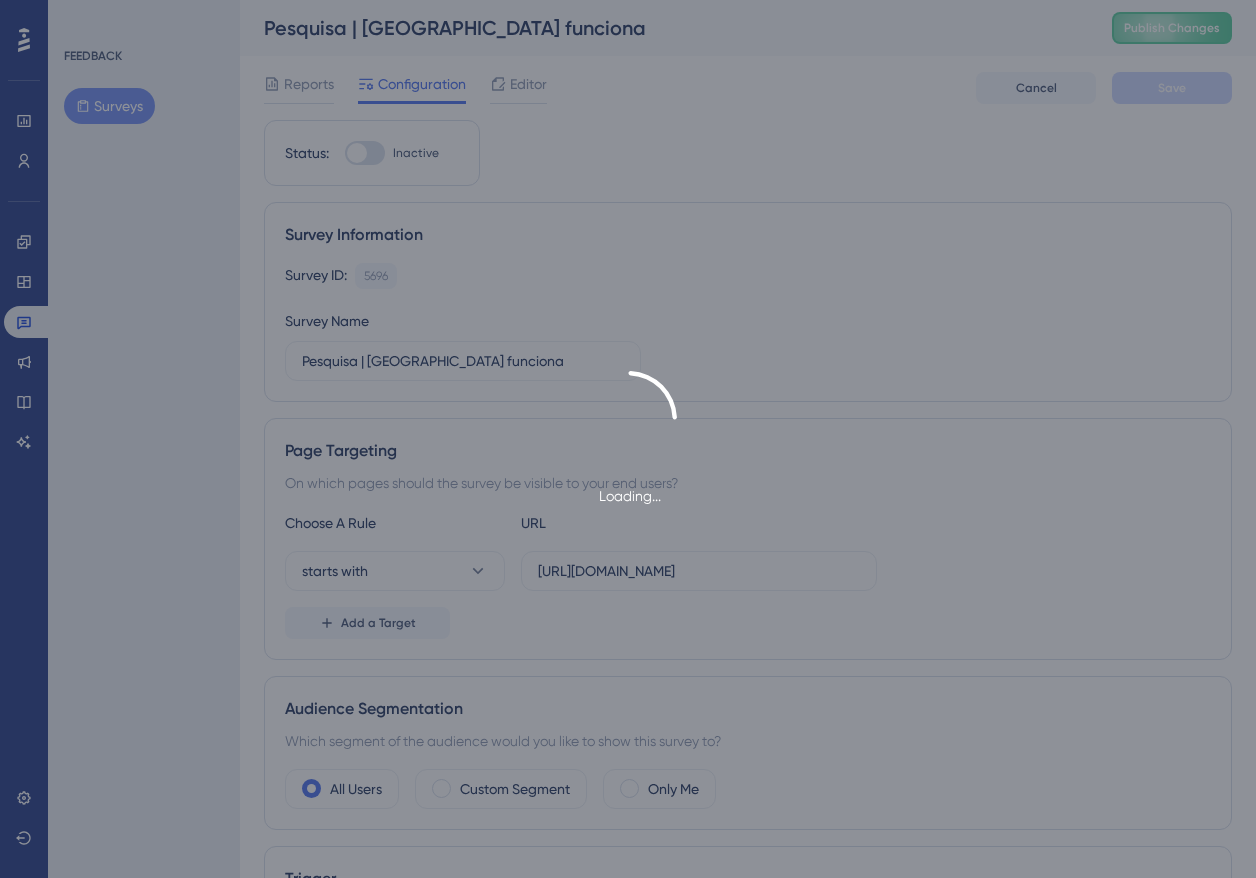 scroll, scrollTop: 0, scrollLeft: 0, axis: both 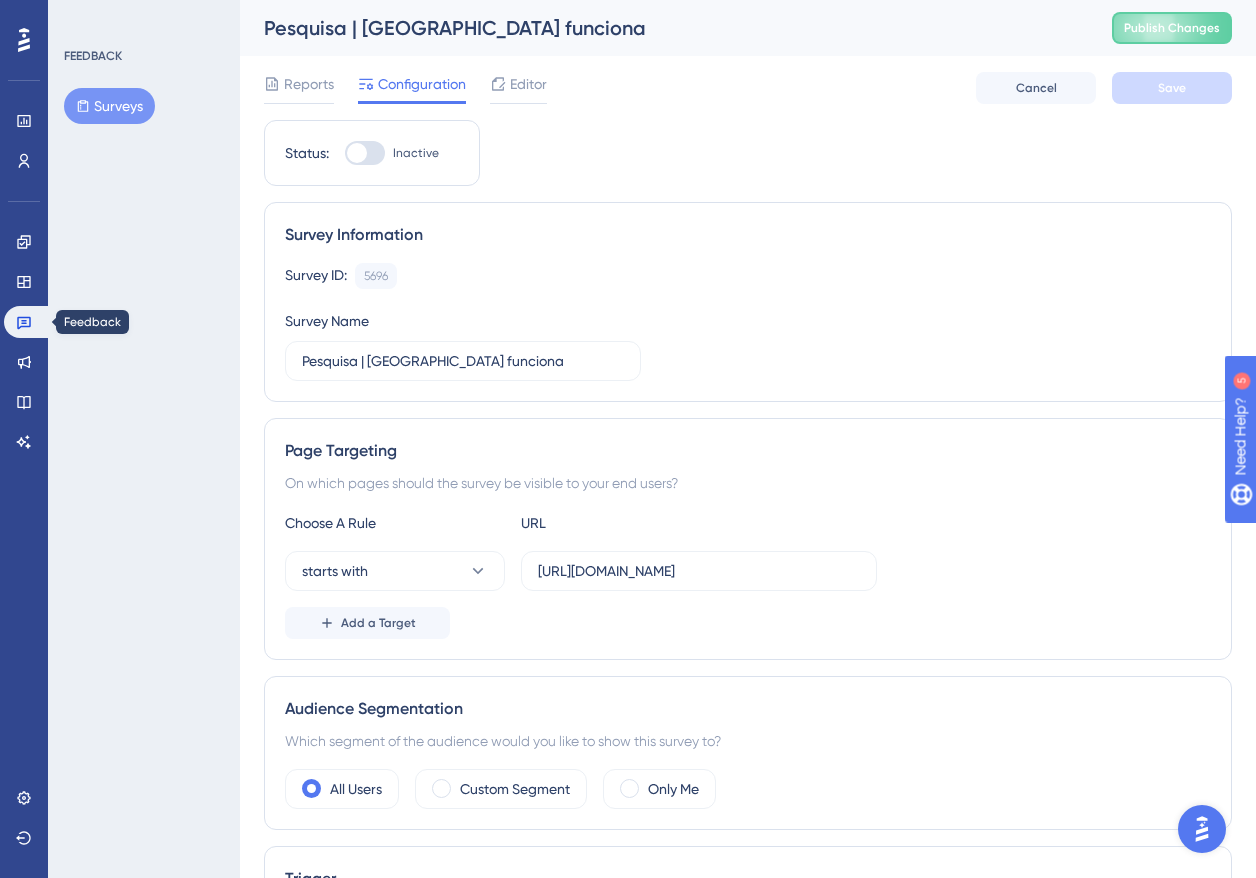 click 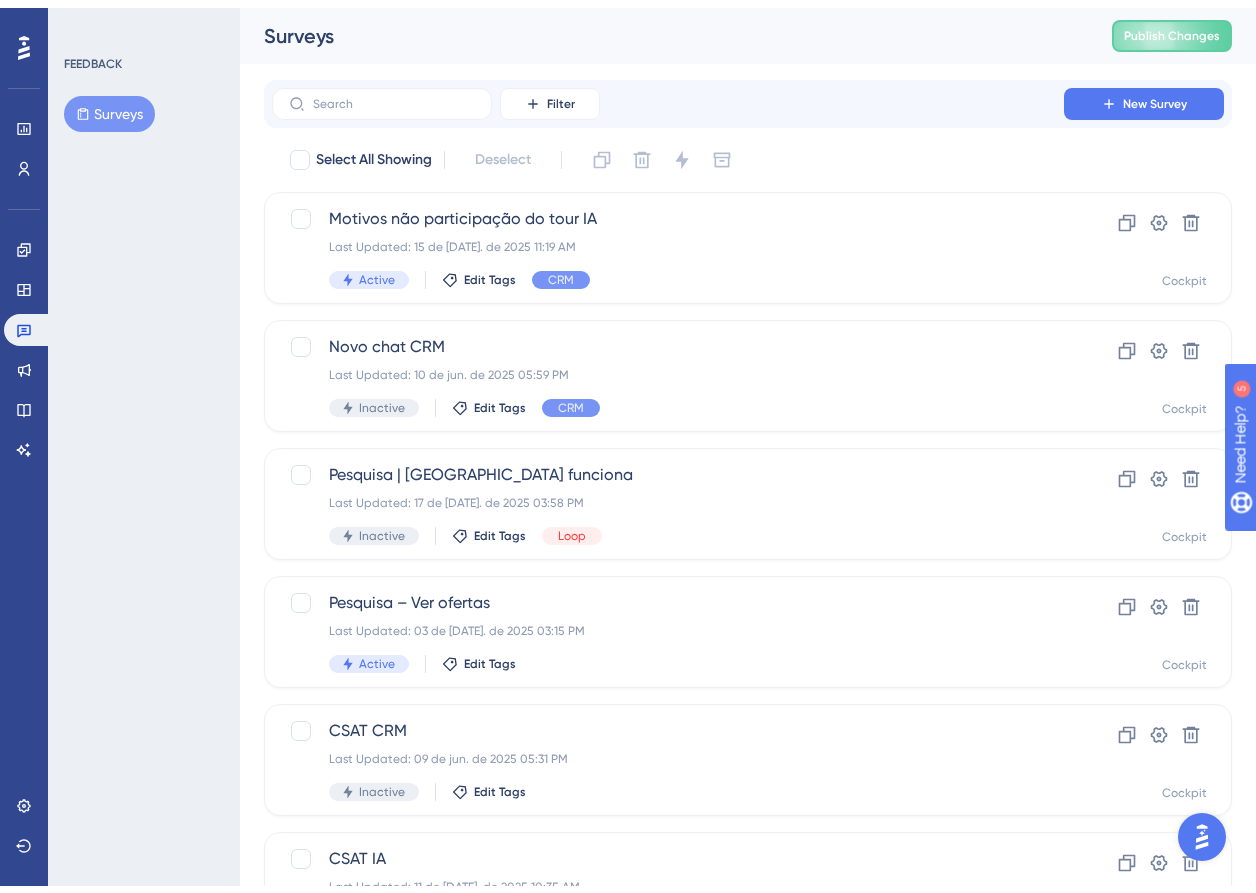 scroll, scrollTop: 279, scrollLeft: 0, axis: vertical 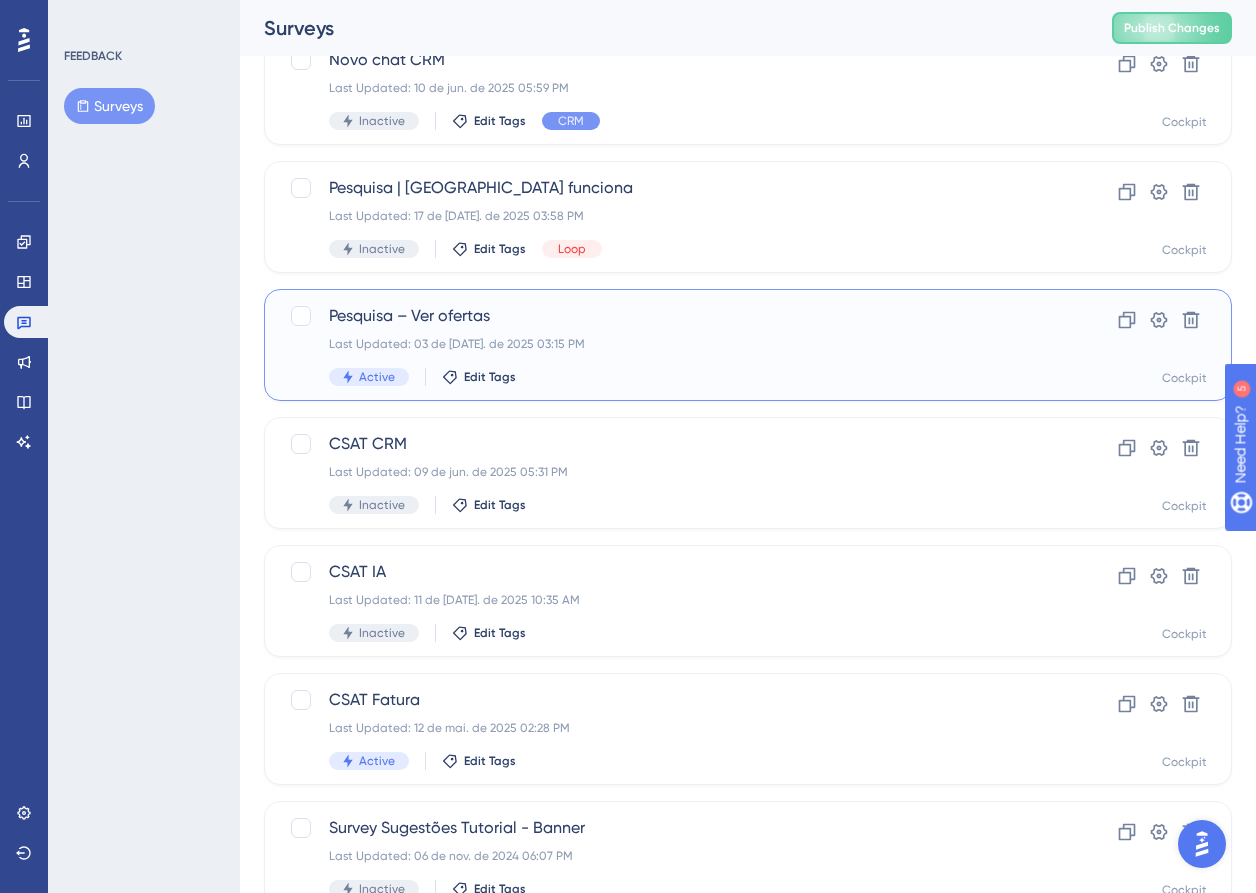 click on "Pesquisa – Ver ofertas Last Updated: 03 de jul. de 2025 03:15 PM Active Edit Tags" at bounding box center [668, 345] 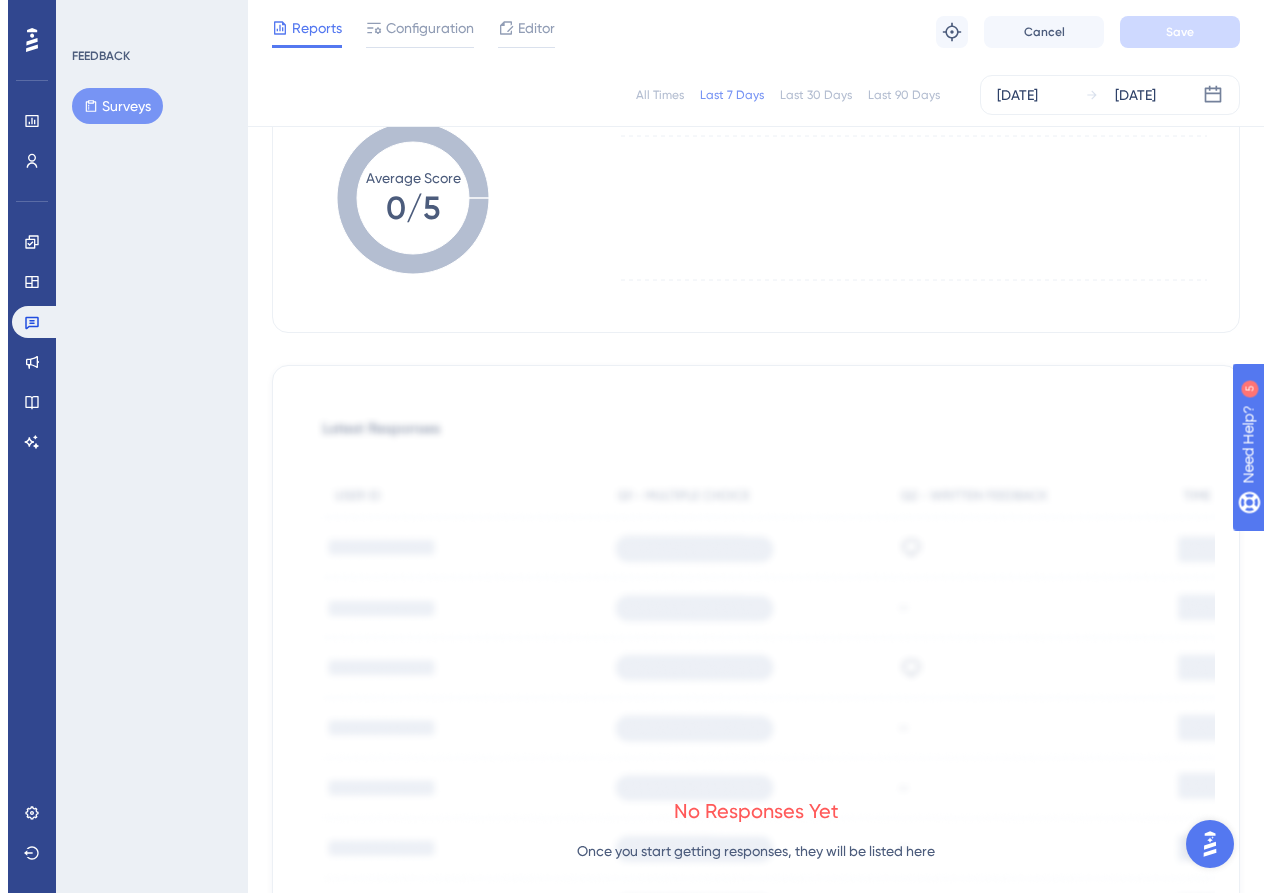 scroll, scrollTop: 0, scrollLeft: 0, axis: both 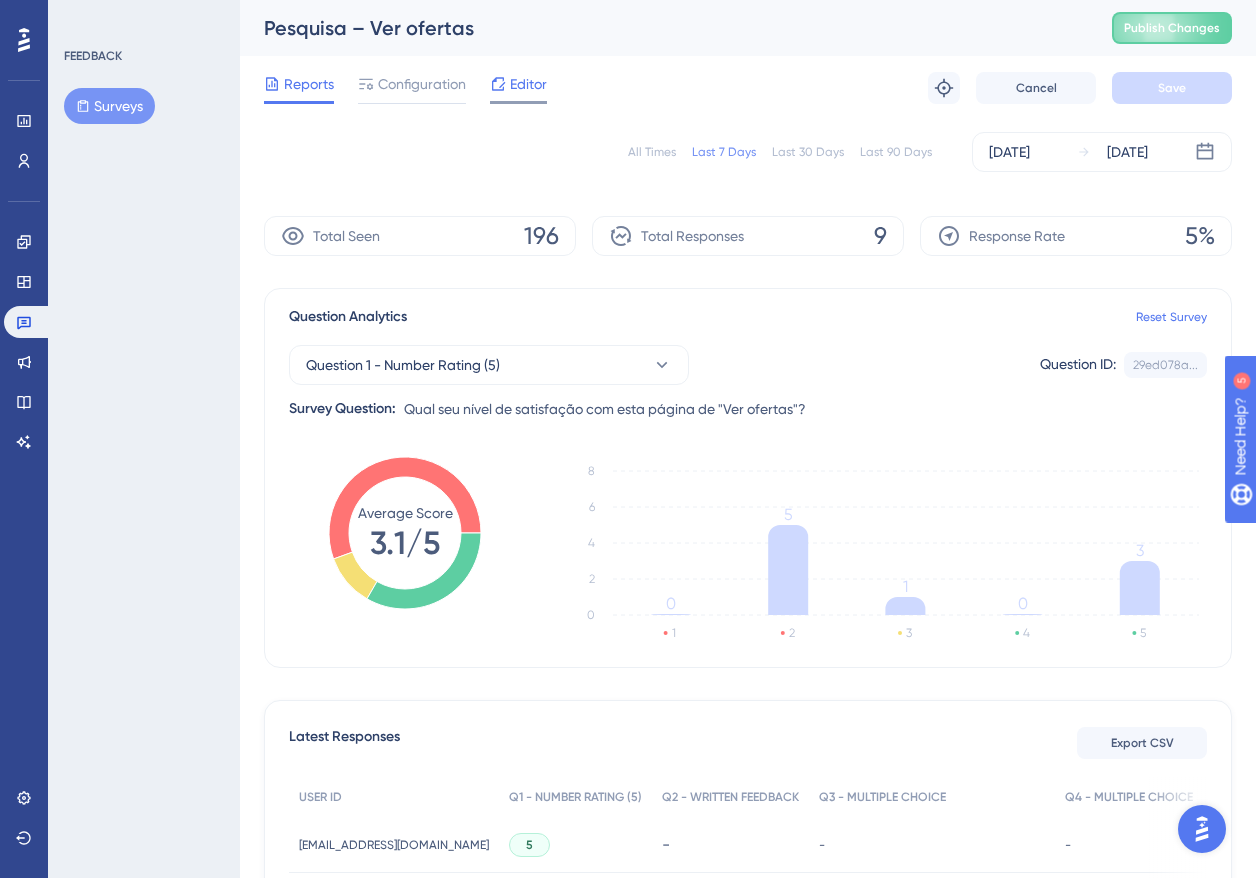 click on "Editor" at bounding box center [528, 84] 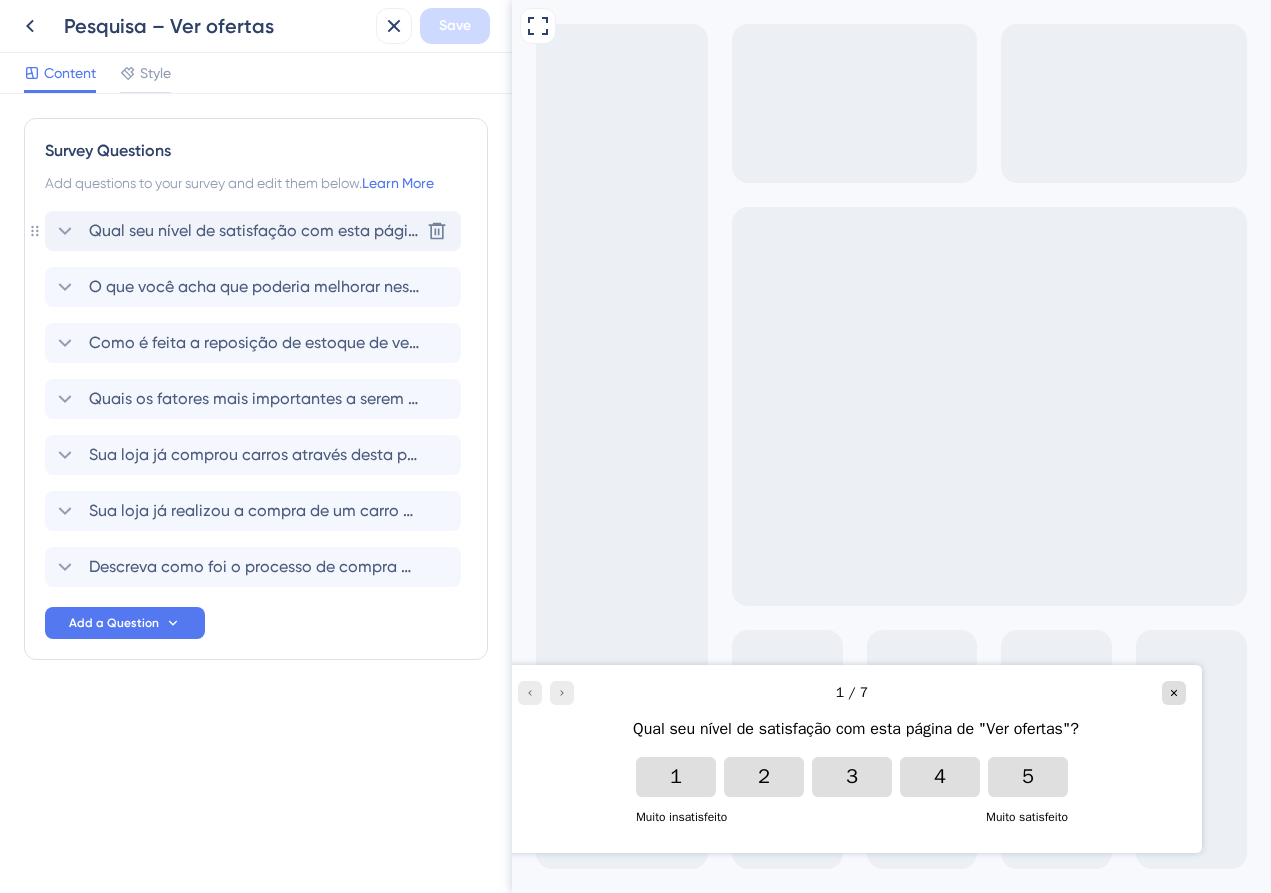 scroll, scrollTop: 0, scrollLeft: 0, axis: both 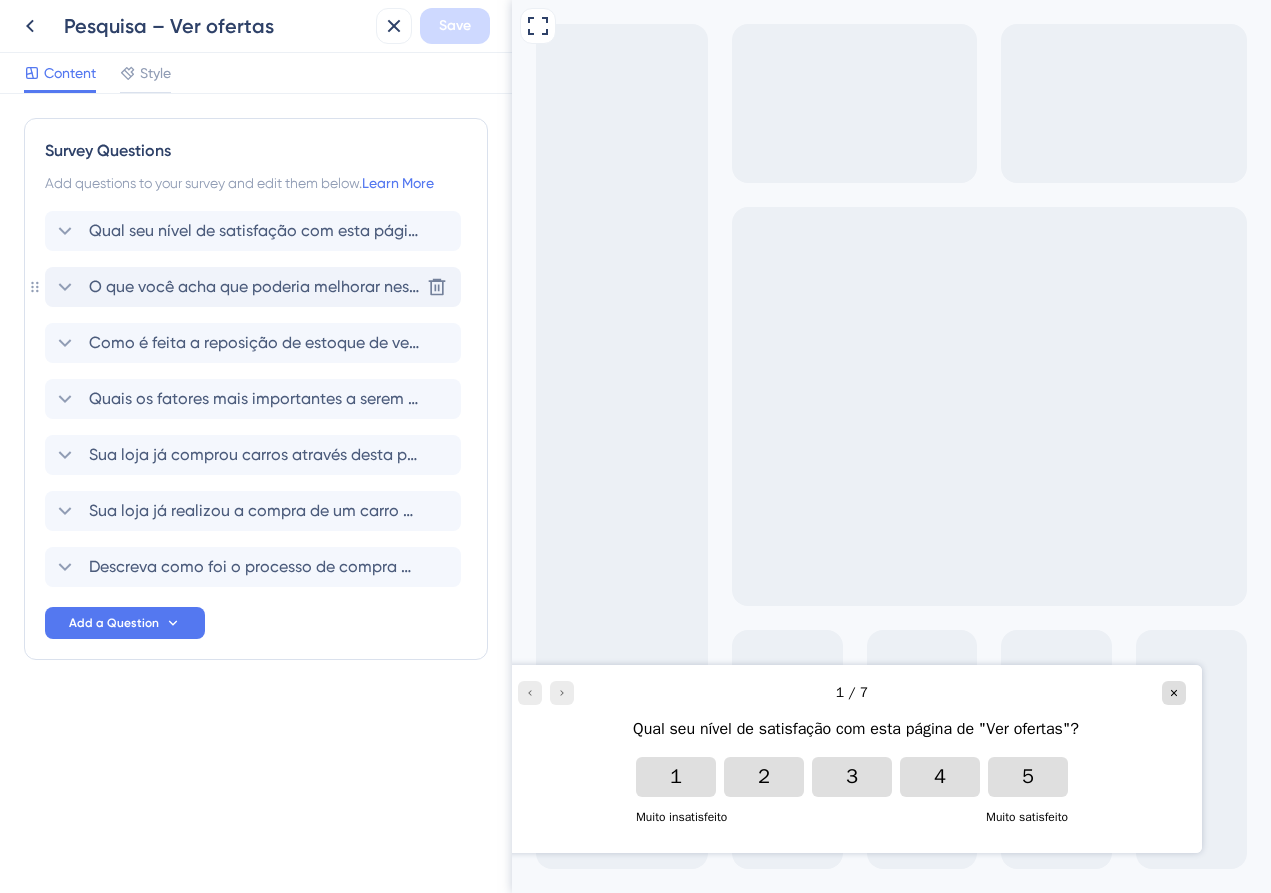 click on "O que você acha que poderia melhorar nesta página?" at bounding box center (254, 287) 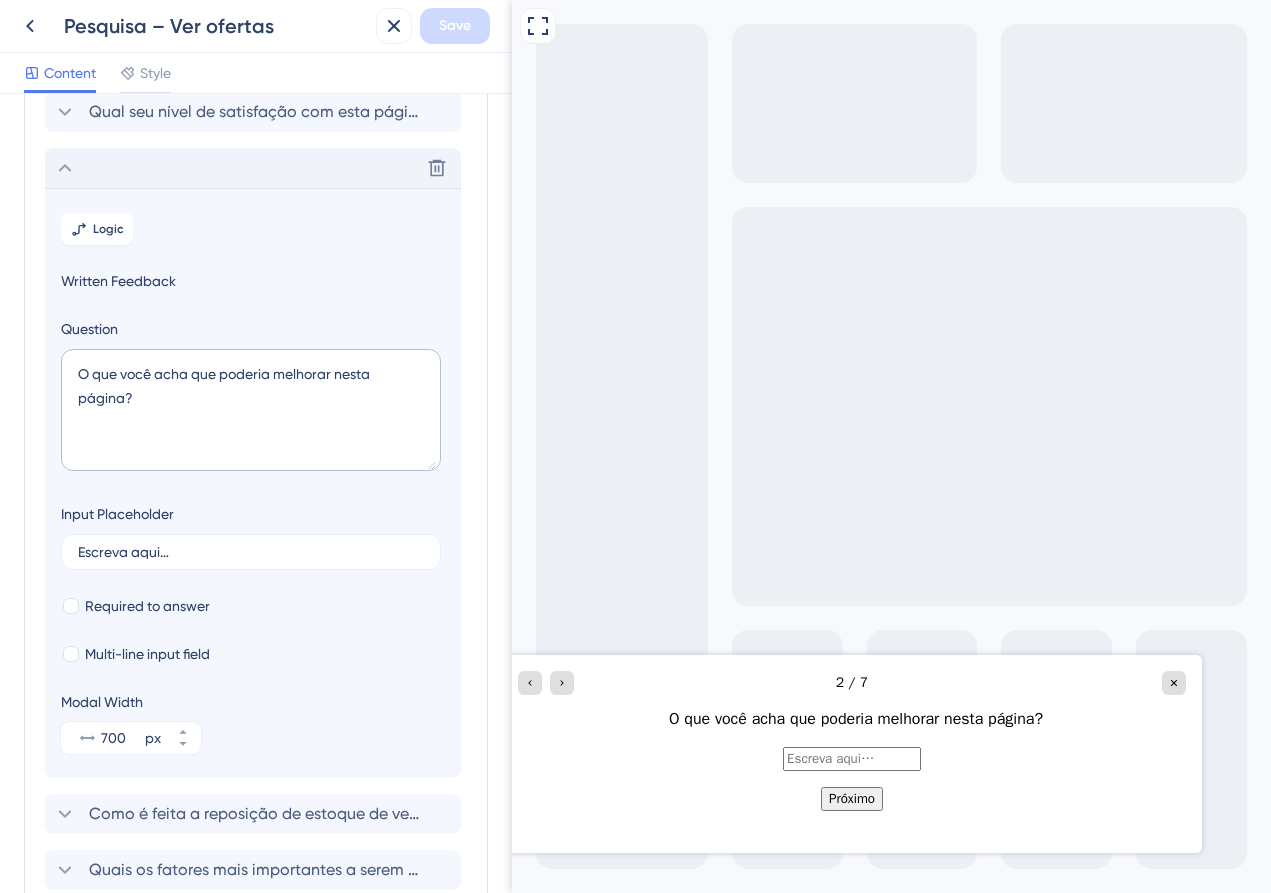 scroll, scrollTop: 164, scrollLeft: 0, axis: vertical 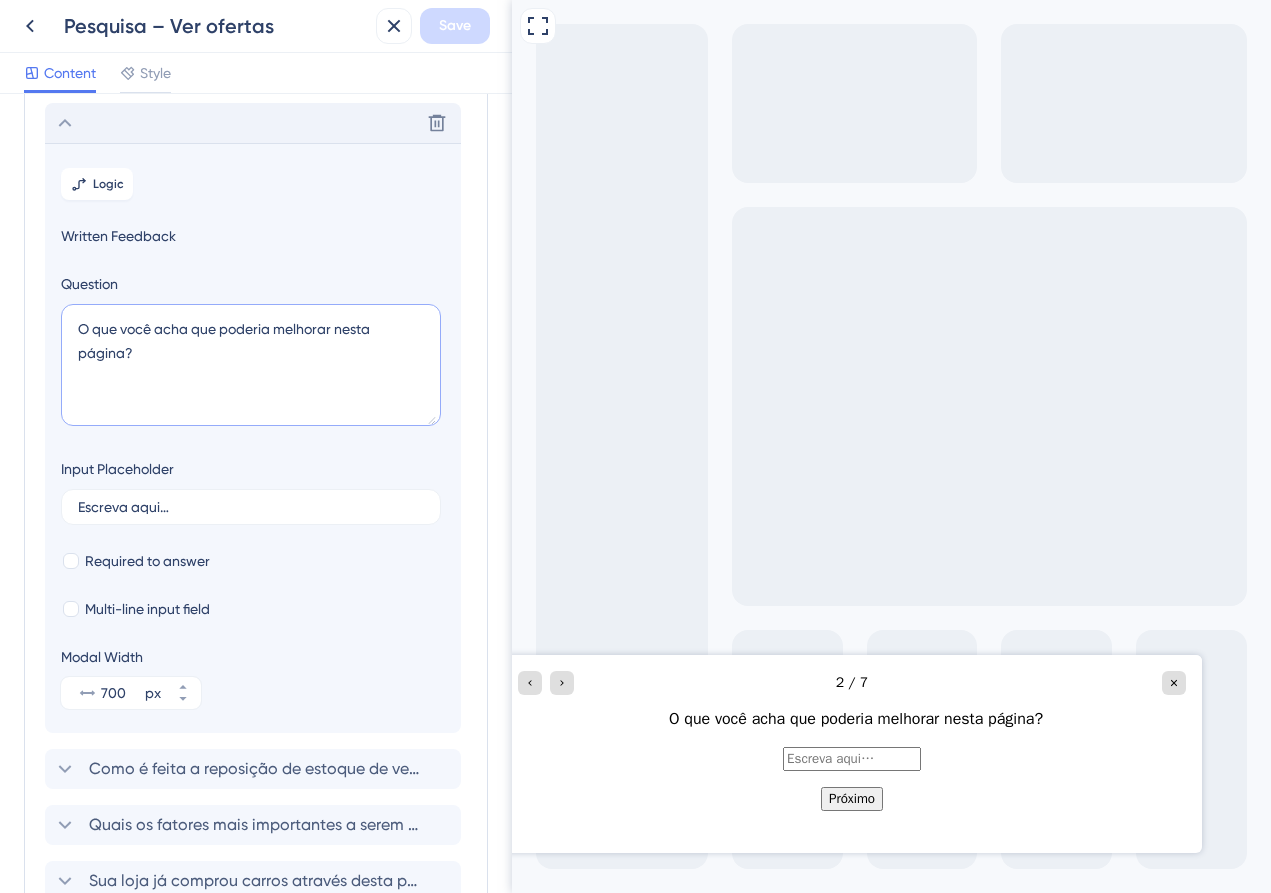 click on "O que você acha que poderia melhorar nesta página?" at bounding box center (251, 365) 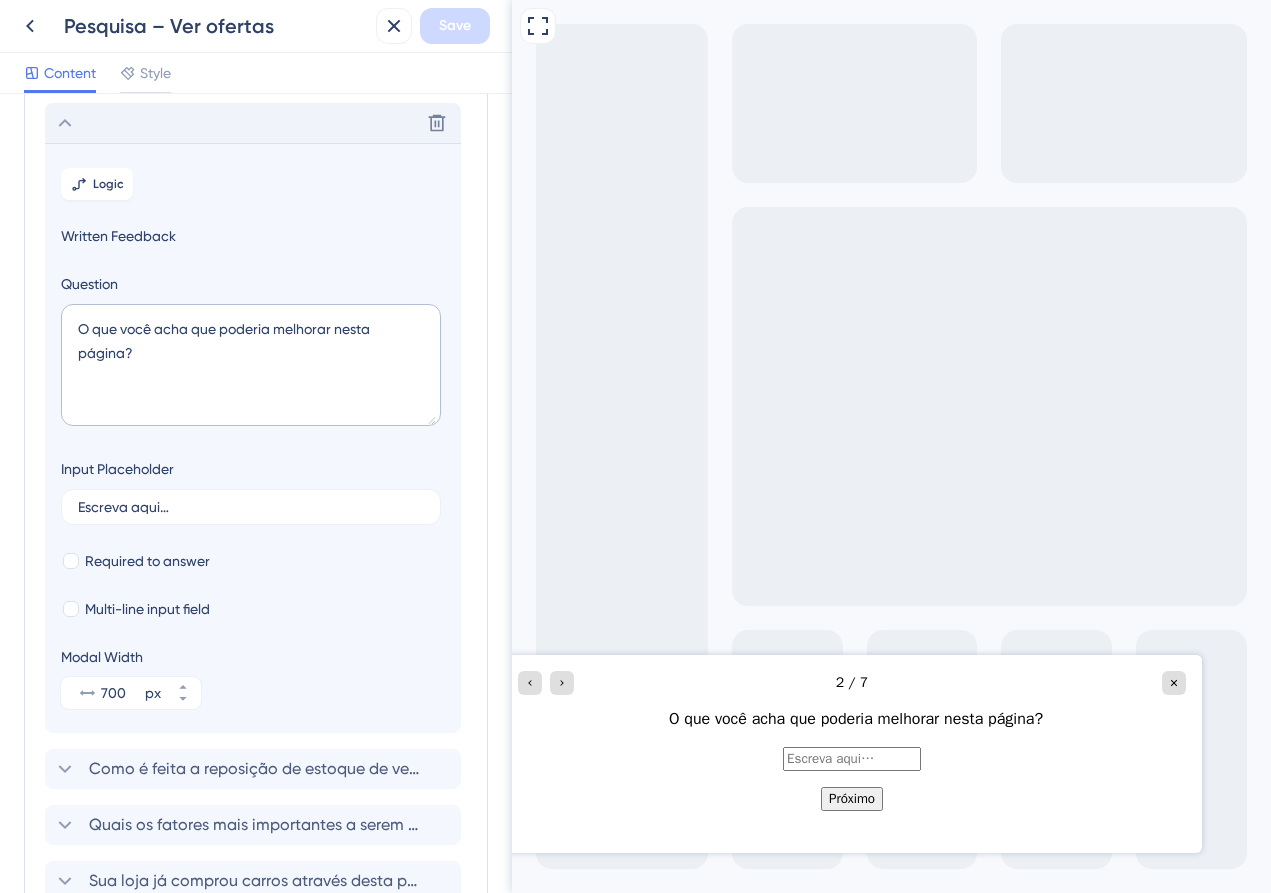 click on "Logic Written Feedback Question O que você acha que poderia melhorar nesta página? Input Placeholder Escreva aqui… Required to answer Multi-line input field Modal Width 700 px" at bounding box center [253, 438] 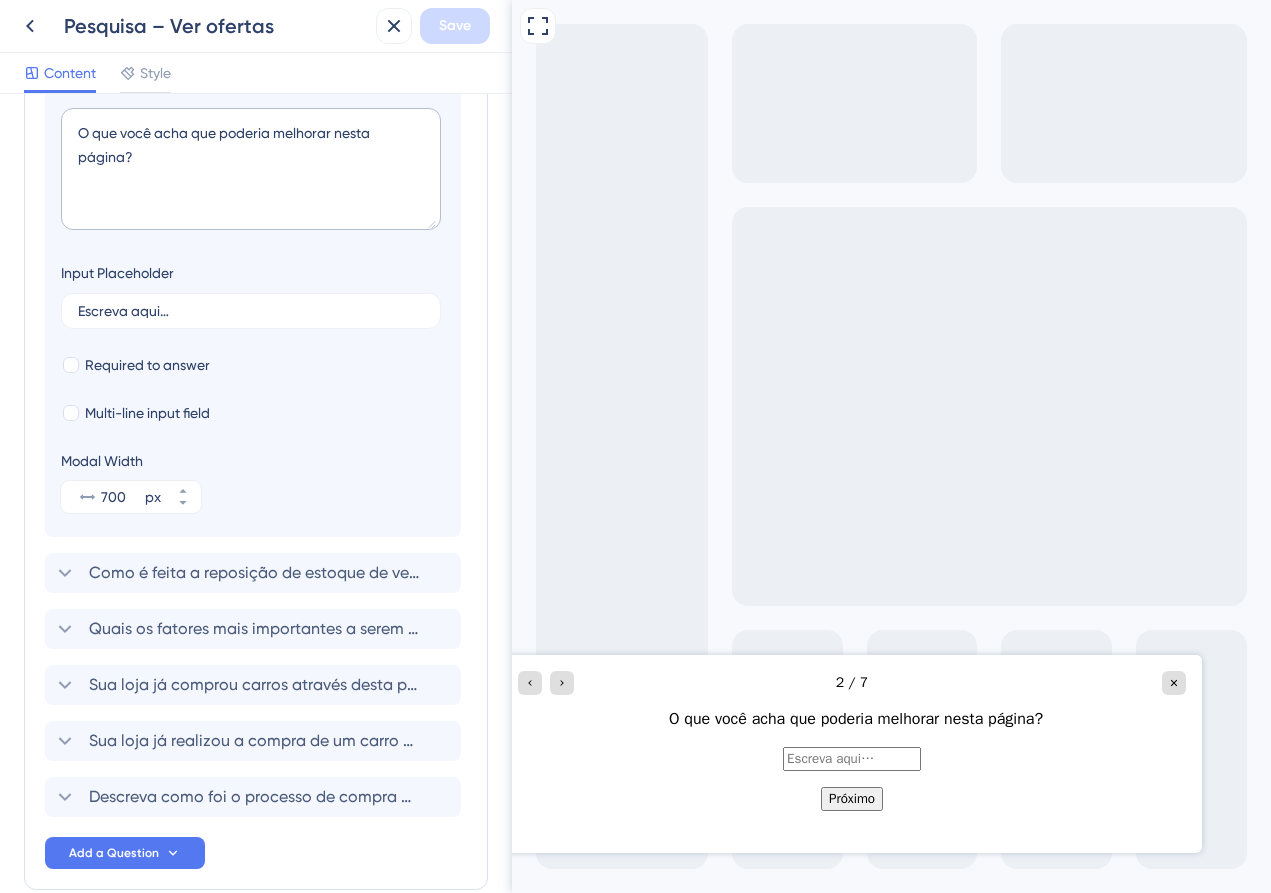 scroll, scrollTop: 461, scrollLeft: 0, axis: vertical 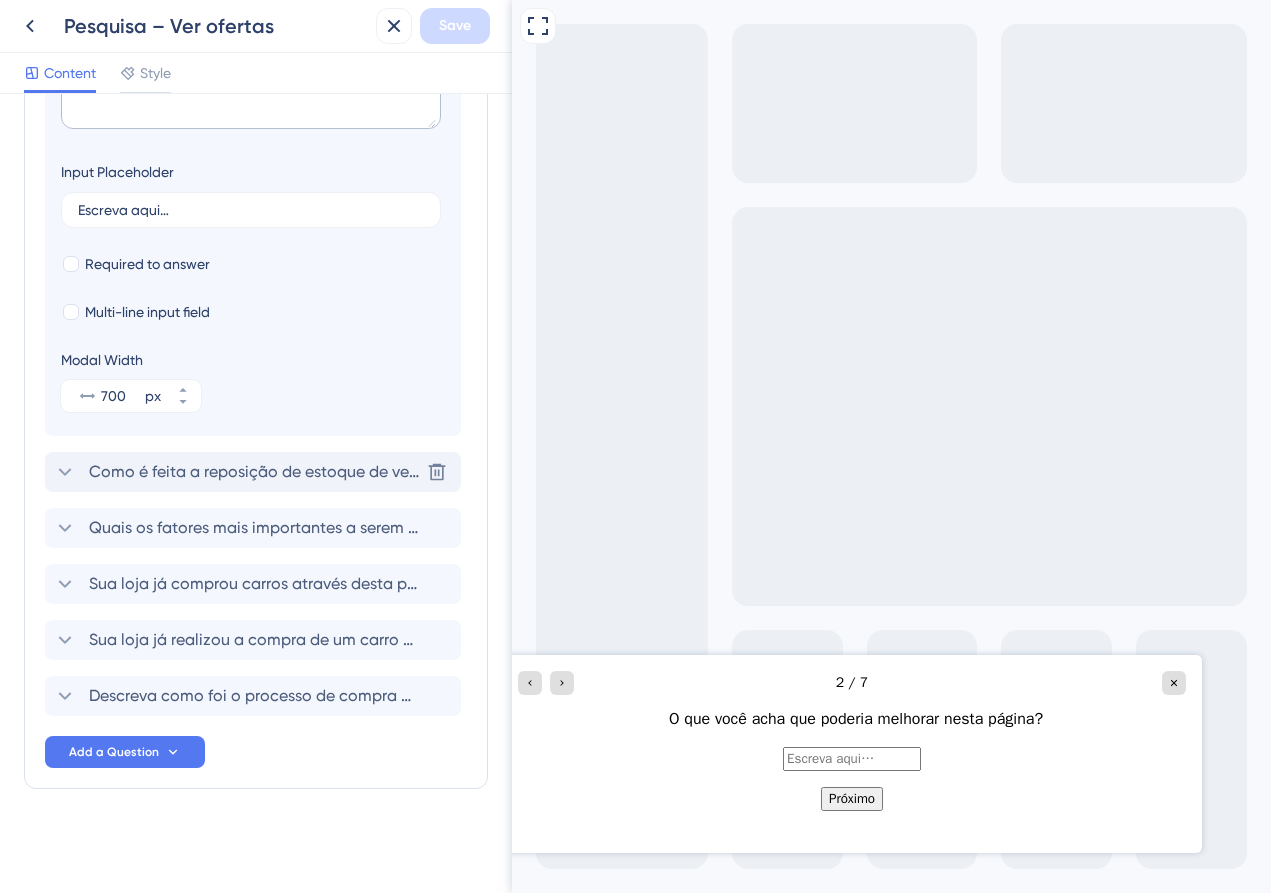 click on "Como é feita a reposição de estoque de veículos seminovos e usados na sua loja?" at bounding box center [254, 472] 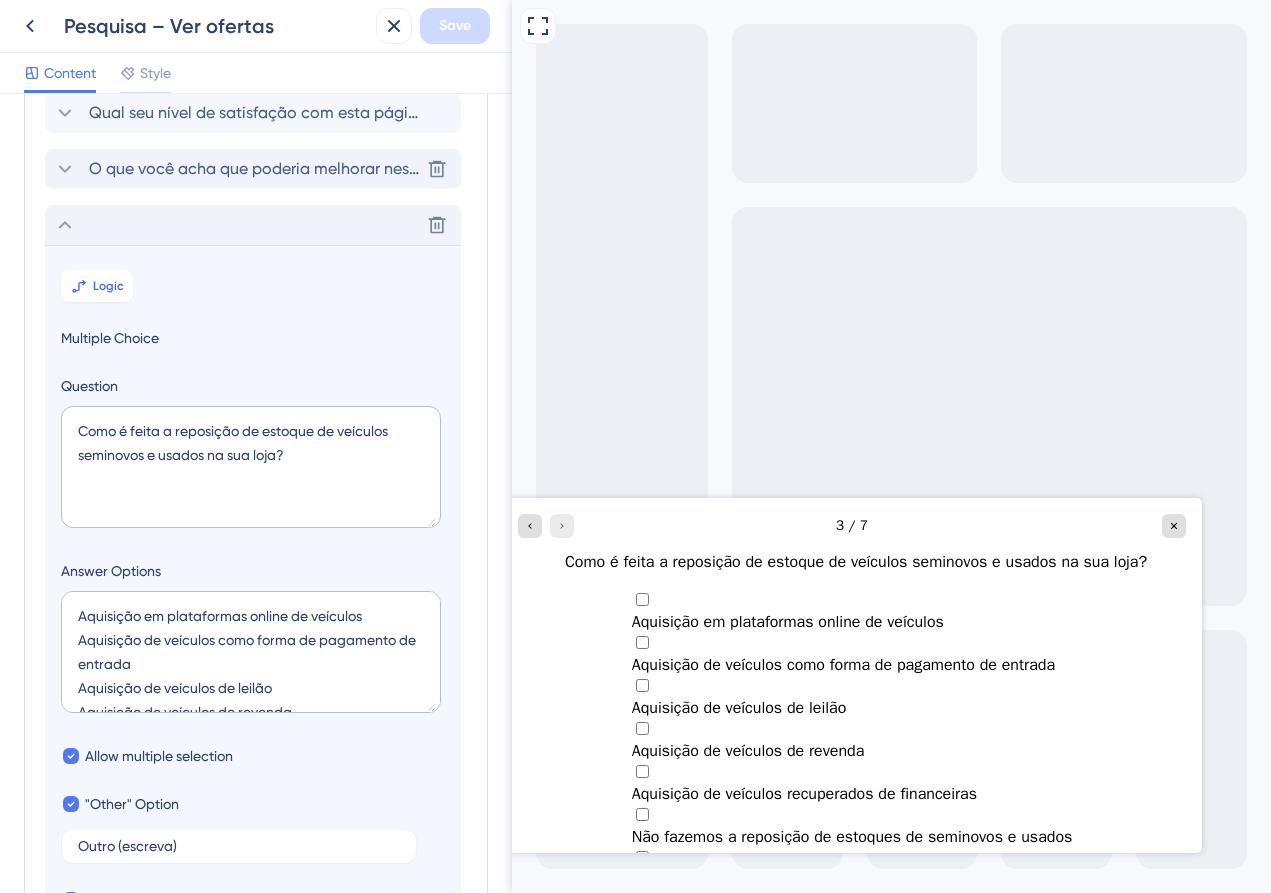 scroll, scrollTop: 382, scrollLeft: 0, axis: vertical 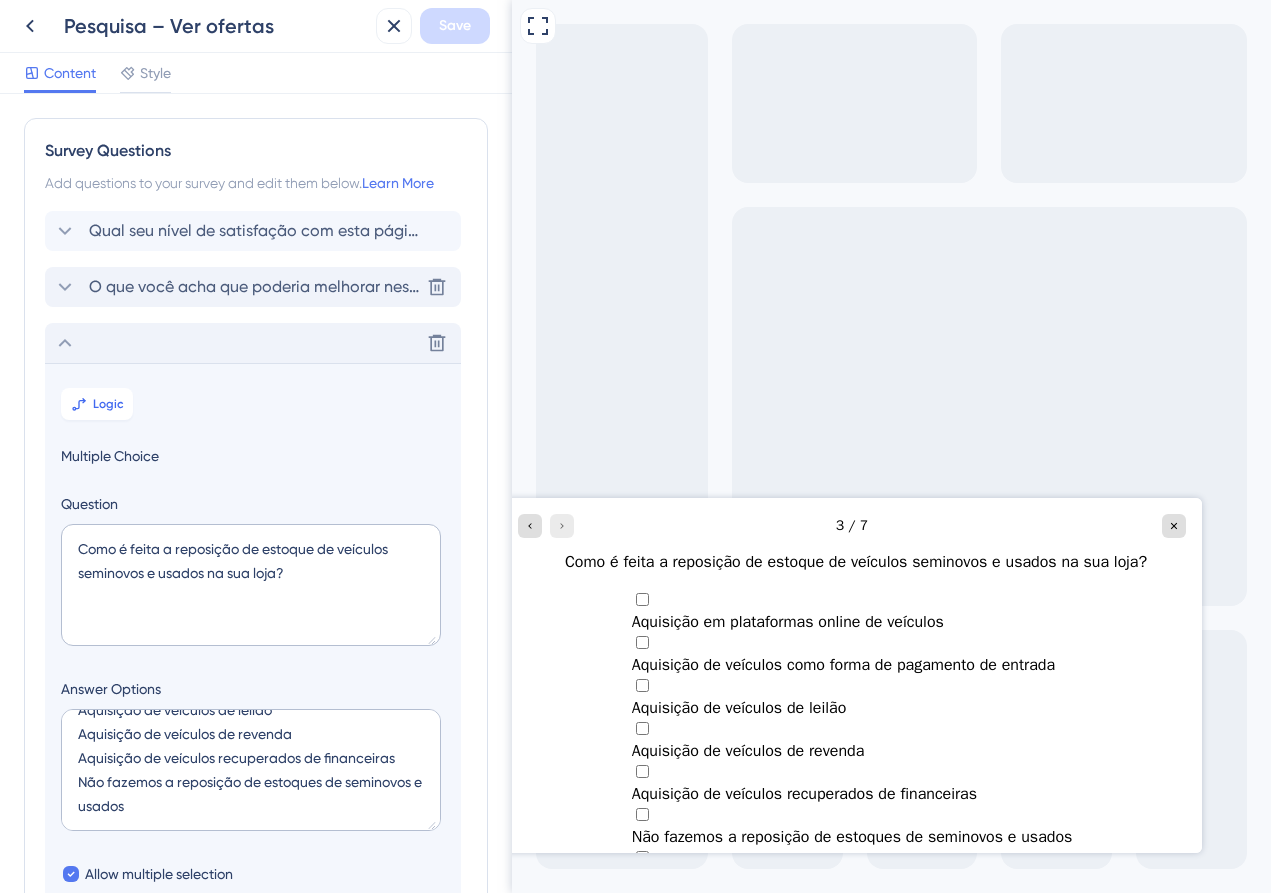 click 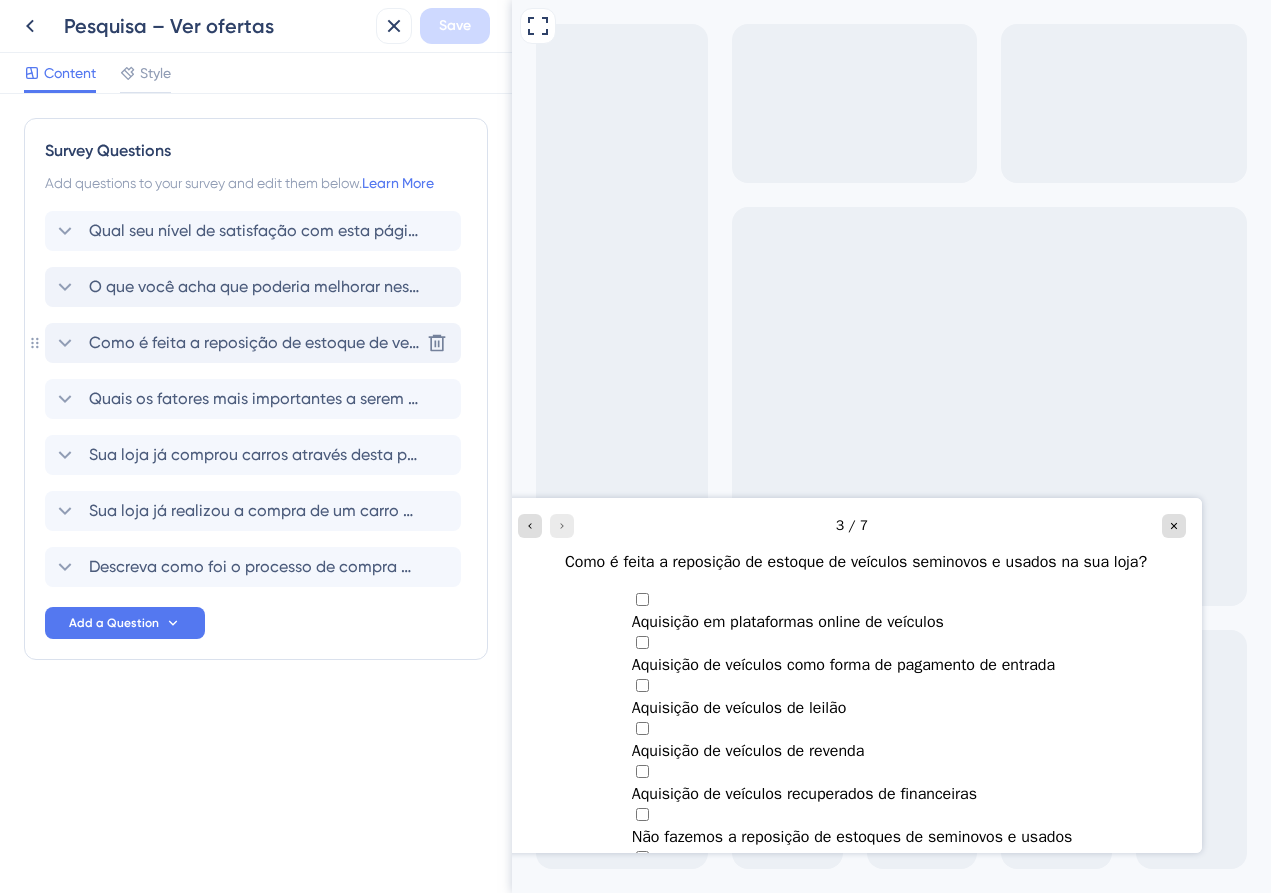click on "Como é feita a reposição de estoque de veículos seminovos e usados na sua loja?" at bounding box center [254, 343] 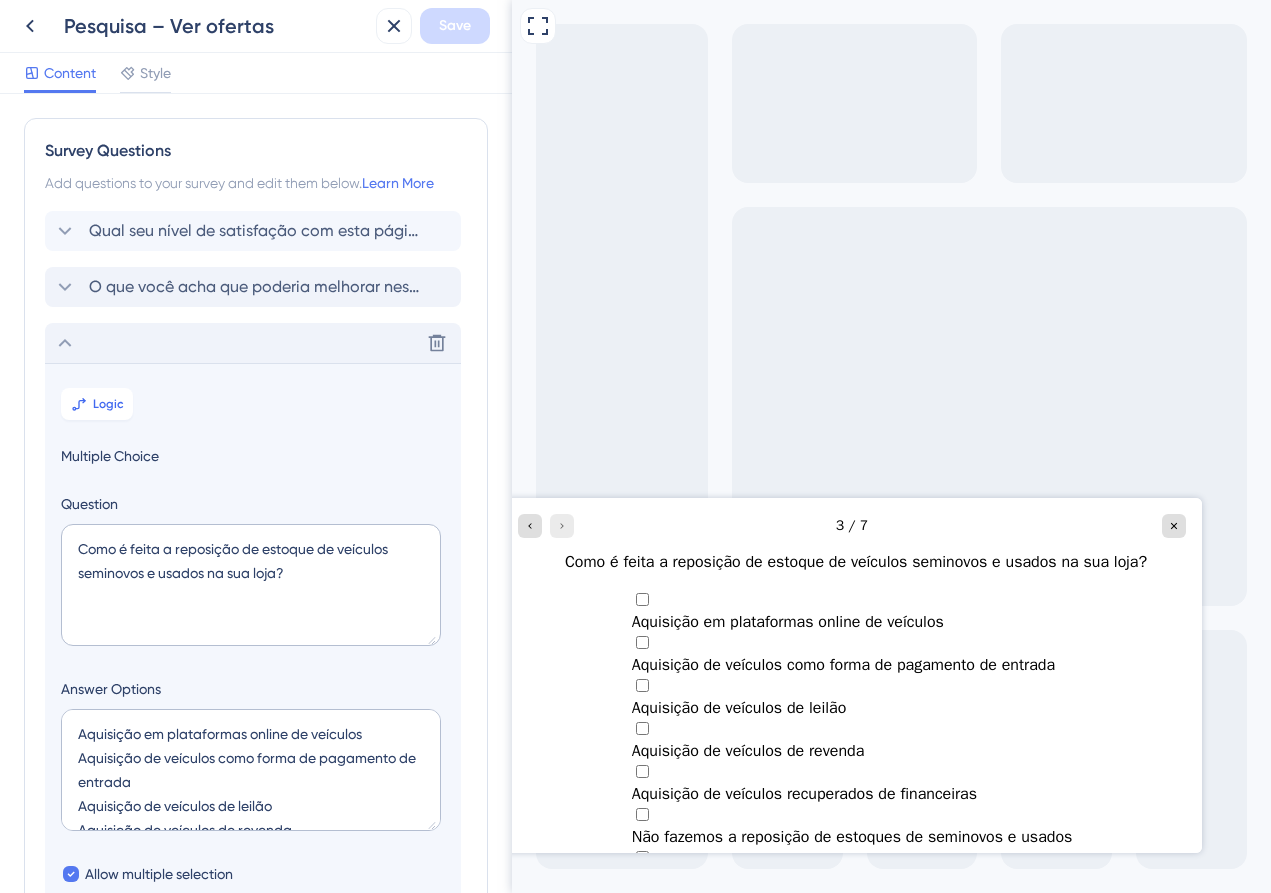 scroll, scrollTop: 229, scrollLeft: 0, axis: vertical 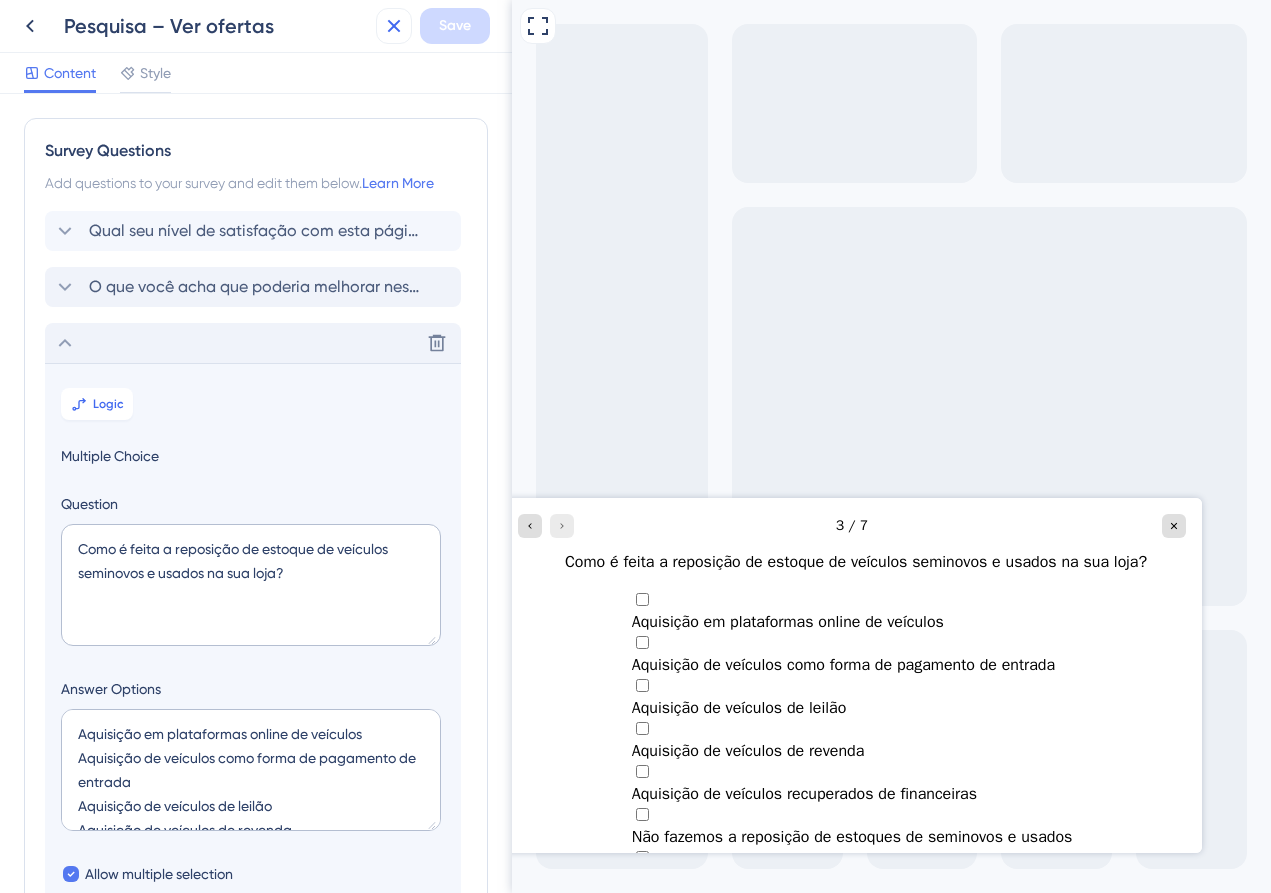 click 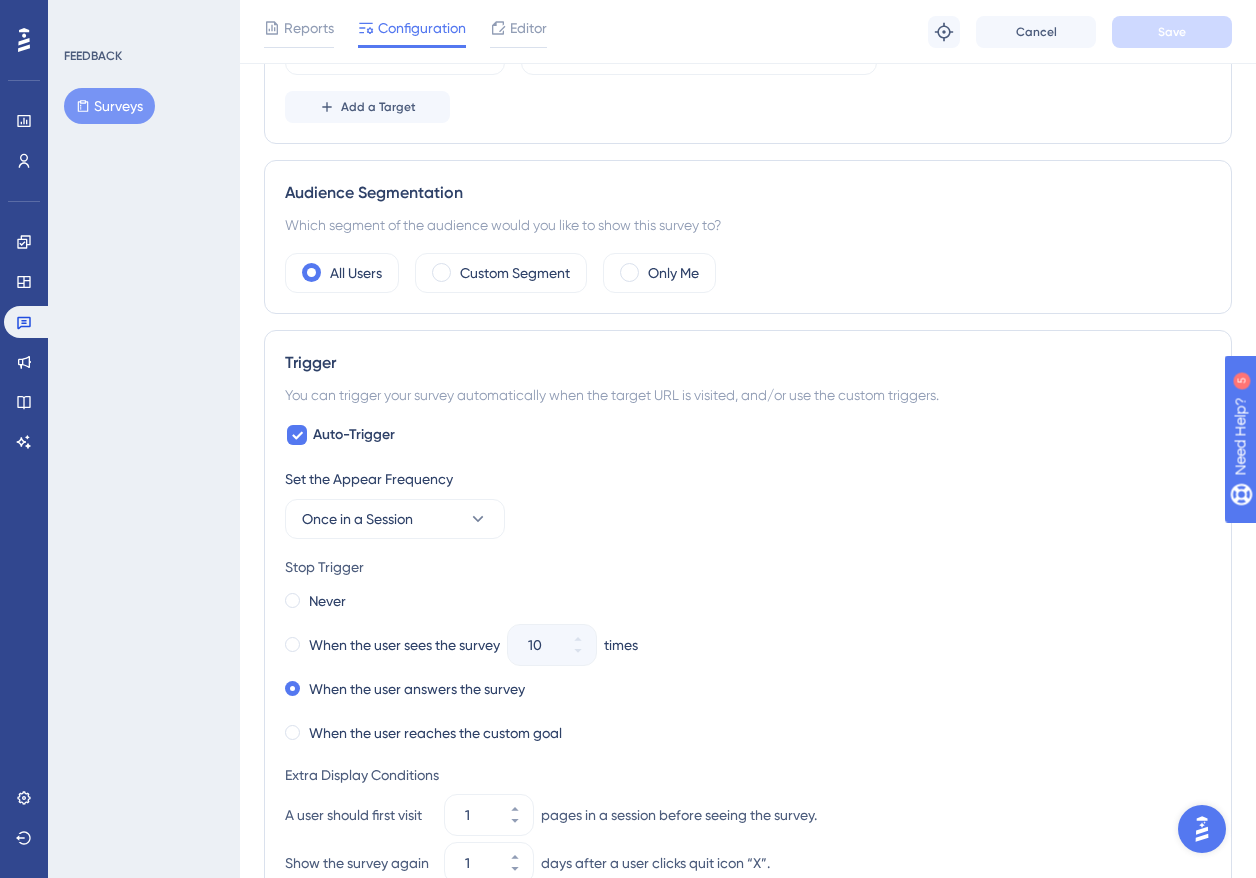 scroll, scrollTop: 616, scrollLeft: 0, axis: vertical 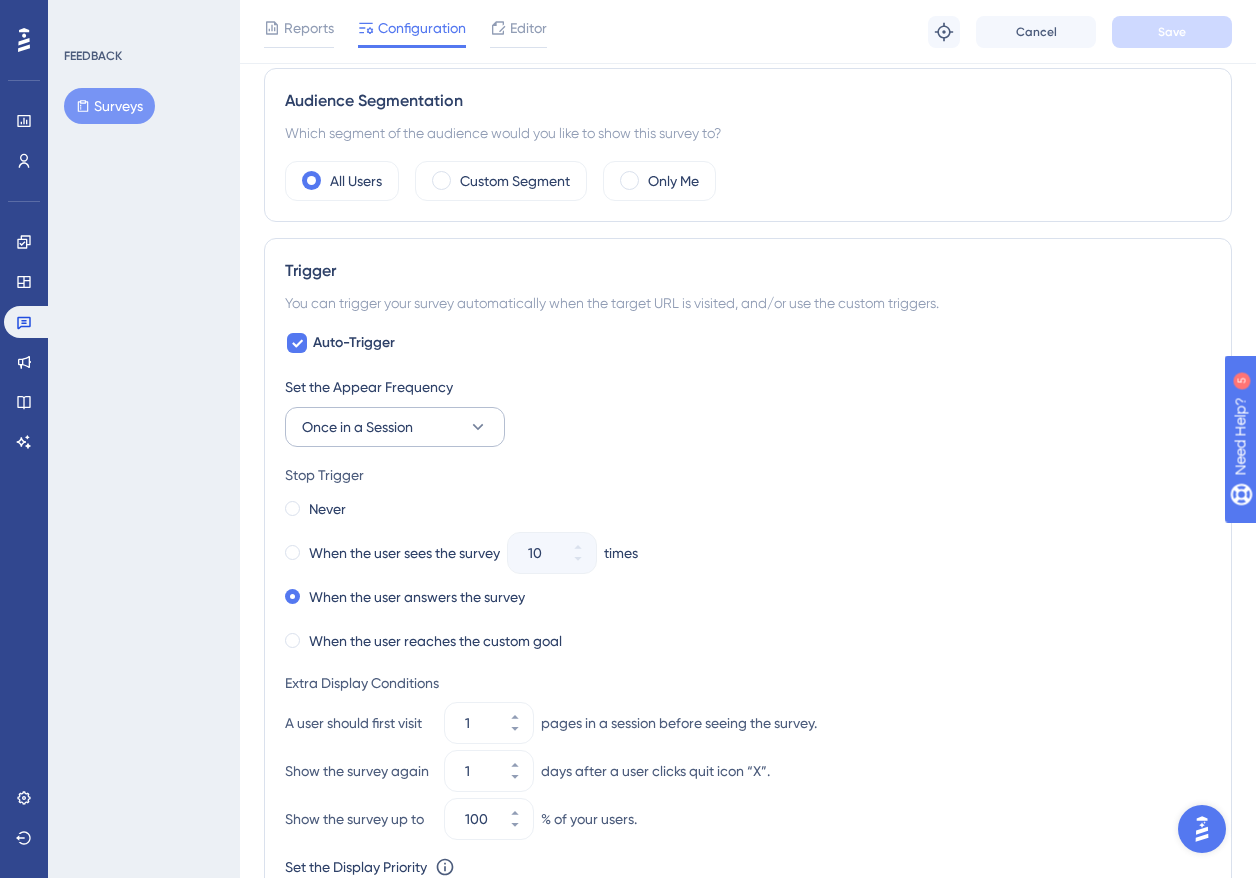 click on "Once in a Session" at bounding box center [395, 427] 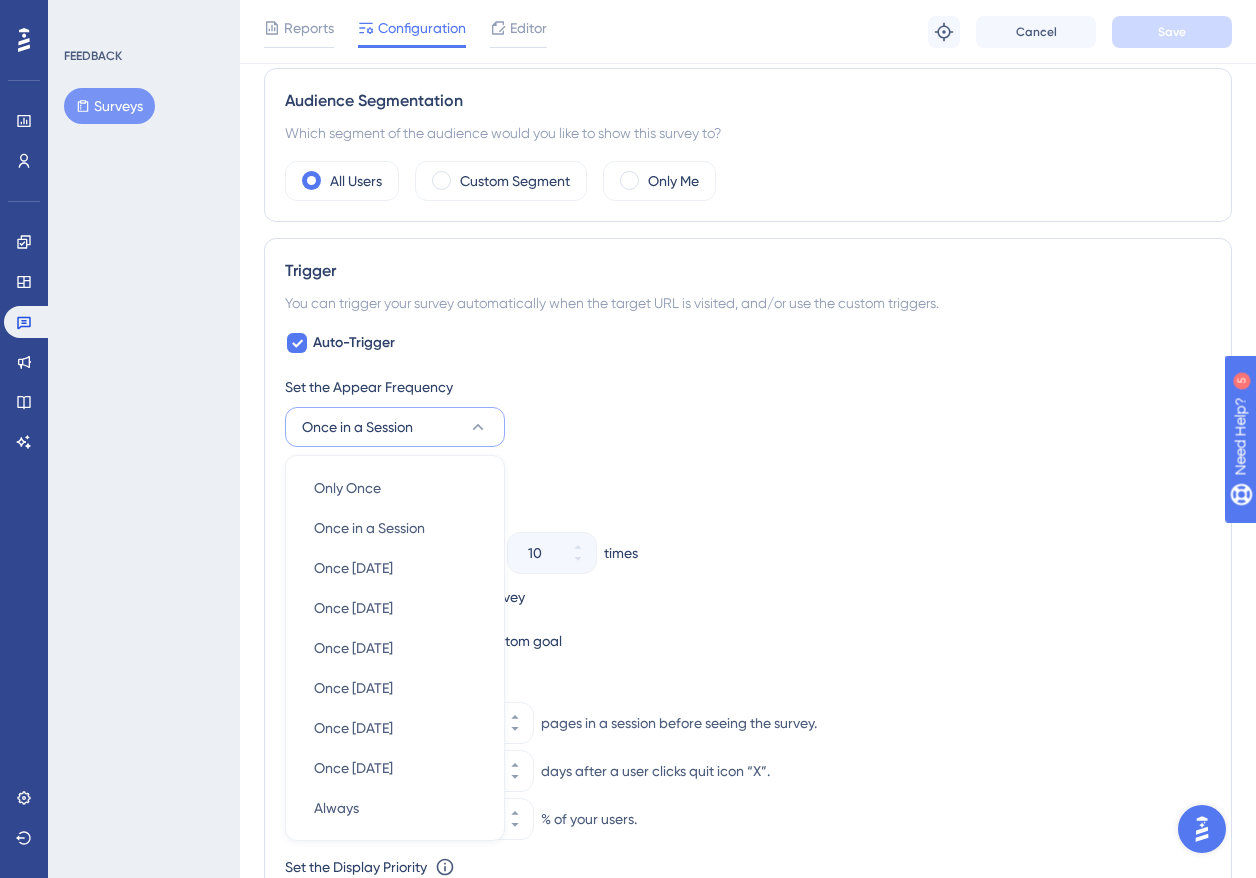 scroll, scrollTop: 819, scrollLeft: 0, axis: vertical 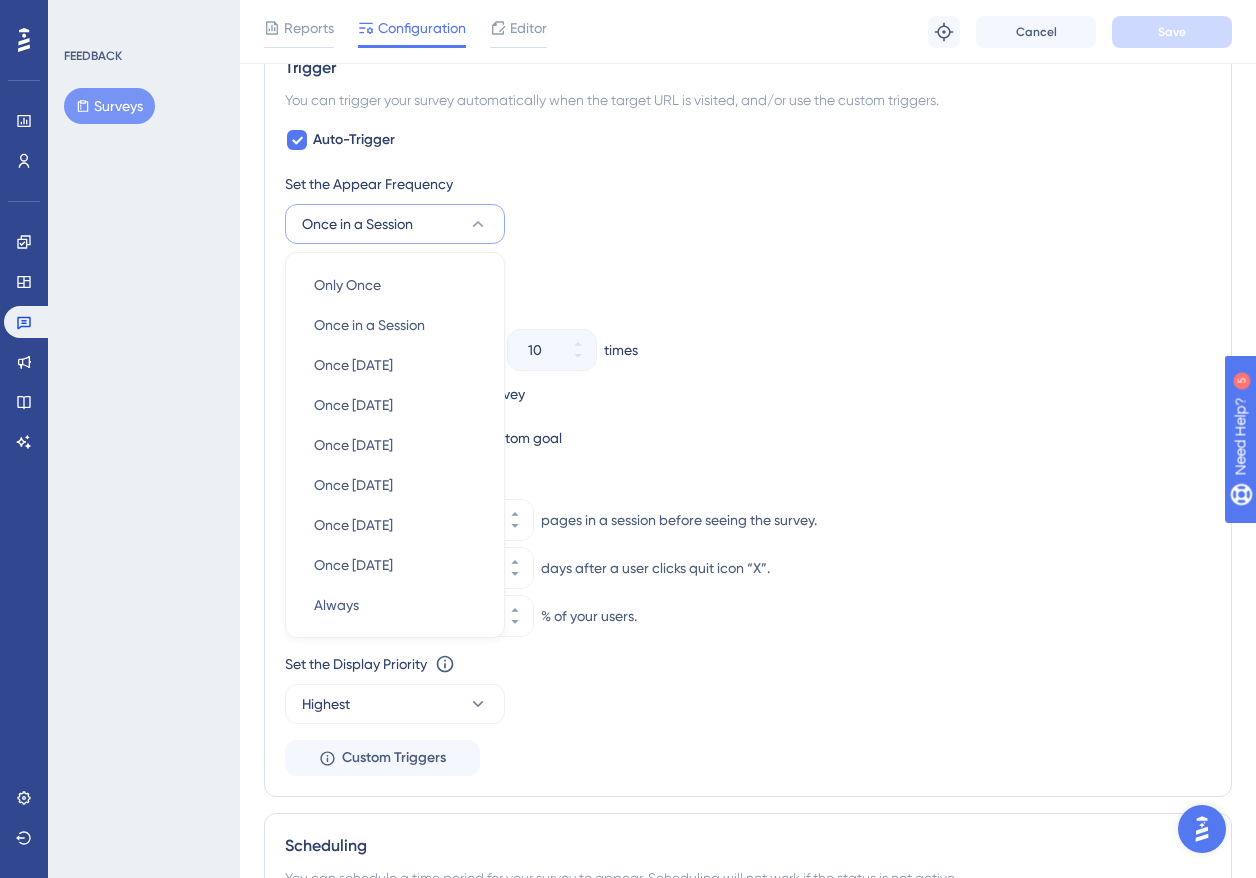 click on "Set the Appear Frequency Once in a Session Only Once Only Once Once in a Session Once in a Session Once in 1 day Once in 1 day Once in 7 days Once in 7 days Once in 30 days Once in 30 days Once in 90 days Once in 90 days Once in 180 days Once in 180 days Once in 360 days Once in 360 days Always Always Stop Trigger Never When the user sees the survey 10 times When the user answers the survey When the user reaches the custom goal Extra Display Conditions A user should first visit   1 pages in a session before seeing the survey. Show the survey again     1 days after a user clicks quit icon “X”. Show the survey up to   100 % of your users. Set the Display Priority This option will set the display priority between
auto-triggered materials in cases of conflicts between multiple materials Highest Custom Triggers" at bounding box center (748, 474) 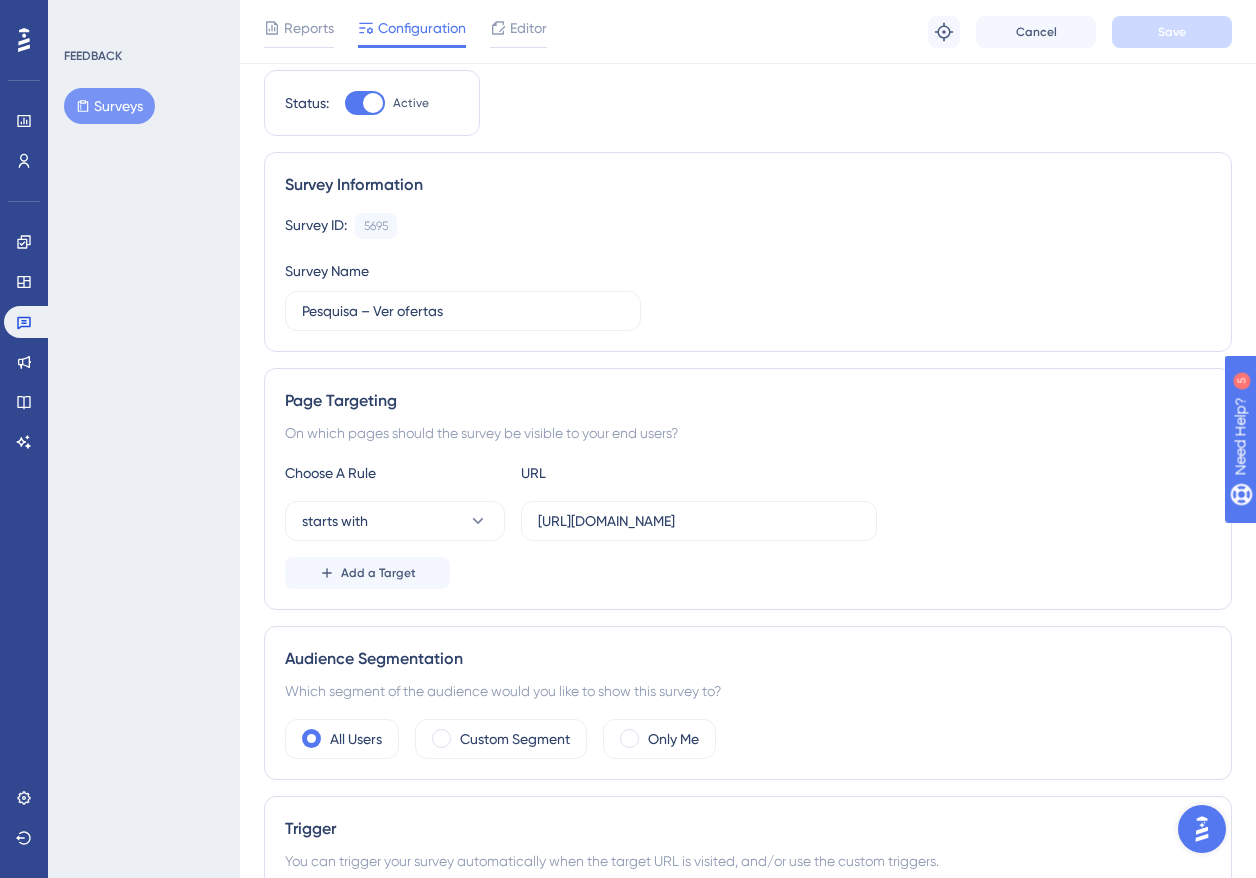 scroll, scrollTop: 0, scrollLeft: 0, axis: both 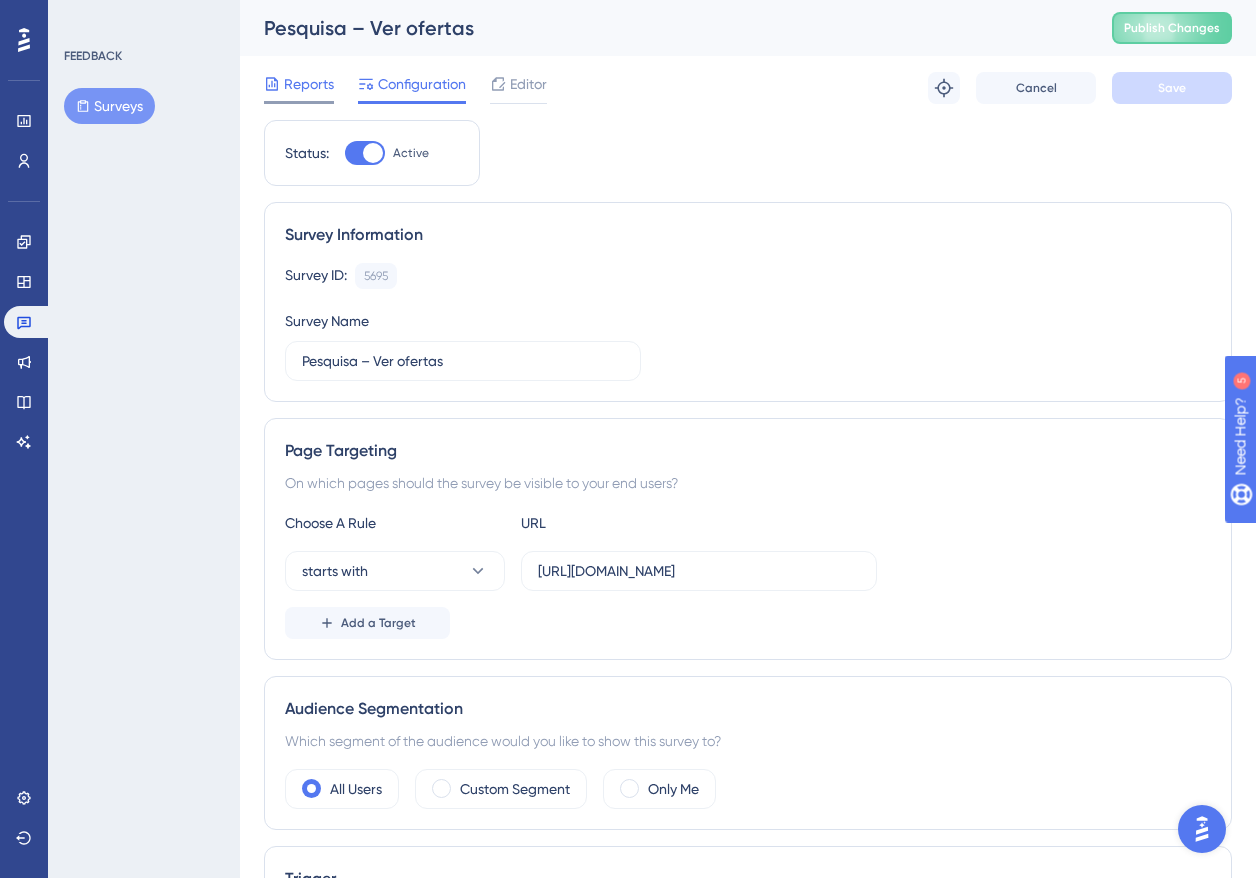 click on "Reports" at bounding box center [309, 84] 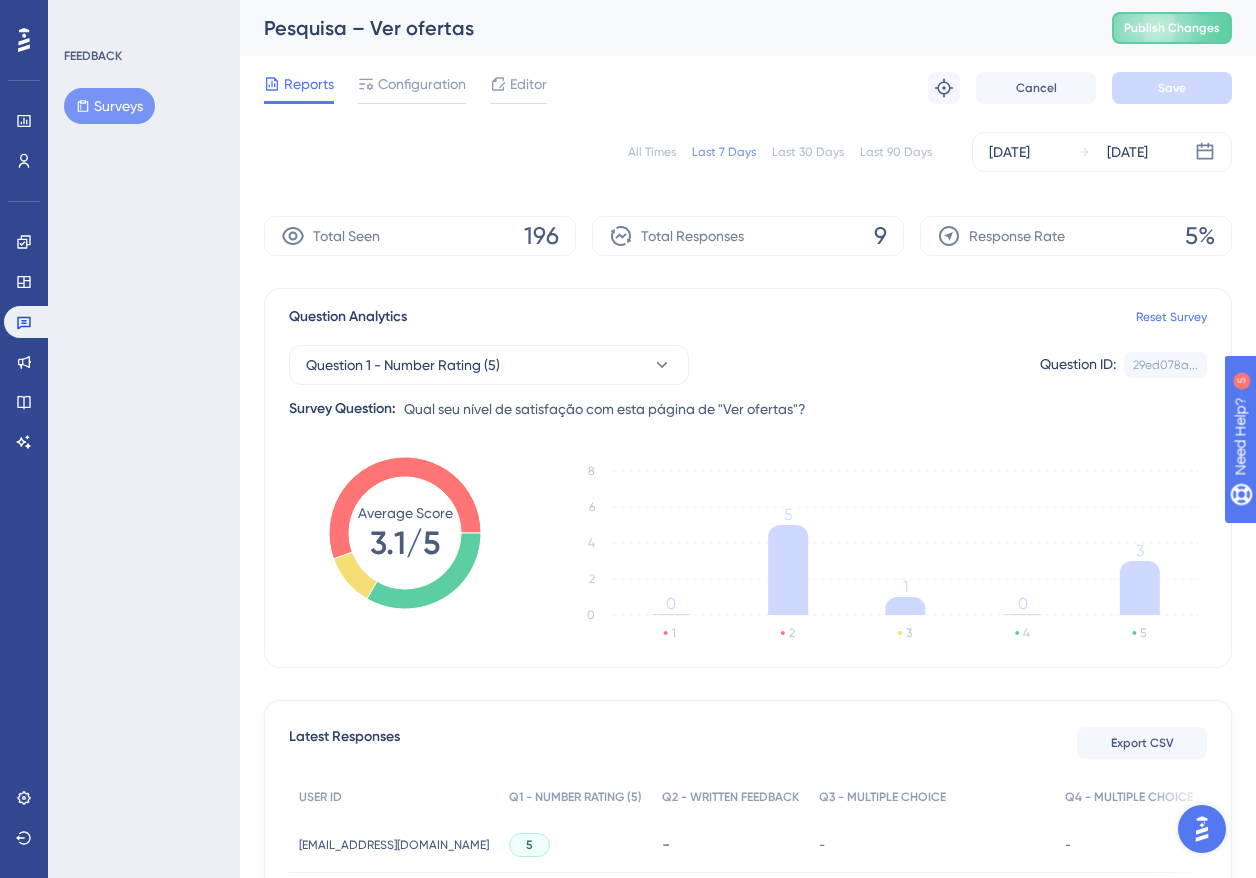 click on "Question Analytics Reset Survey Question 1 - Number Rating (5) Question ID: 29ed078a... Copy Survey Question: Qual seu nível de satisfação com esta página de "Ver ofertas"? Average Score 3.1/5 1 2 3 4 5 0 2 4 6 8 0 5 1 0 3" at bounding box center [748, 478] 